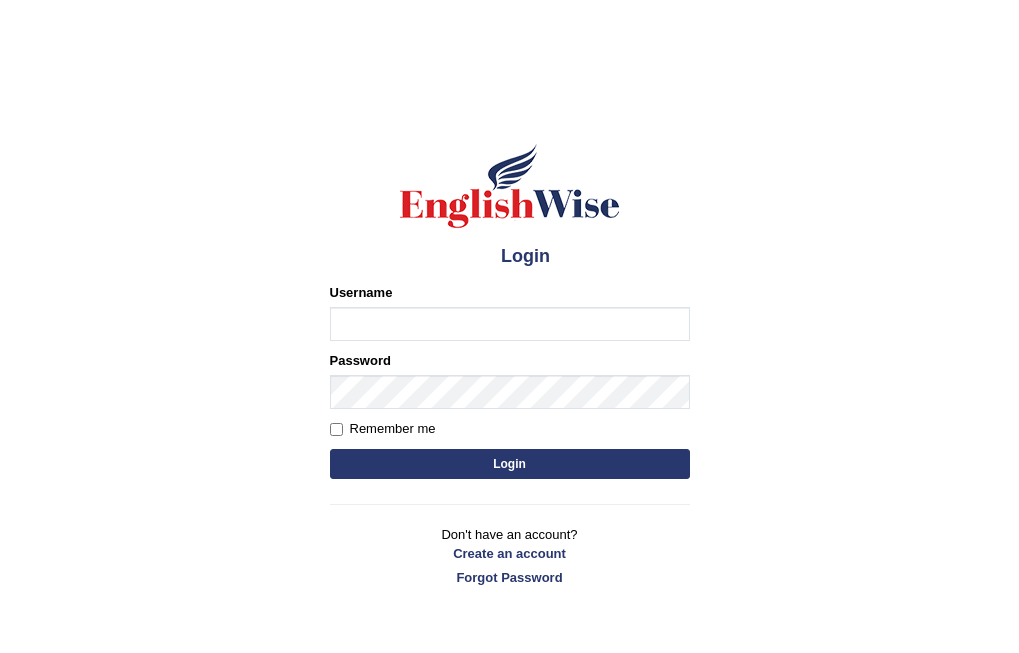 scroll, scrollTop: 0, scrollLeft: 0, axis: both 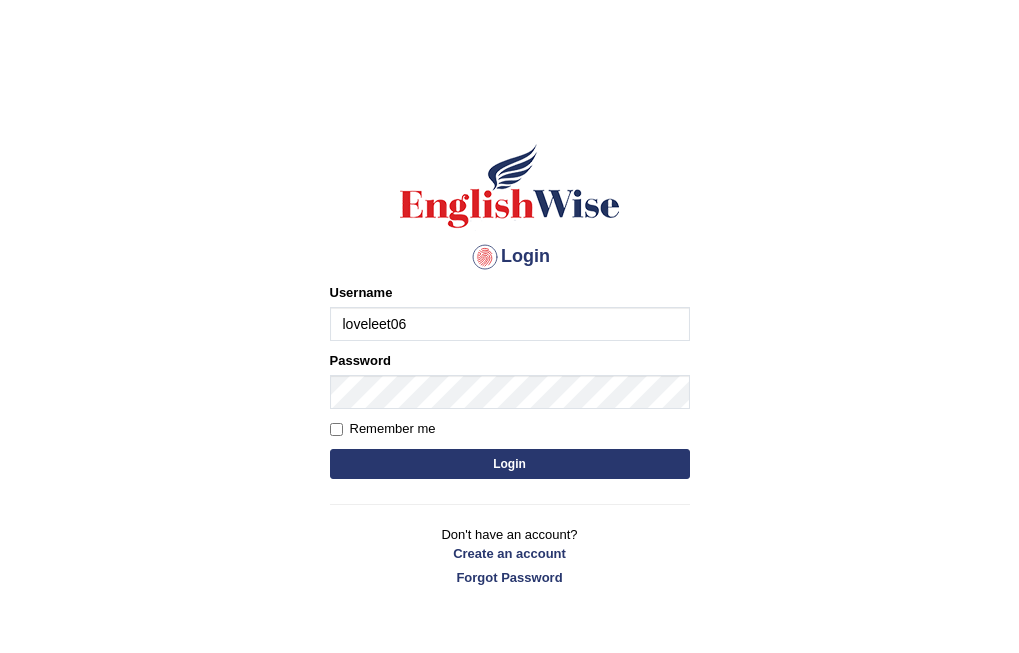 type on "loveleet06" 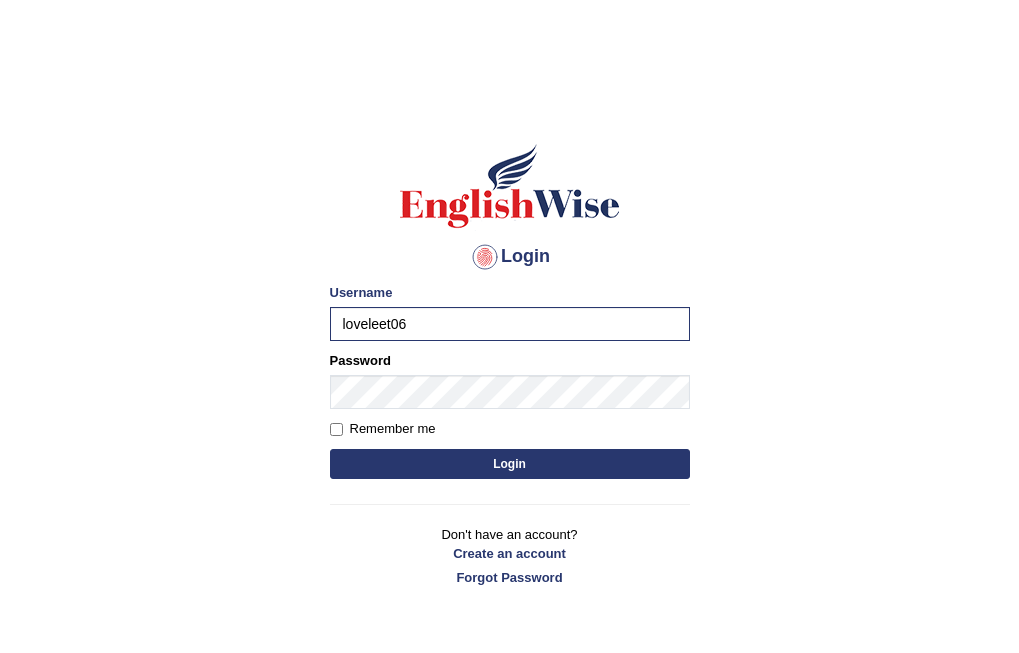 click on "Login" at bounding box center [510, 464] 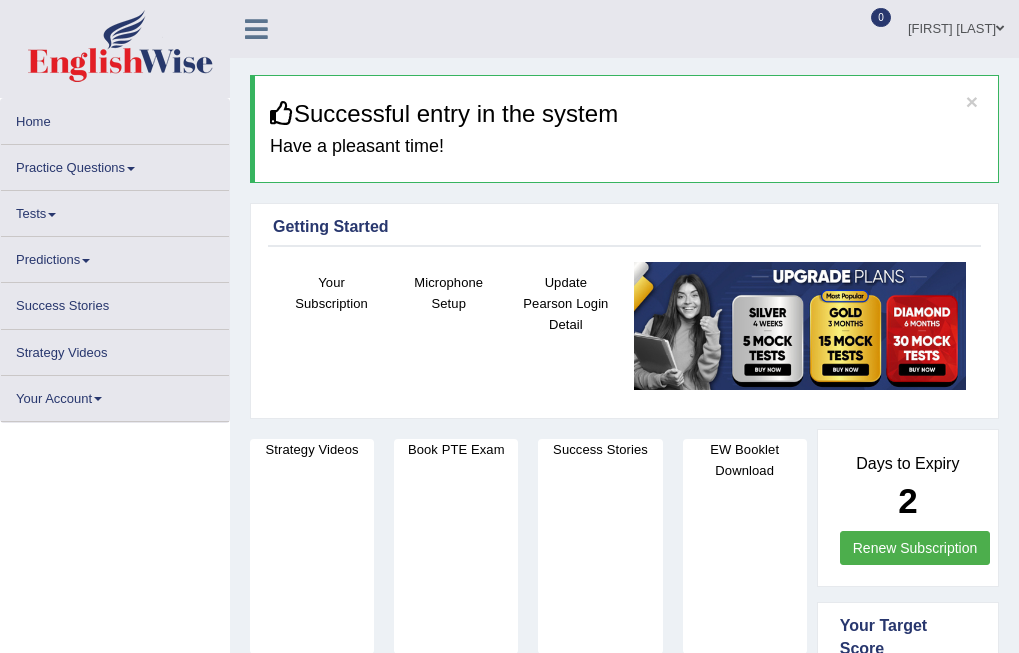 scroll, scrollTop: 0, scrollLeft: 0, axis: both 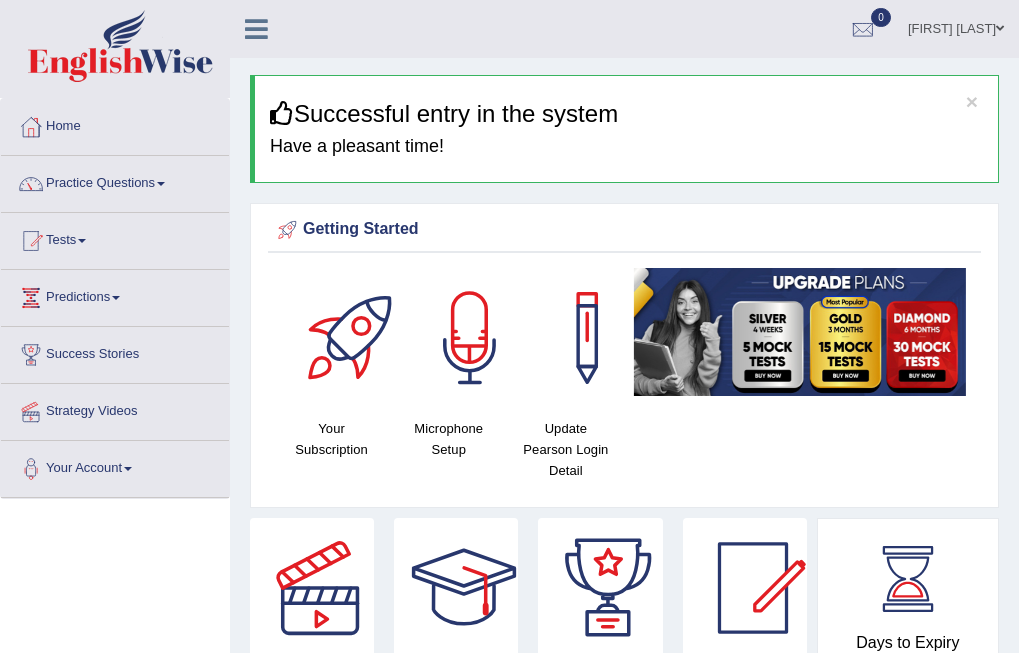 click on "Tests" at bounding box center [115, 238] 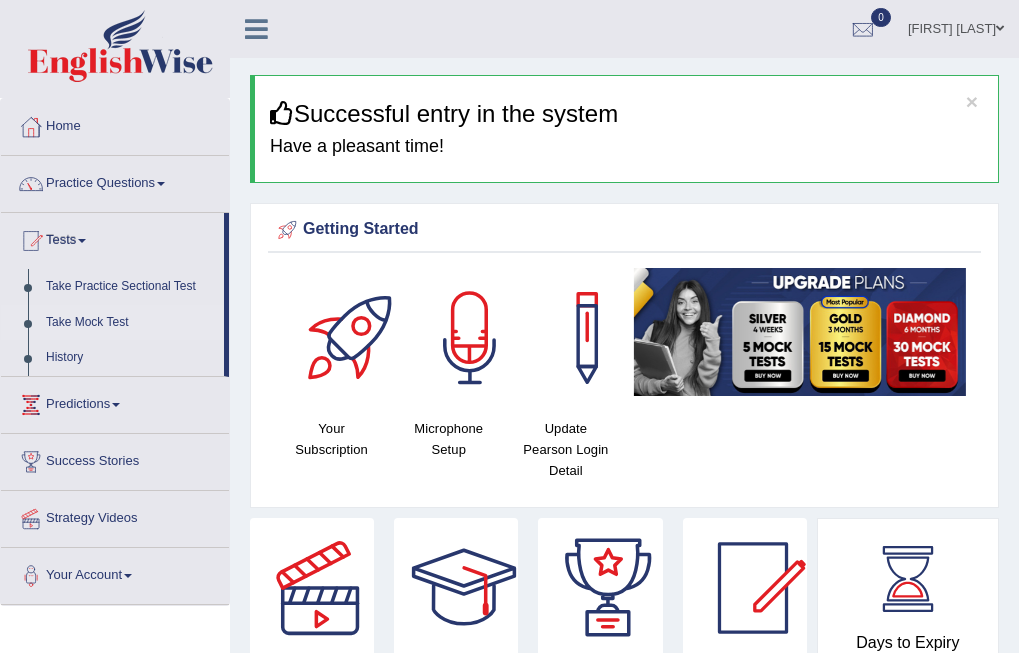 click on "Take Mock Test" at bounding box center (130, 323) 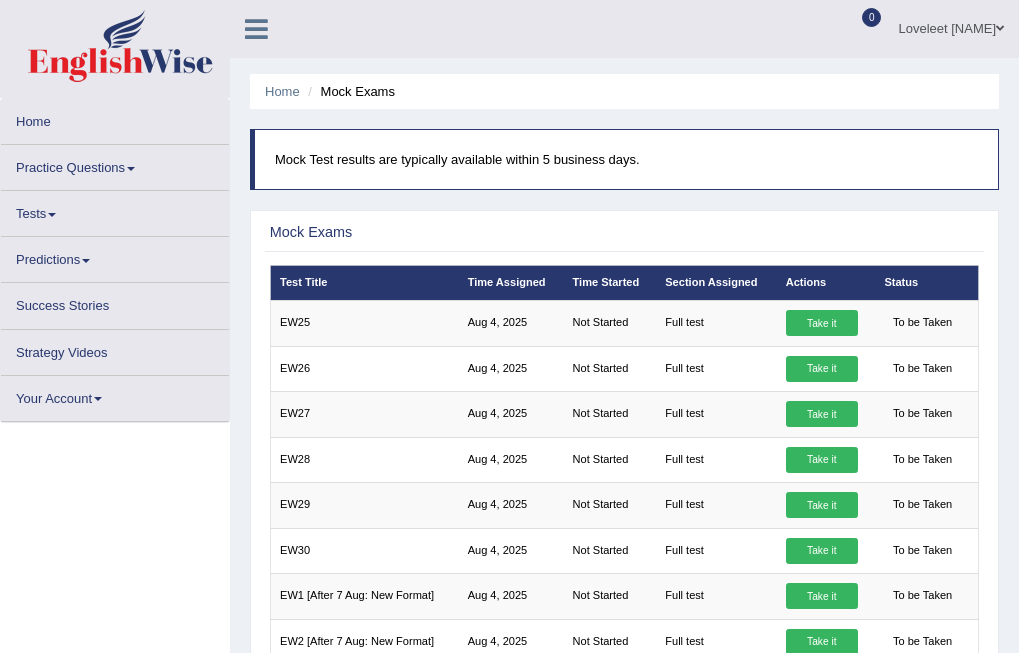 scroll, scrollTop: 0, scrollLeft: 0, axis: both 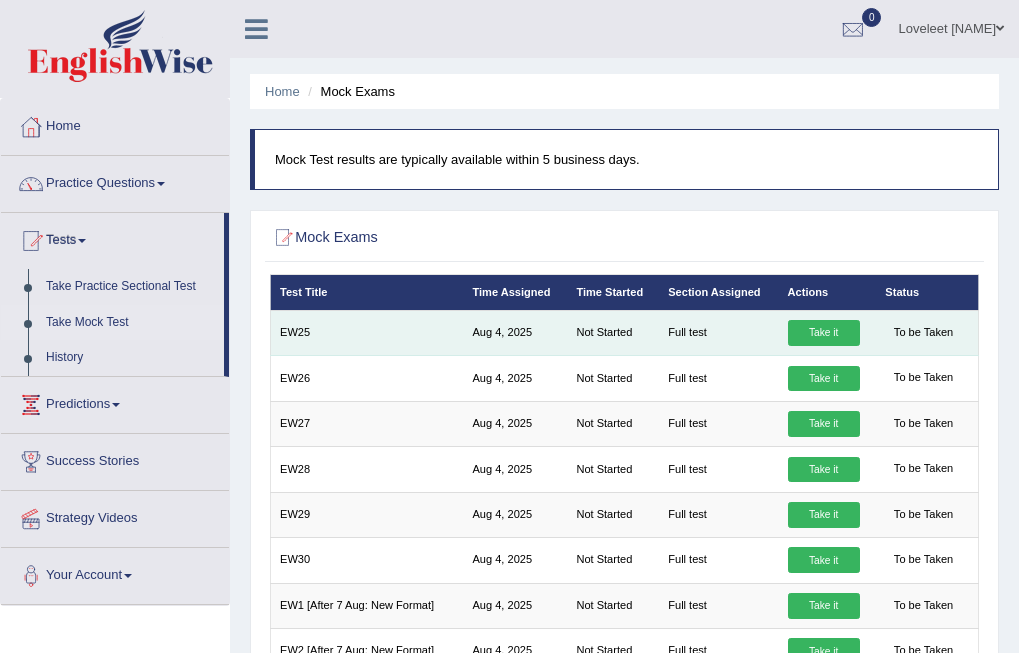 click on "Take it" at bounding box center (824, 333) 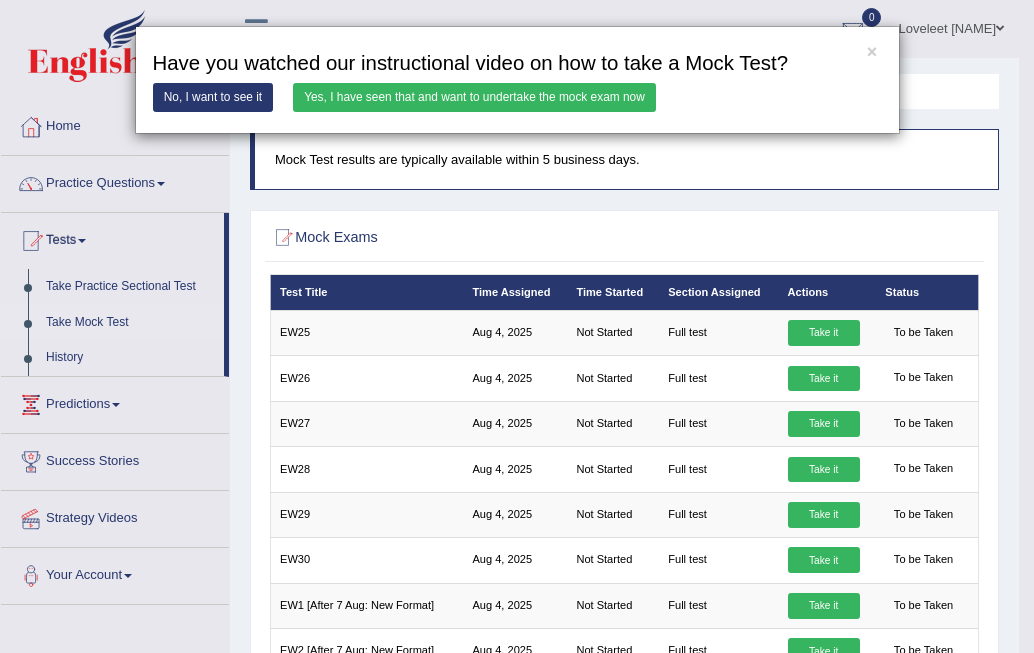 click on "No, I want to see it" at bounding box center [213, 97] 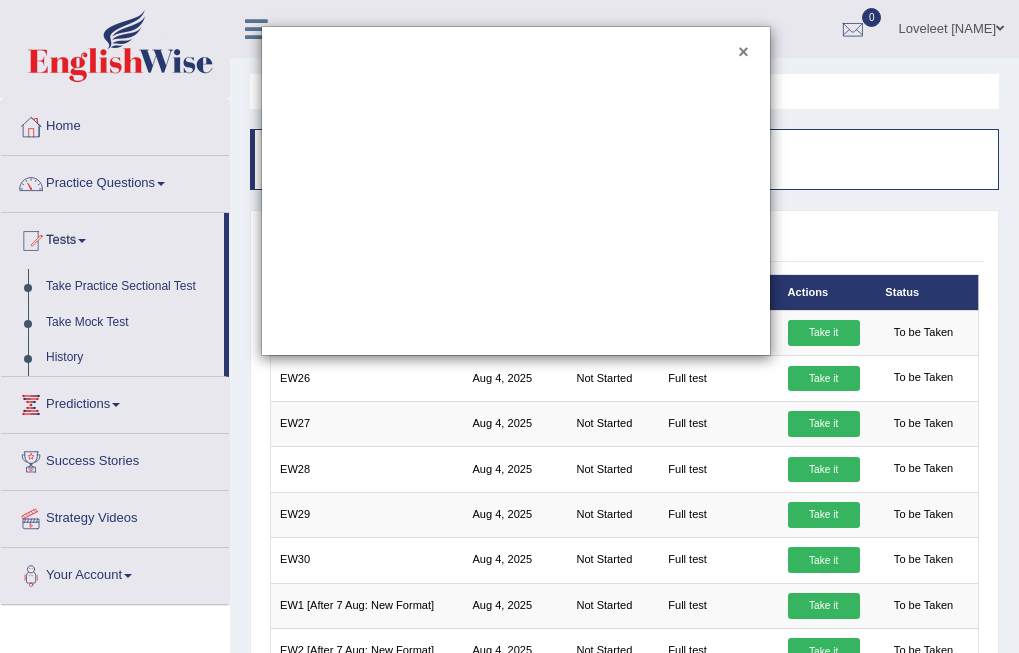 click on "×" at bounding box center [743, 53] 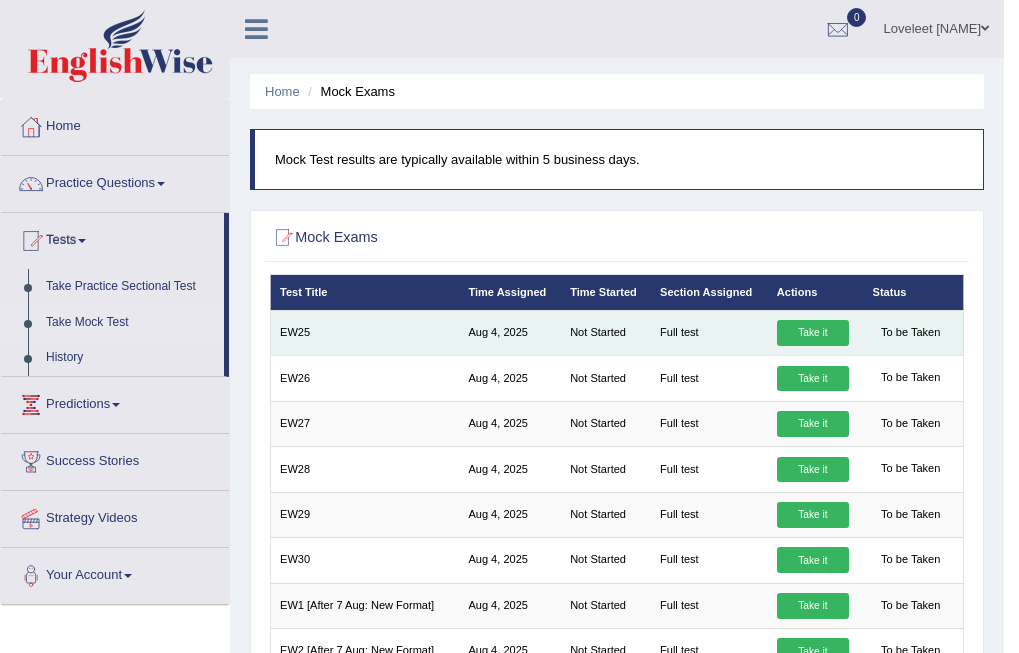 click on "Take it" at bounding box center [813, 333] 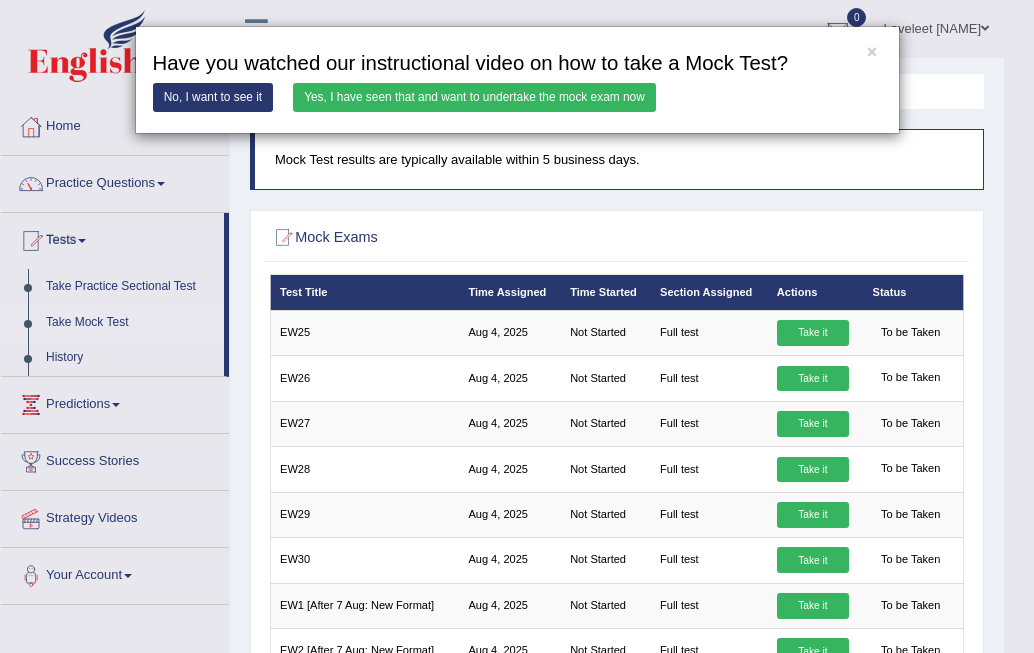 click on "Yes, I have seen that and want to undertake the mock exam now" at bounding box center [474, 97] 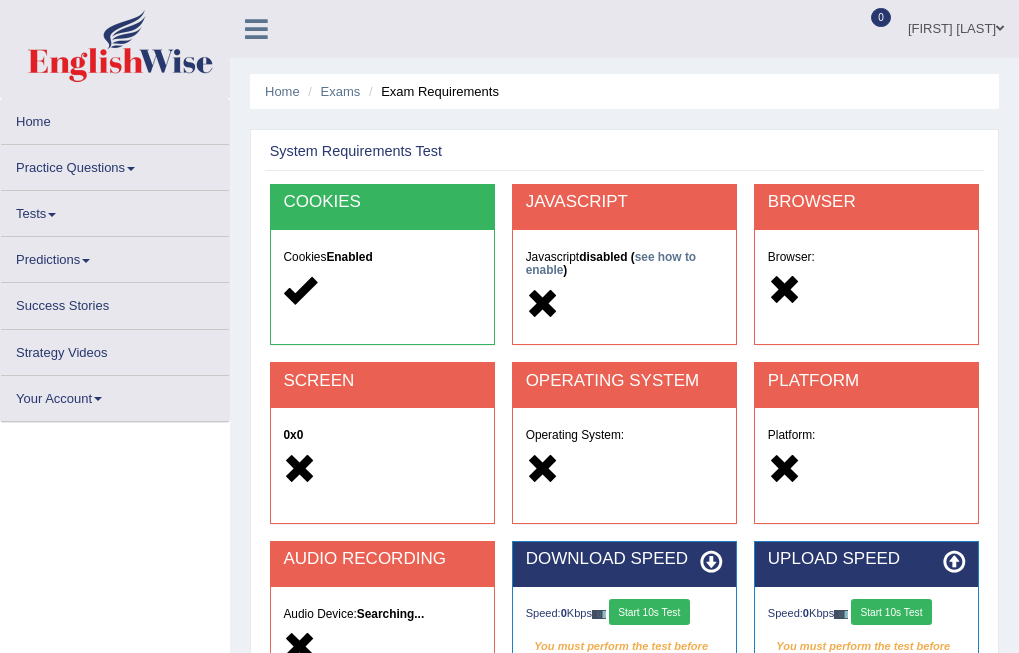scroll, scrollTop: 0, scrollLeft: 0, axis: both 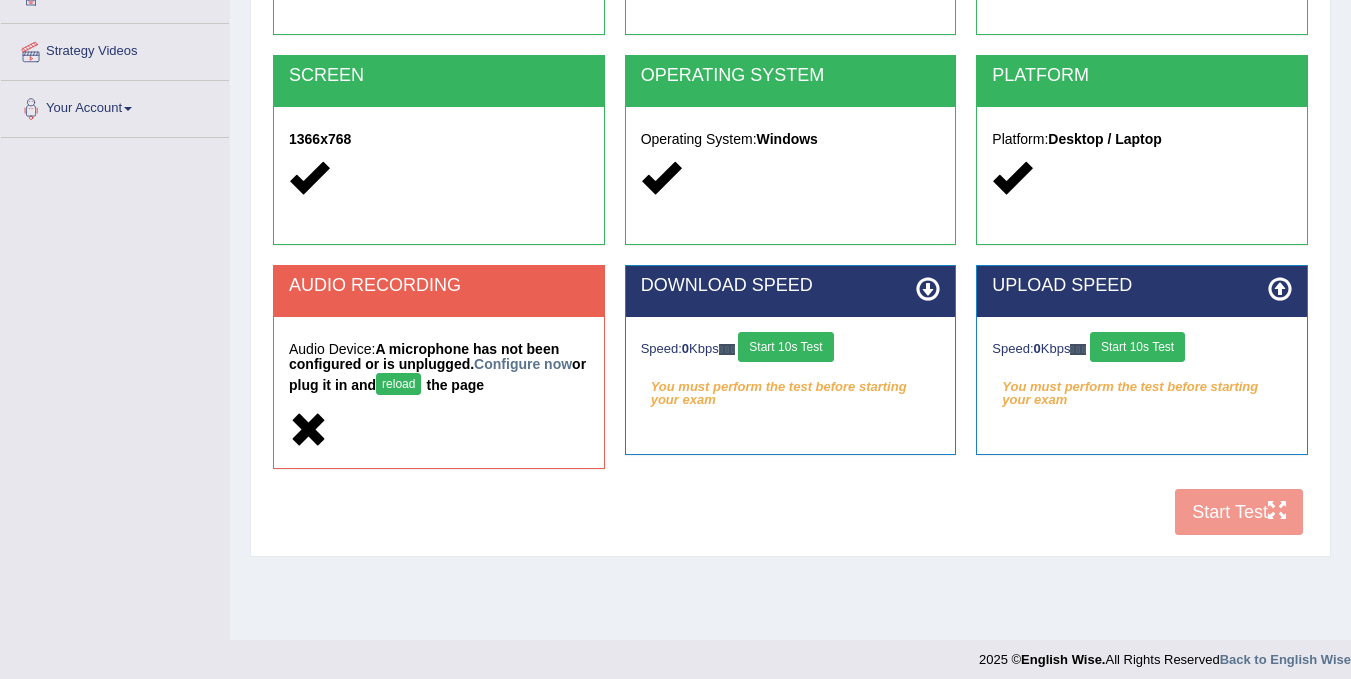 click on "reload" at bounding box center [398, 384] 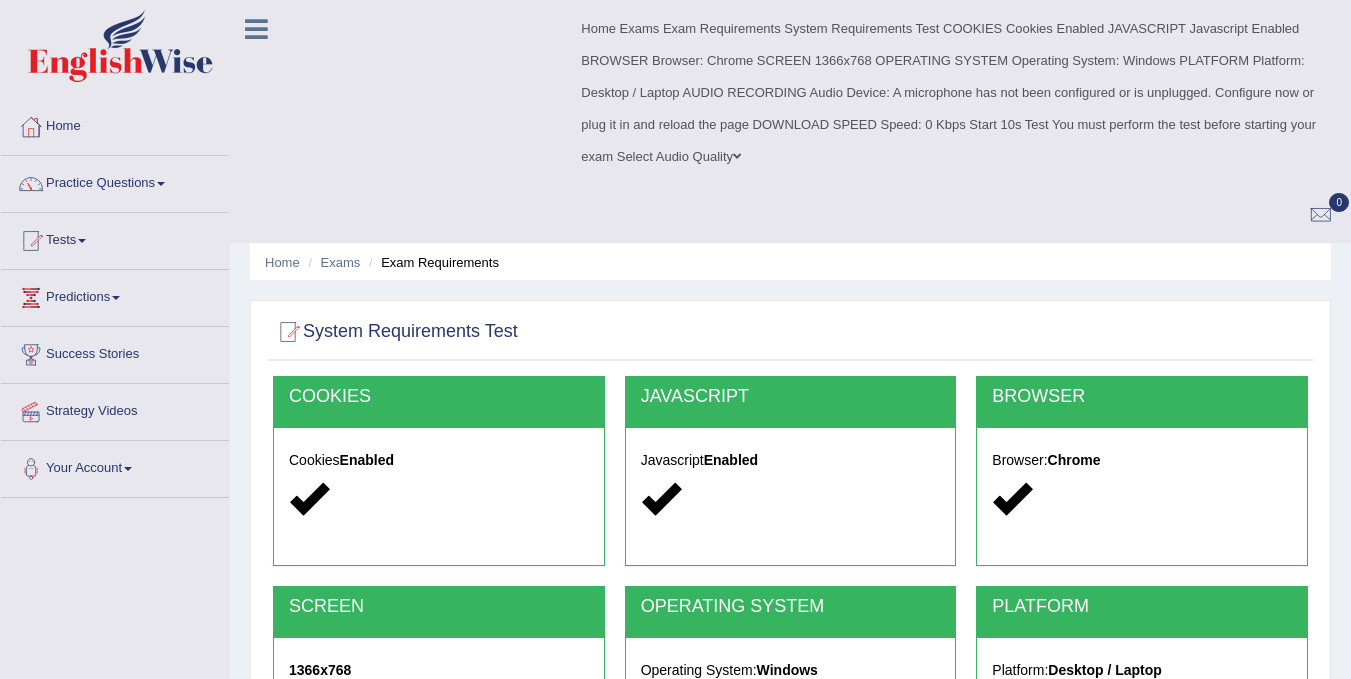 scroll, scrollTop: 360, scrollLeft: 0, axis: vertical 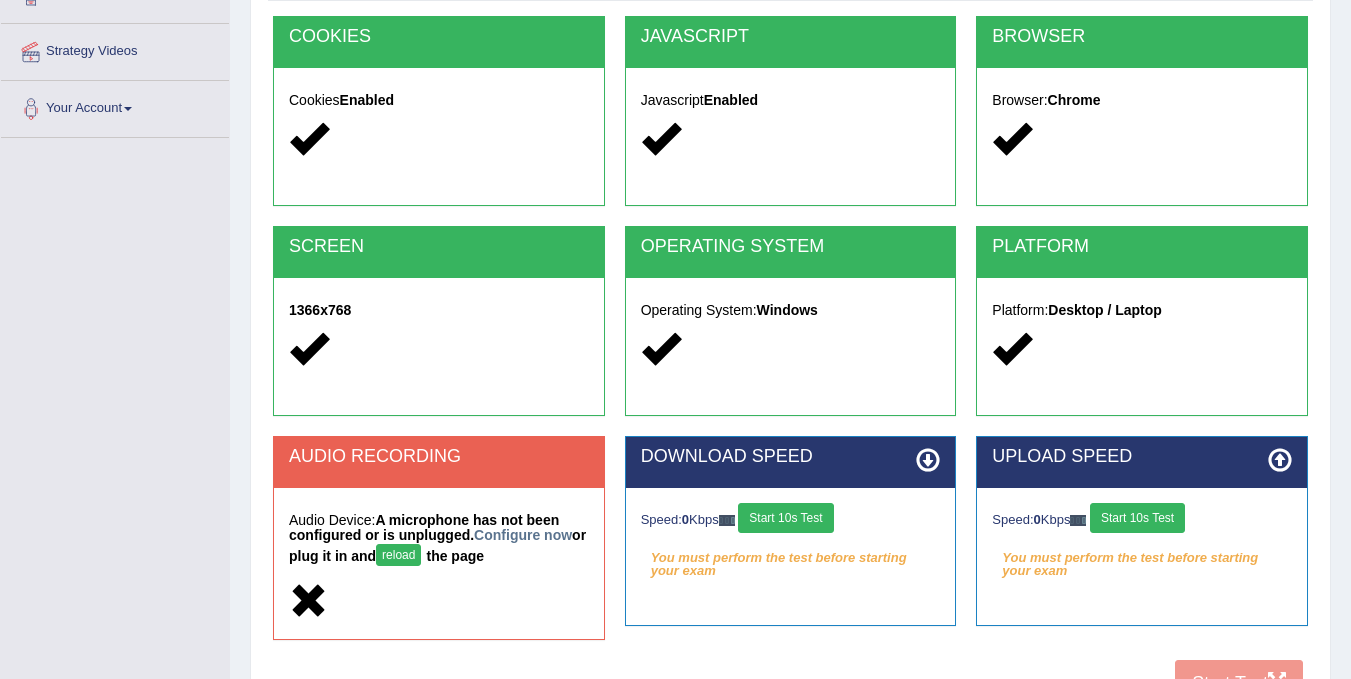 click at bounding box center (439, 602) 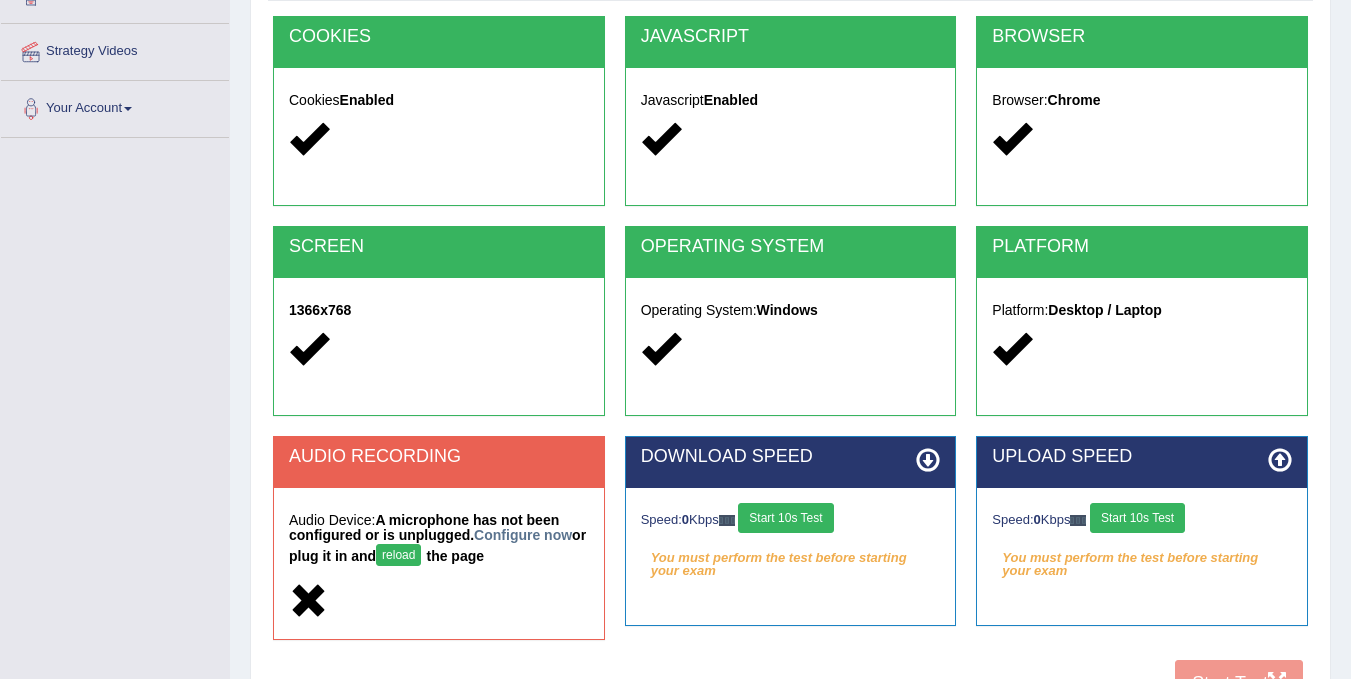 click on "Home
Exams
Exam Requirements
System Requirements Test
COOKIES
Cookies  Enabled
JAVASCRIPT
Javascript  Enabled
BROWSER
Browser:  Chrome
SCREEN
1366x768
OPERATING SYSTEM
Operating System:  Windows
PLATFORM
Platform:  Desktop / Laptop
AUDIO RECORDING
Audio Device:  A microphone has not been configured or is unplugged.  Configure now  or plug it in and  reload  the page
DOWNLOAD SPEED
Speed:  0  Kbps    Start 10s Test
You must perform the test before starting your exam
Select Audio Quality" at bounding box center [790, 191] 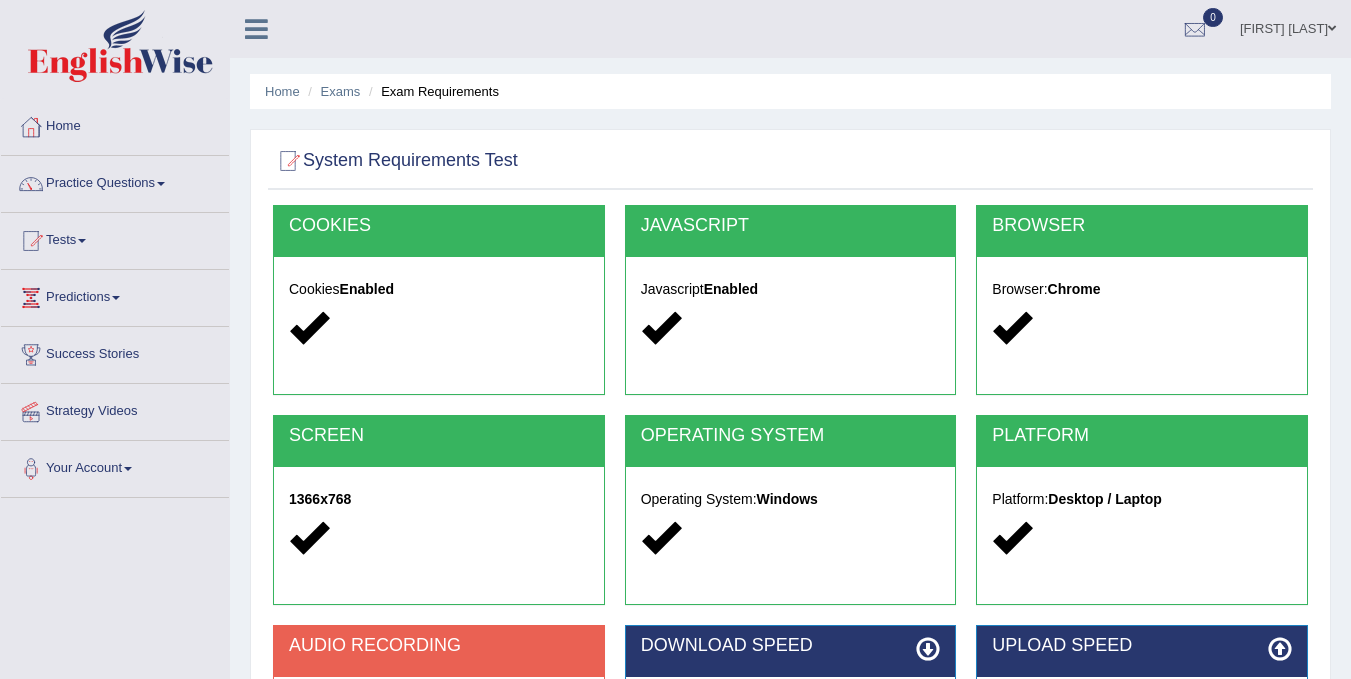 scroll, scrollTop: 360, scrollLeft: 0, axis: vertical 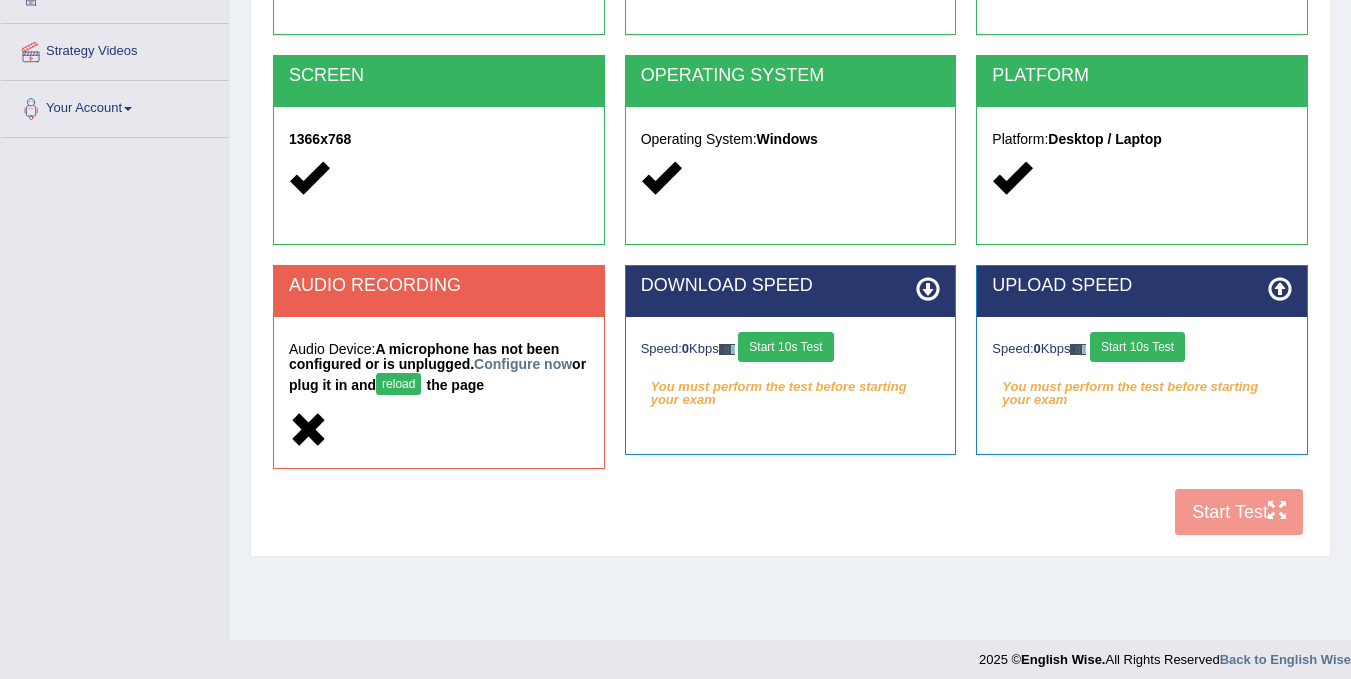 click on "Start 10s Test" at bounding box center [785, 347] 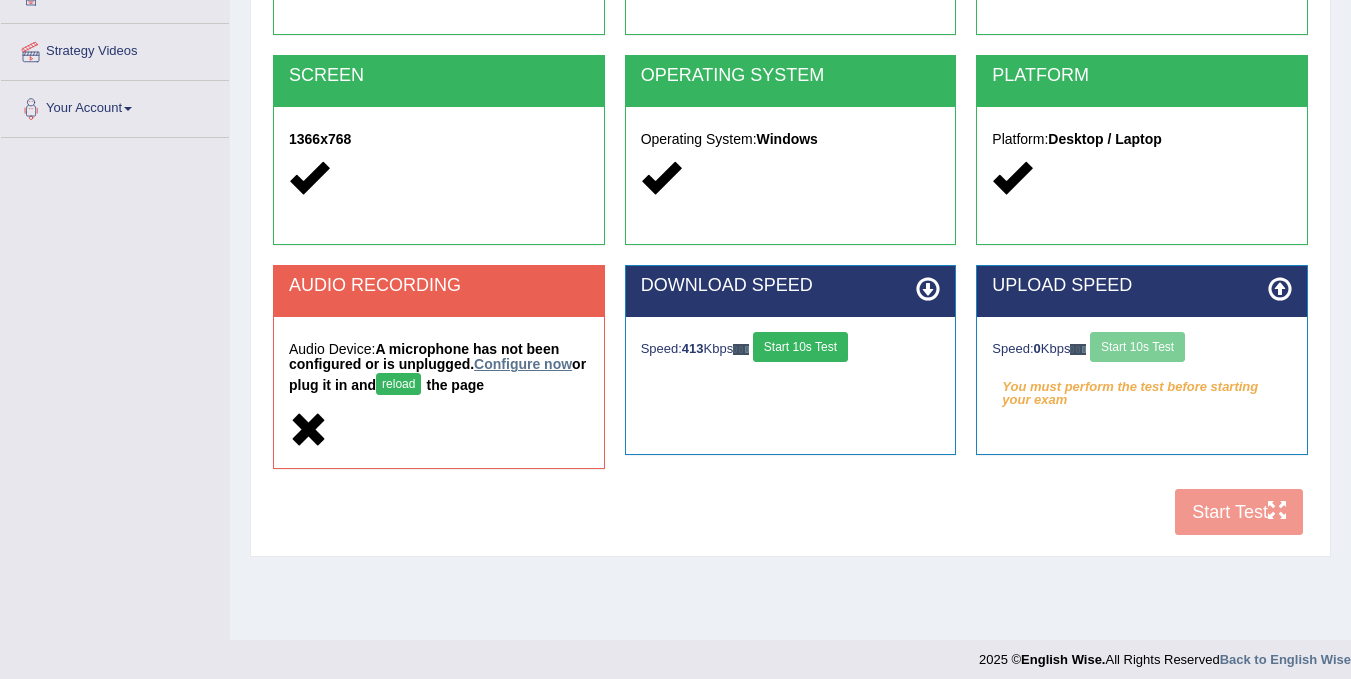 click on "Configure now" at bounding box center [523, 364] 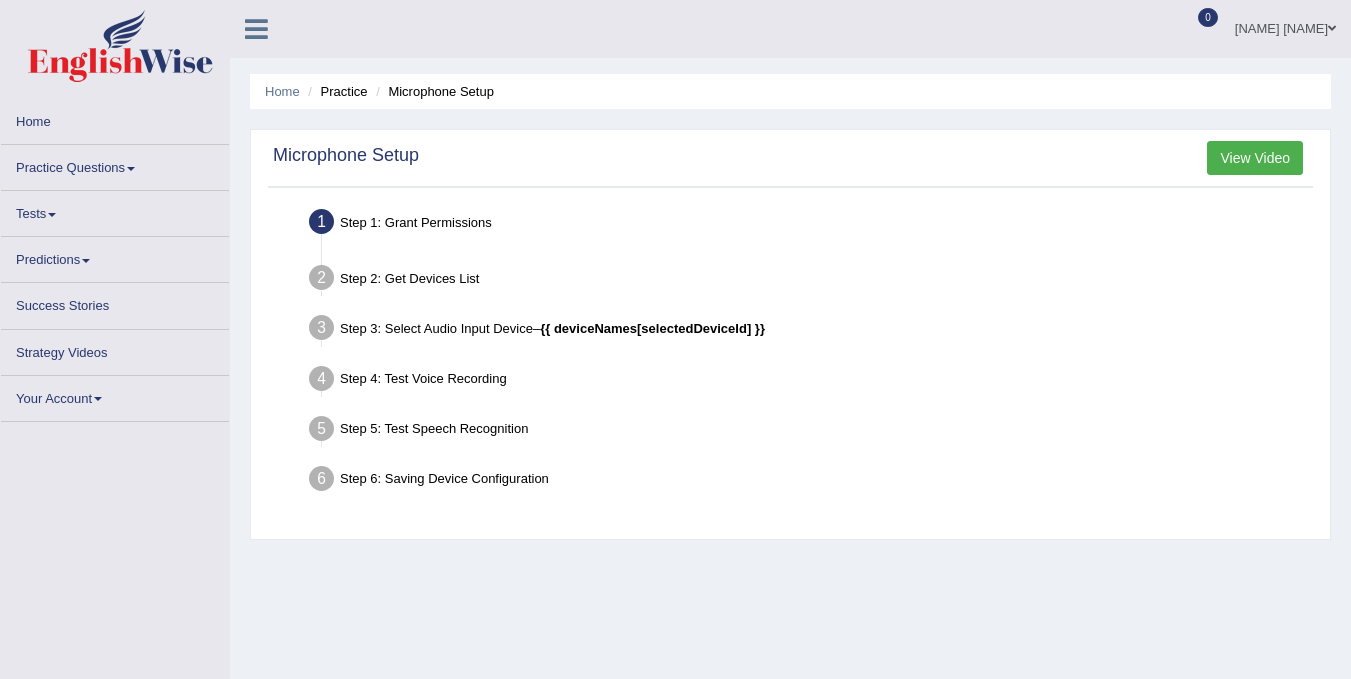 scroll, scrollTop: 0, scrollLeft: 0, axis: both 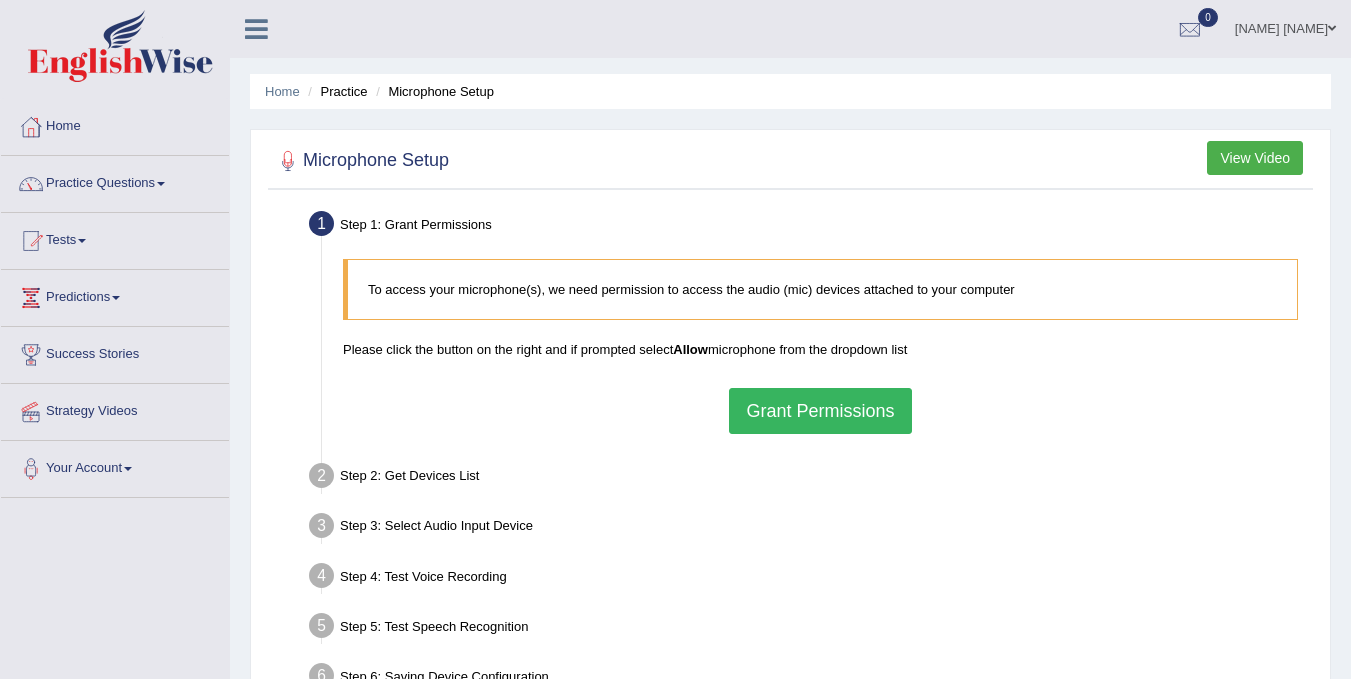 click on "Grant Permissions" at bounding box center (820, 411) 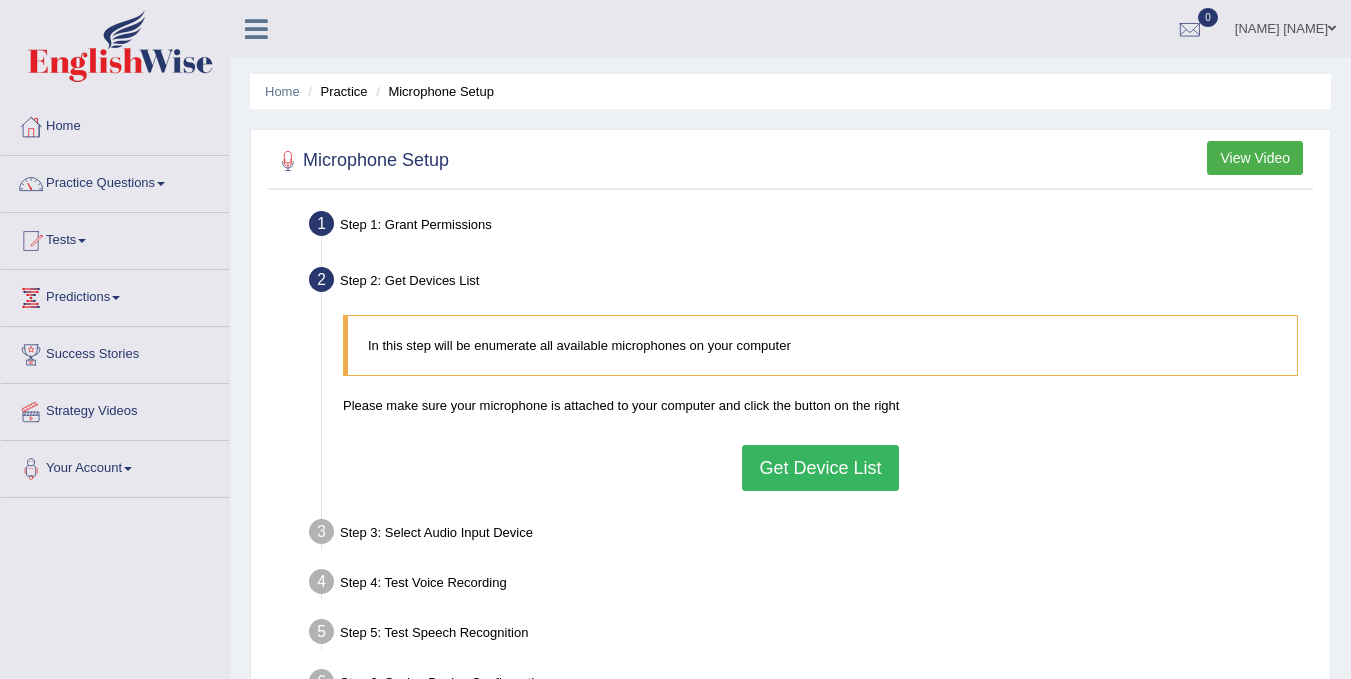 click on "Get Device List" at bounding box center (820, 468) 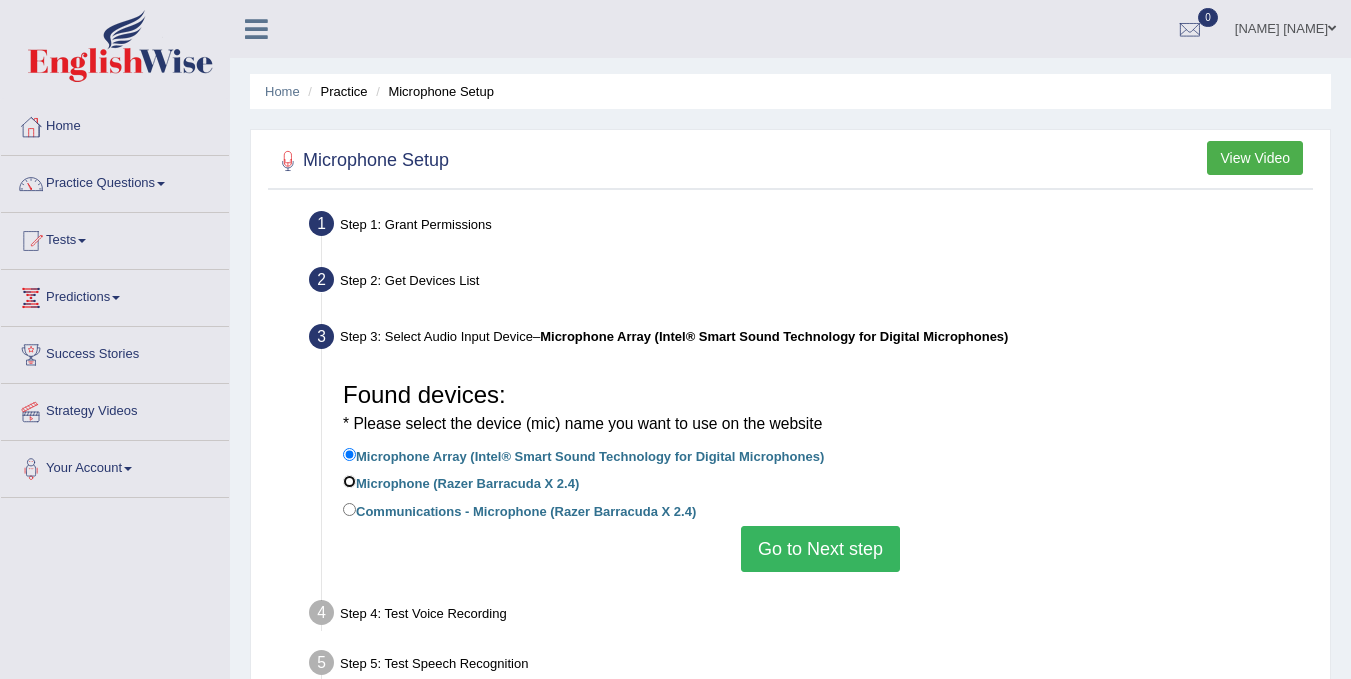 click on "Microphone (Razer Barracuda X 2.4)" at bounding box center [349, 481] 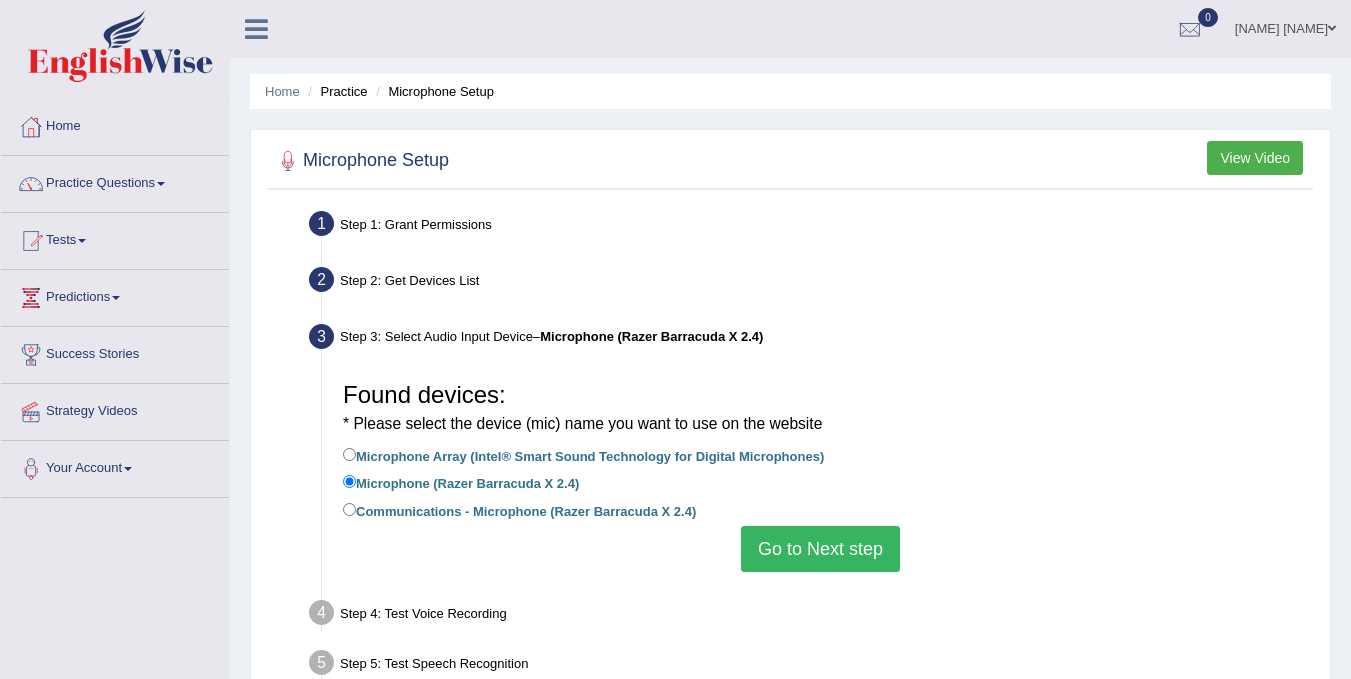 click on "Go to Next step" at bounding box center (820, 549) 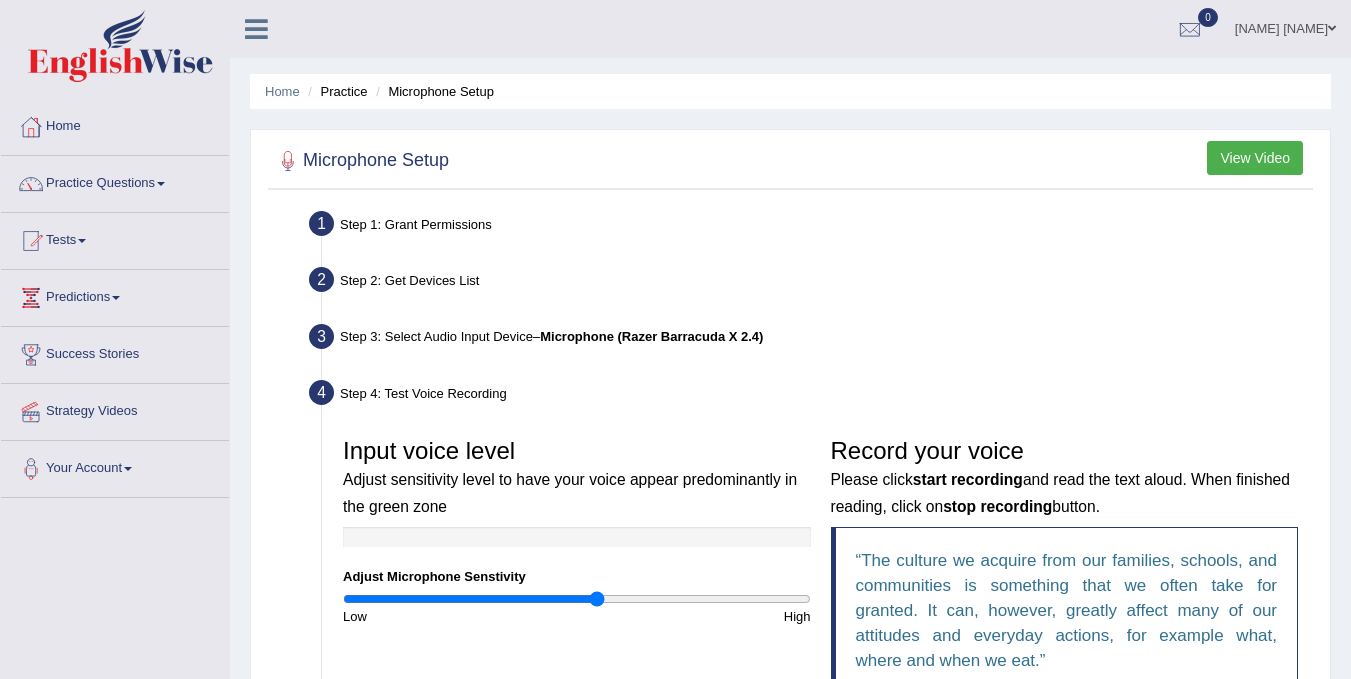 click at bounding box center [577, 599] 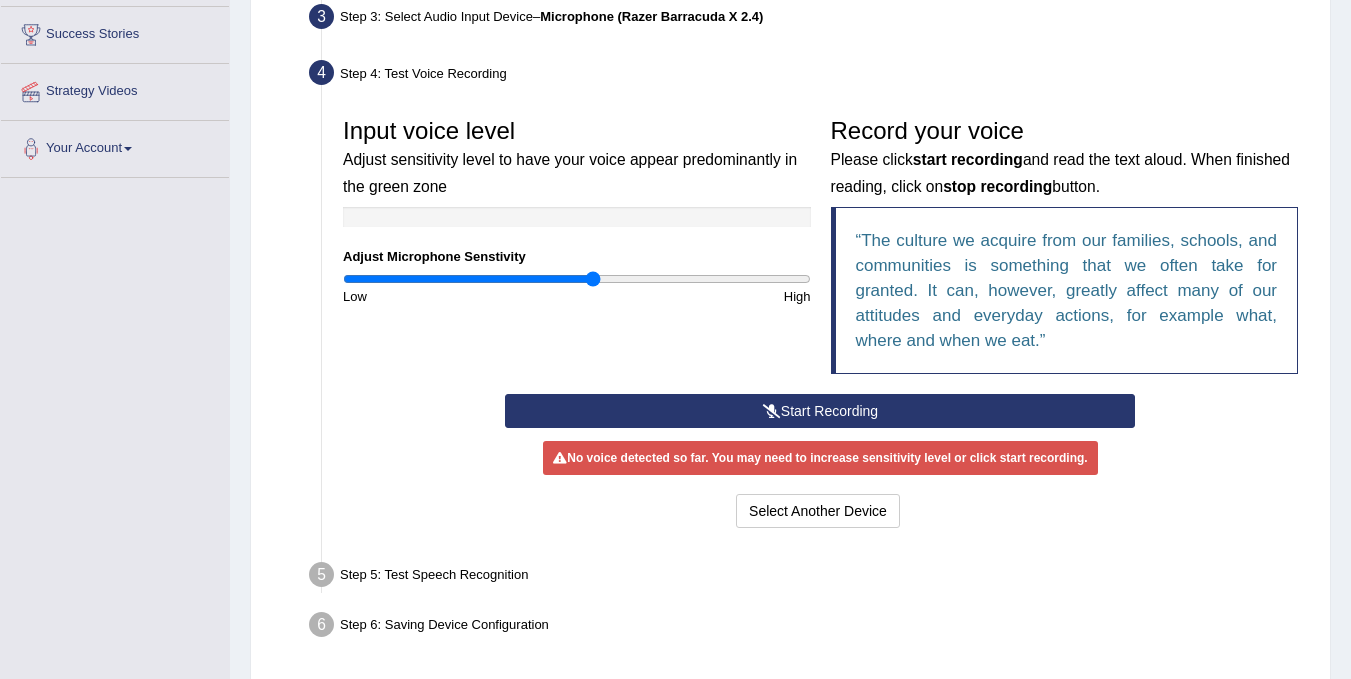 scroll, scrollTop: 360, scrollLeft: 0, axis: vertical 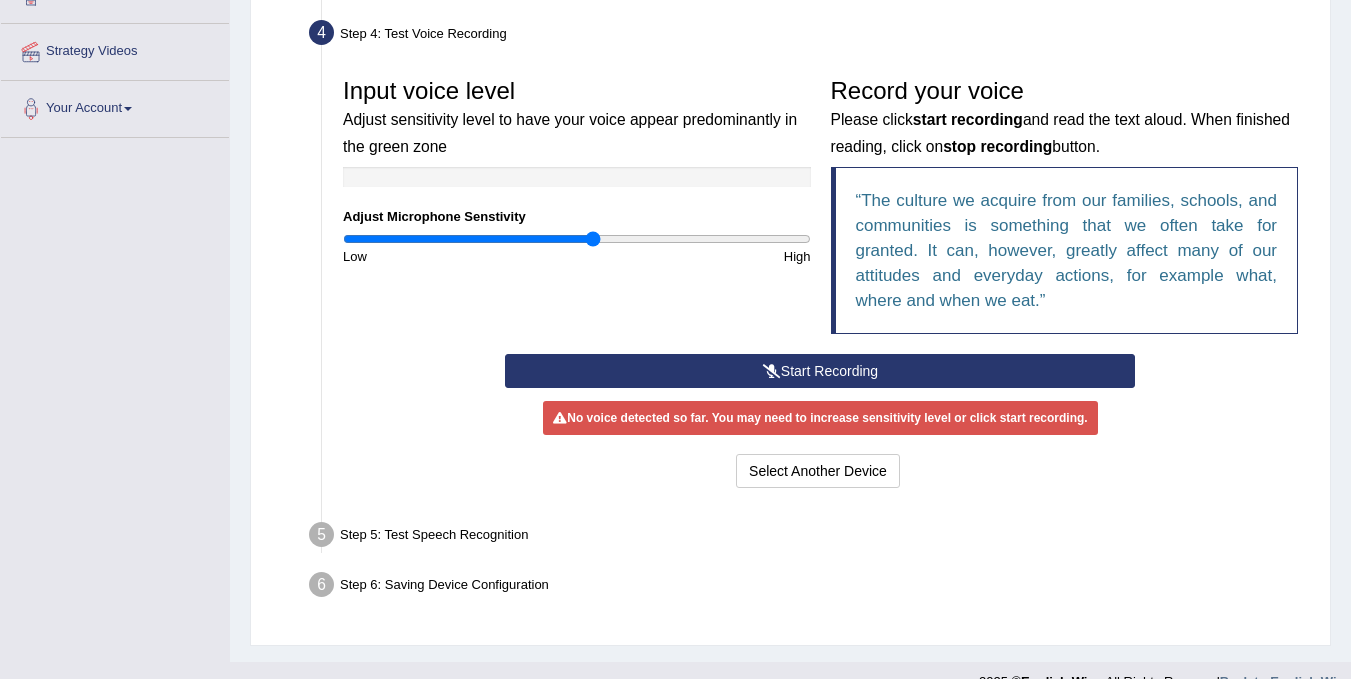 click on "Start Recording" at bounding box center (820, 371) 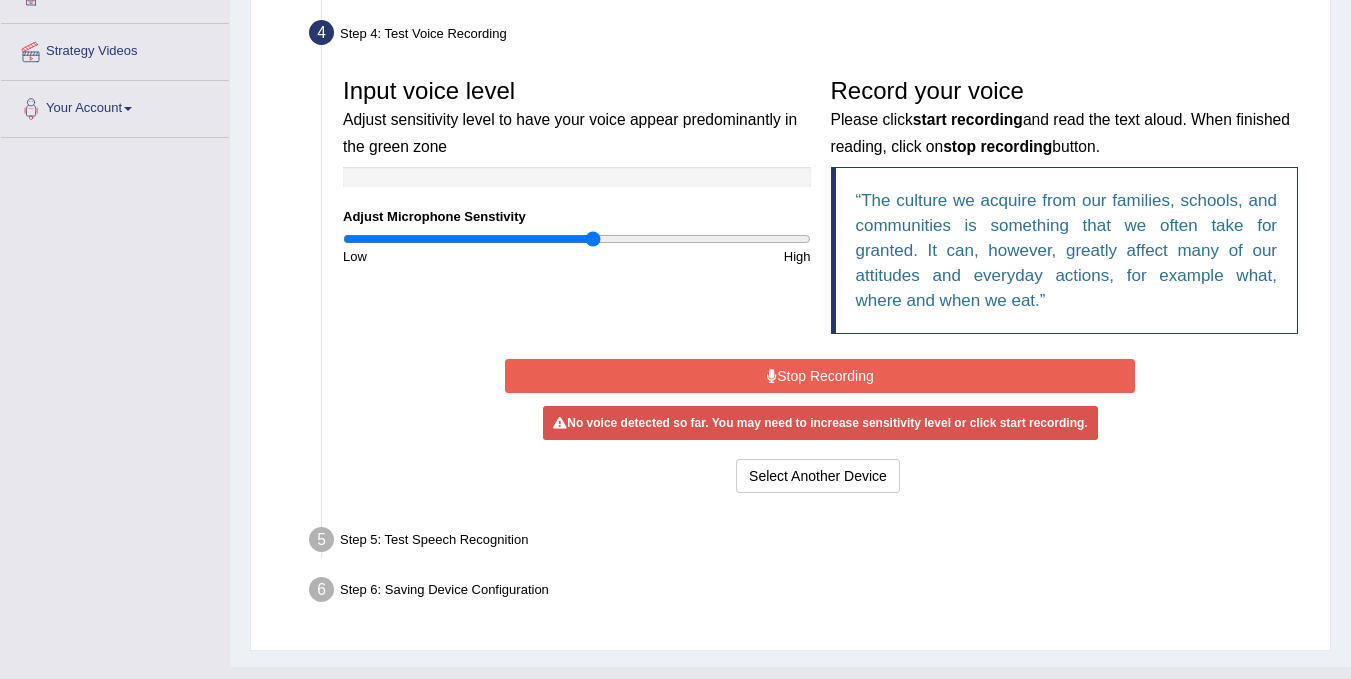 click on "Stop Recording" at bounding box center (820, 376) 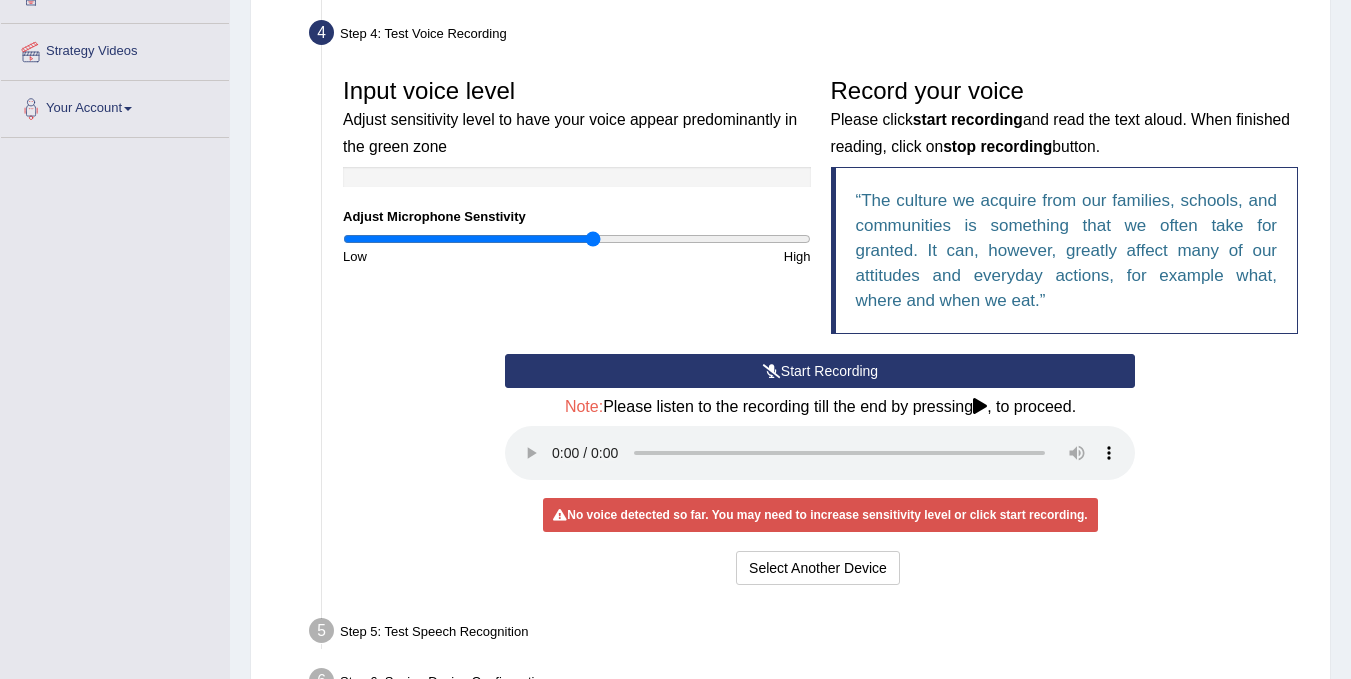 click on "Start Recording" at bounding box center (820, 371) 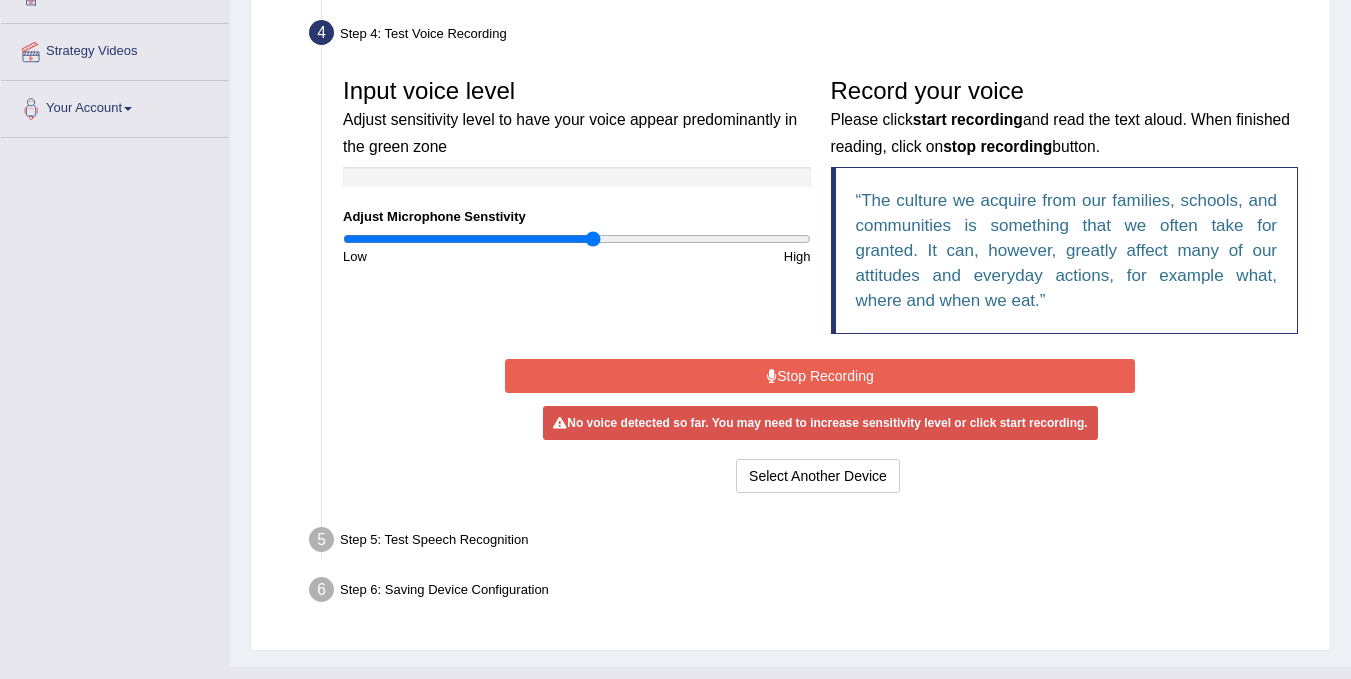 click on "Stop Recording" at bounding box center [820, 376] 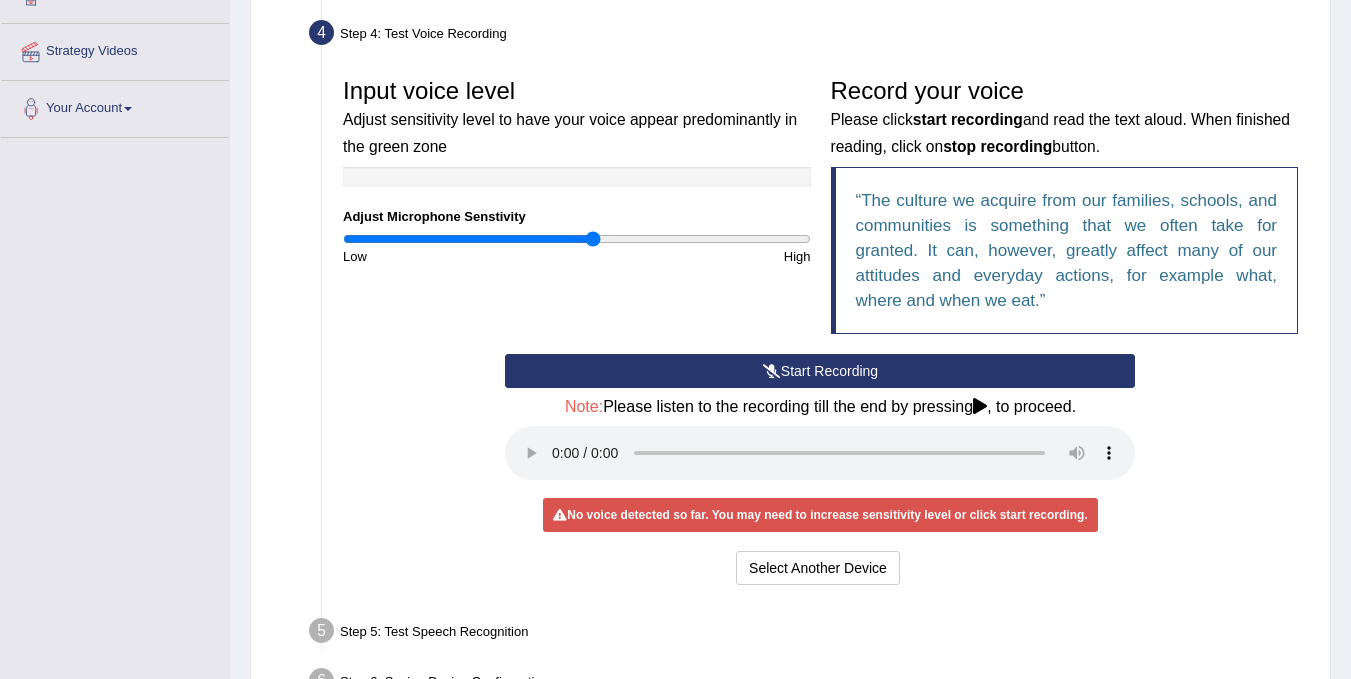 click on "Start Recording" at bounding box center (820, 371) 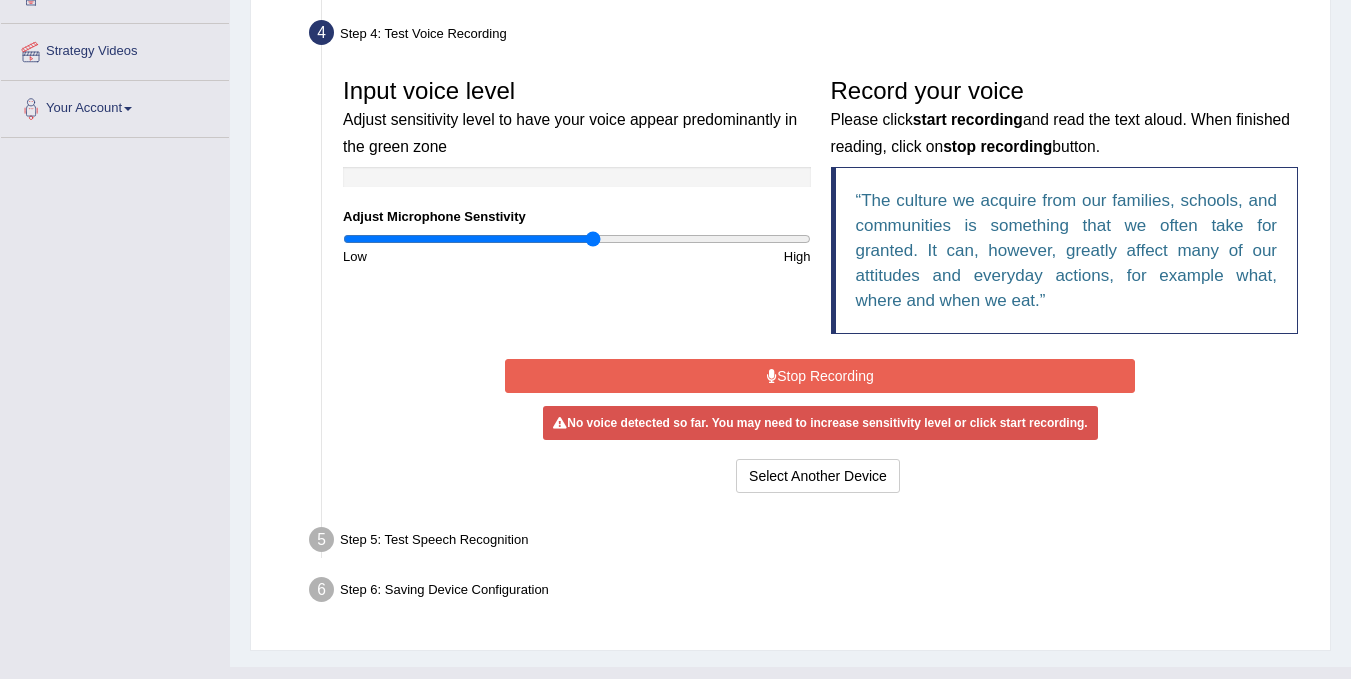 click on "Stop Recording" at bounding box center [820, 376] 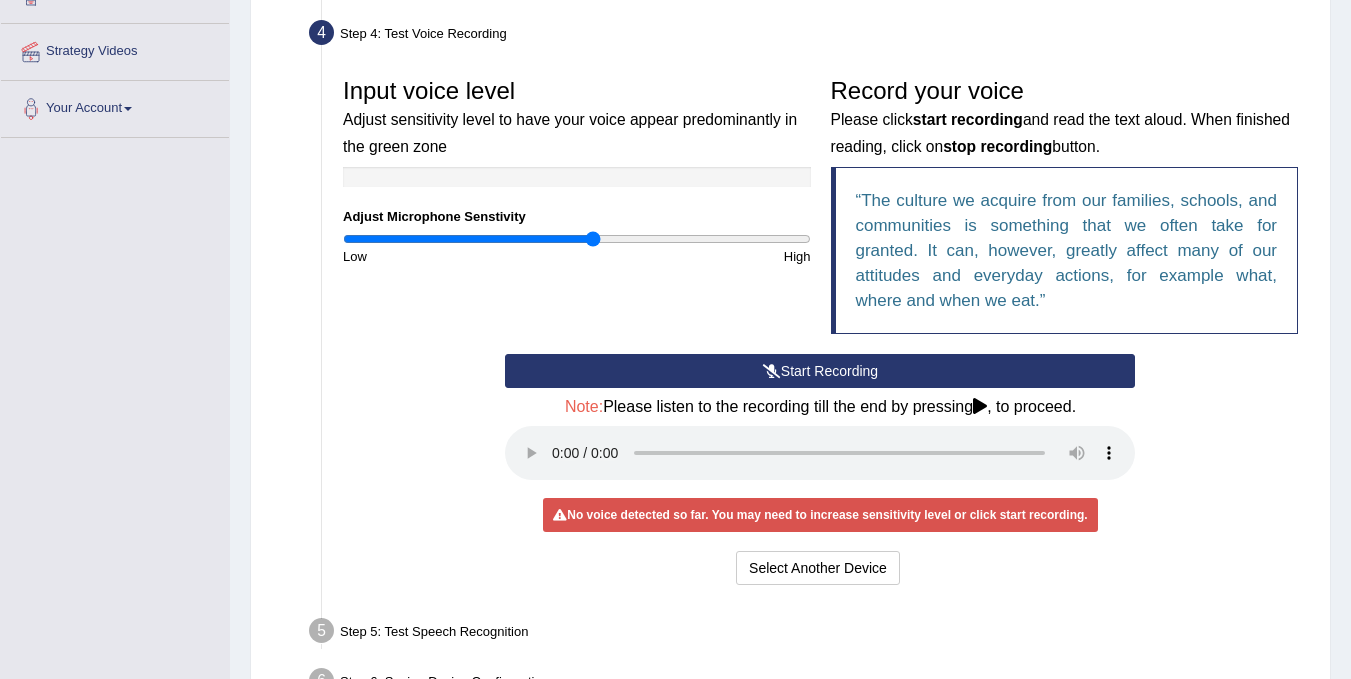 click on "Start Recording" at bounding box center [820, 371] 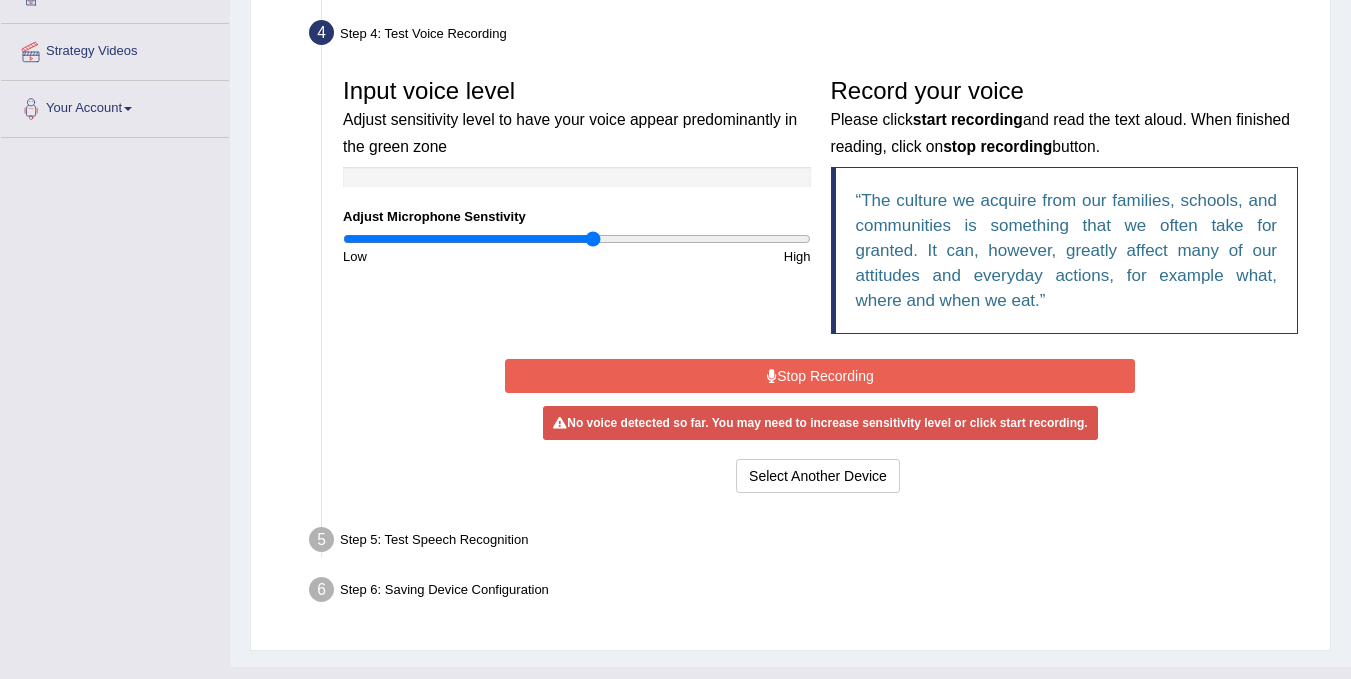 click on "Stop Recording" at bounding box center [820, 376] 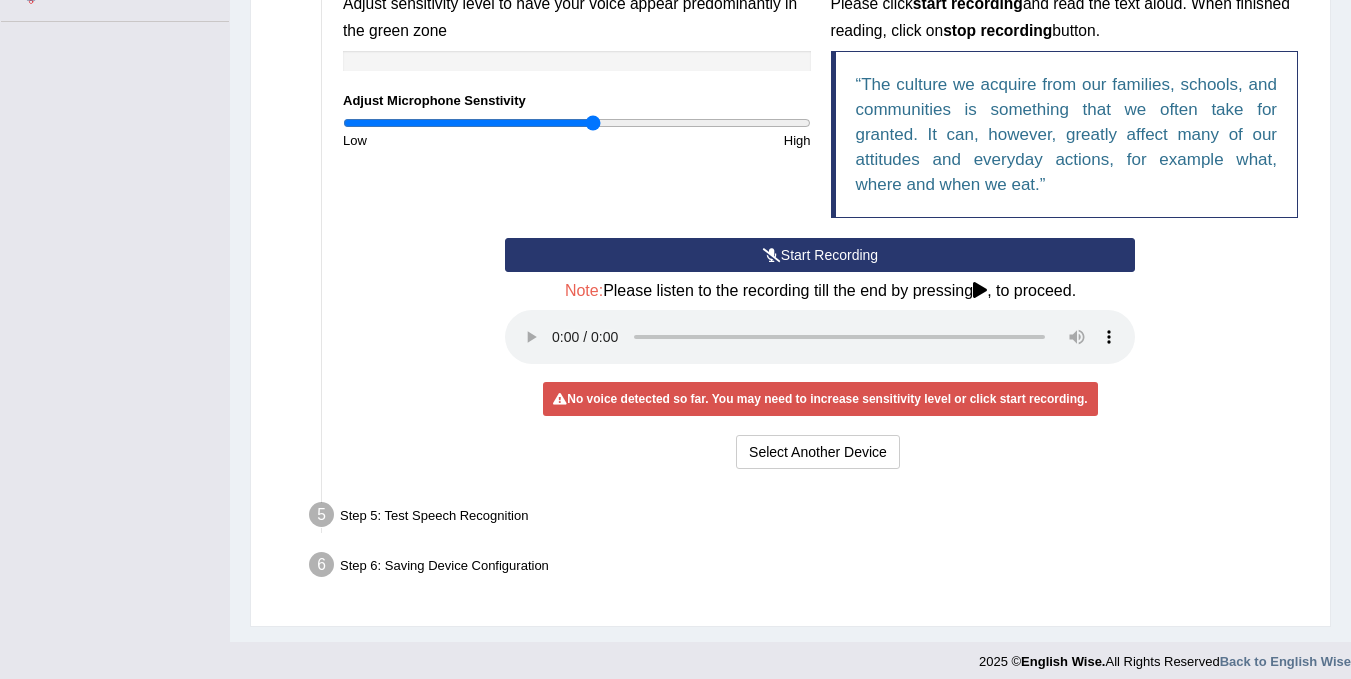 scroll, scrollTop: 489, scrollLeft: 0, axis: vertical 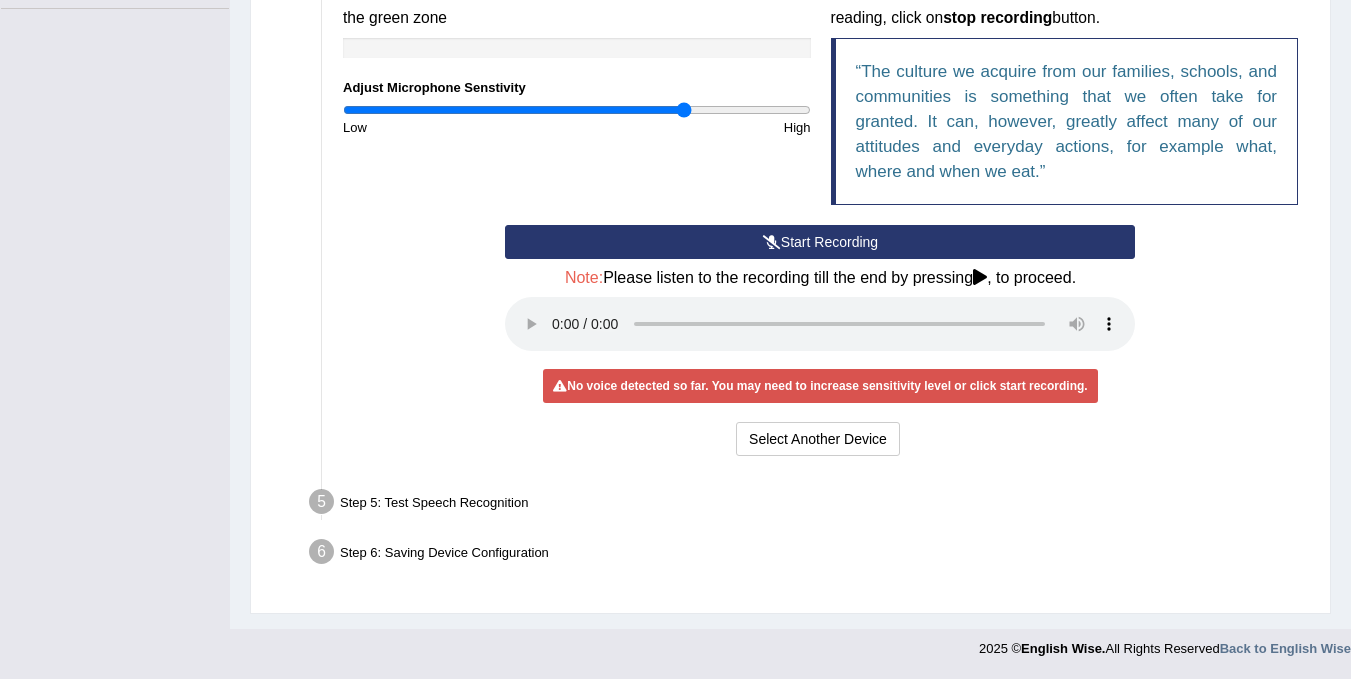 click at bounding box center (577, 110) 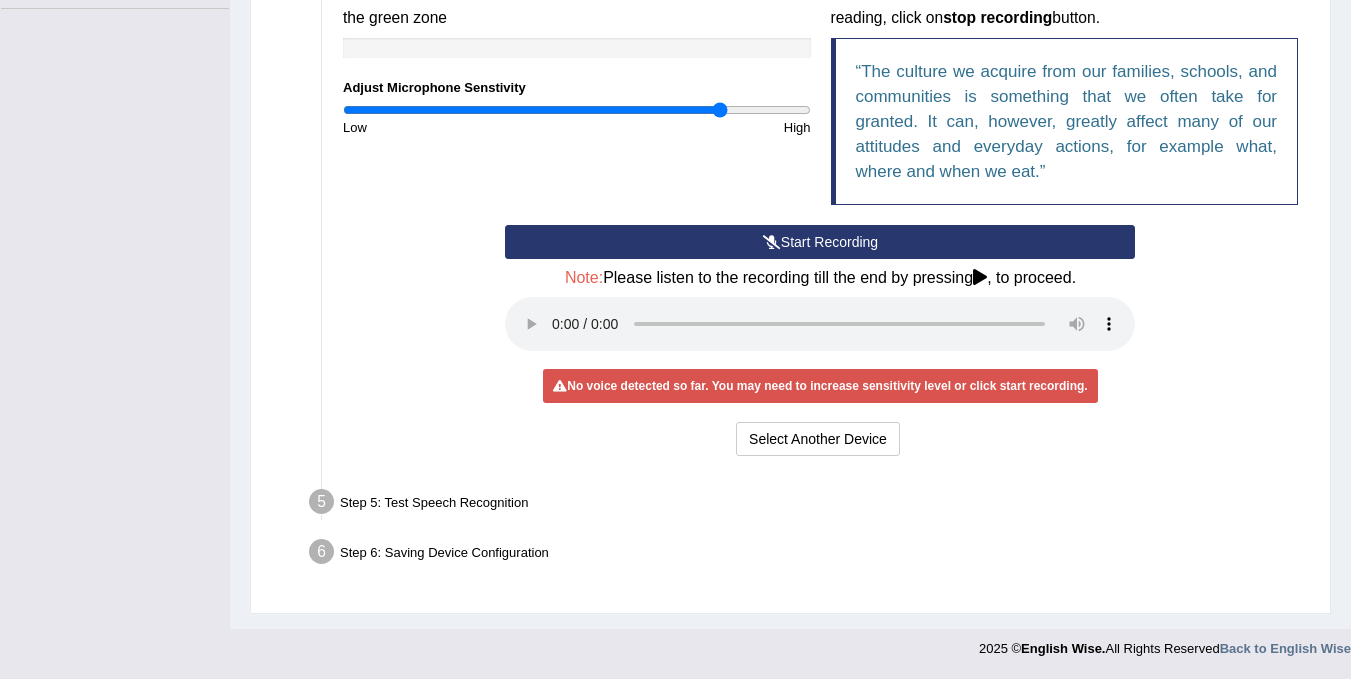 click at bounding box center (577, 110) 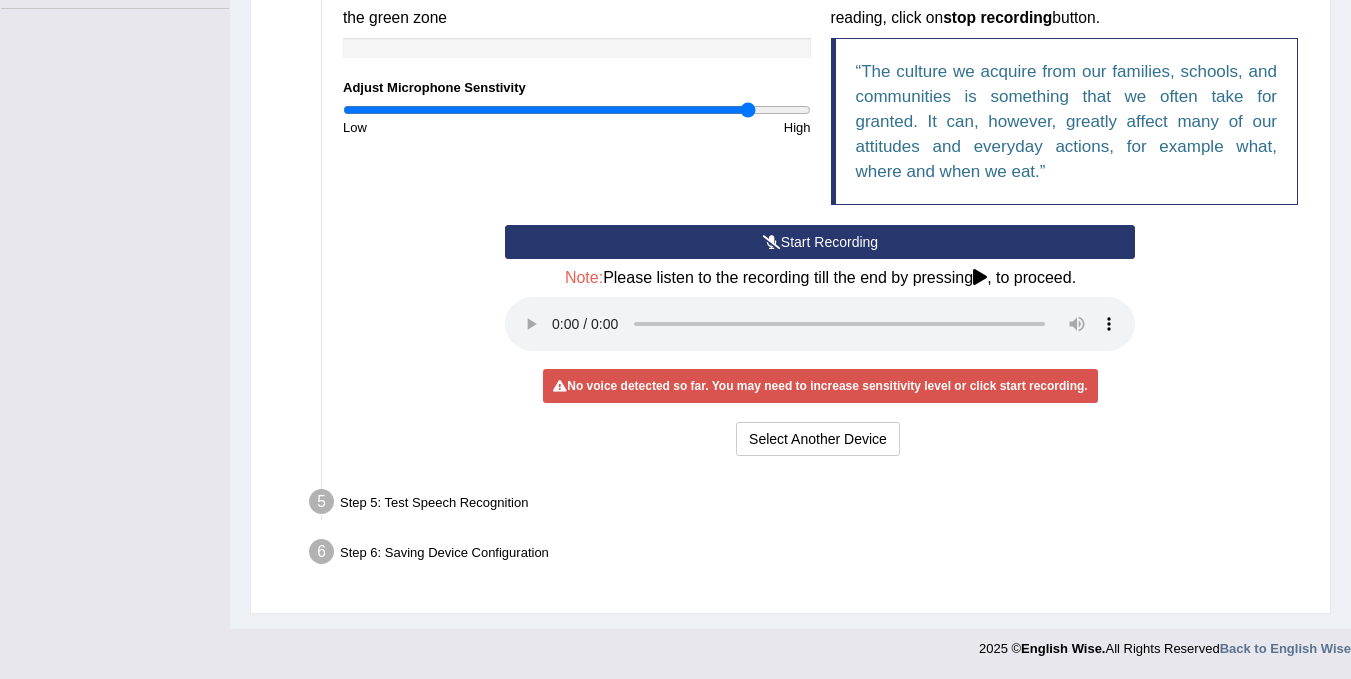 click at bounding box center (577, 110) 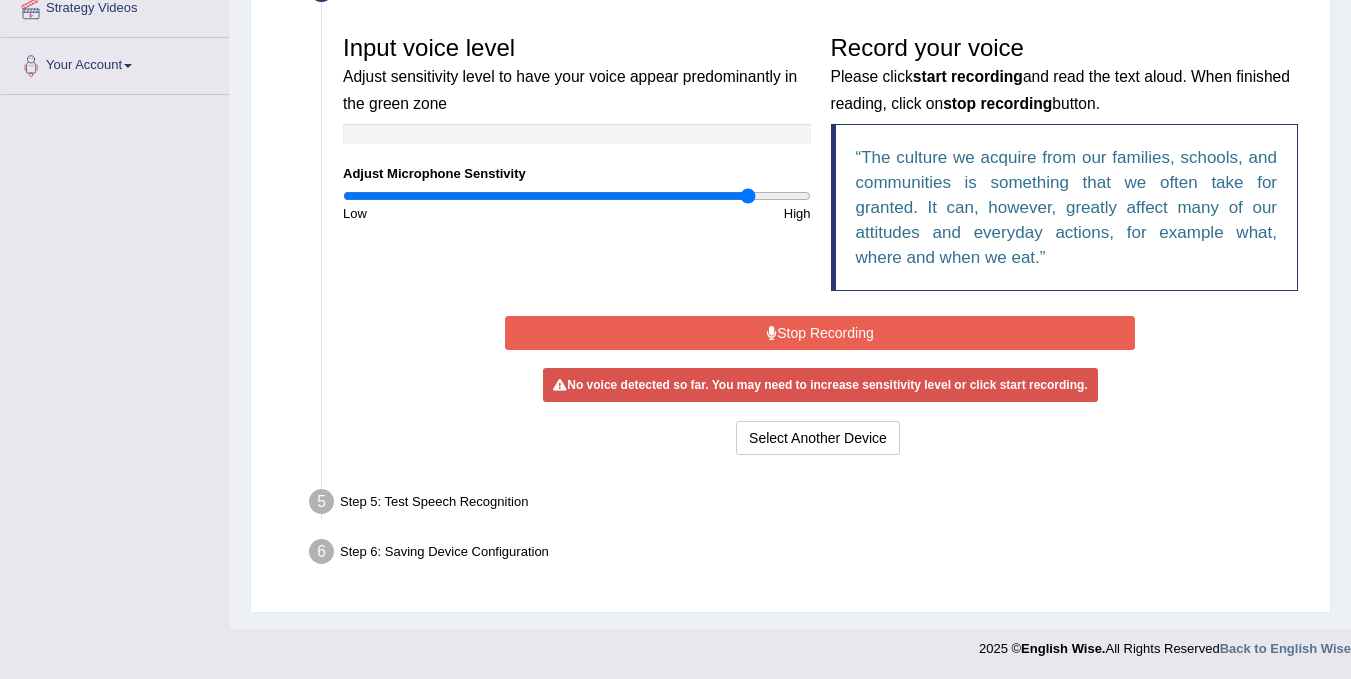 scroll, scrollTop: 398, scrollLeft: 0, axis: vertical 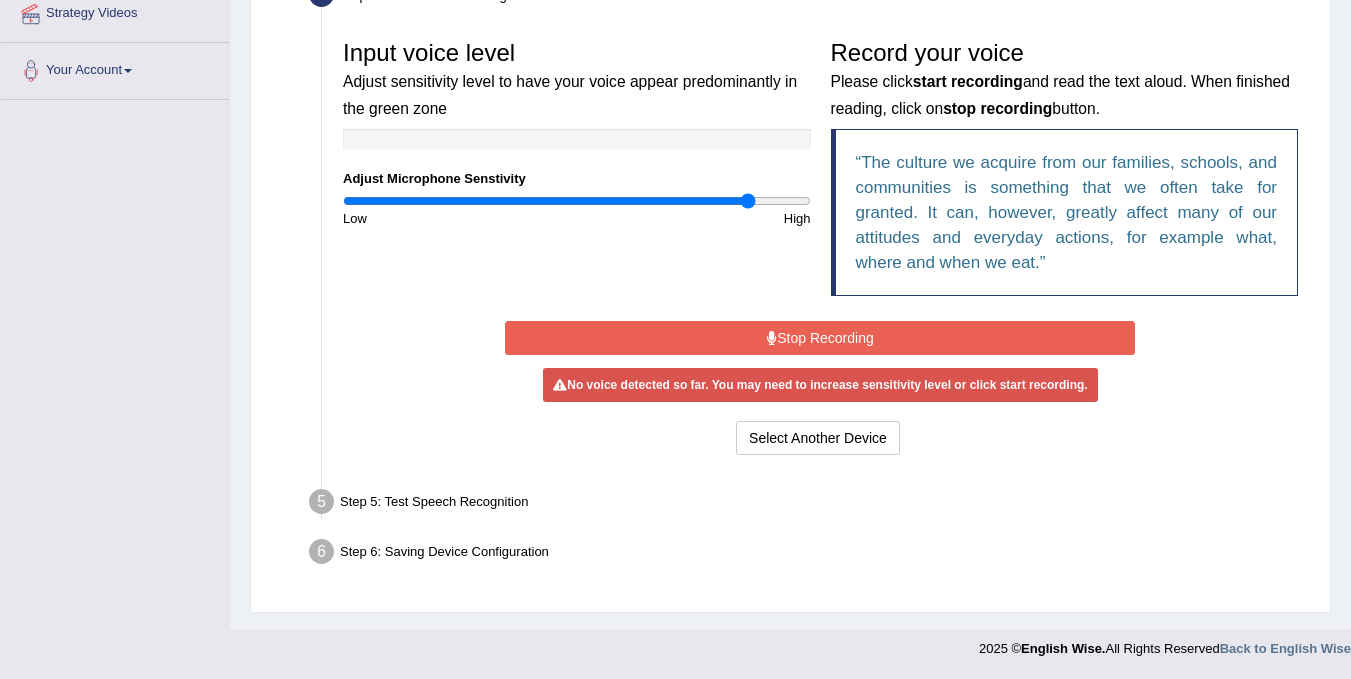 click on "Stop Recording" at bounding box center [820, 338] 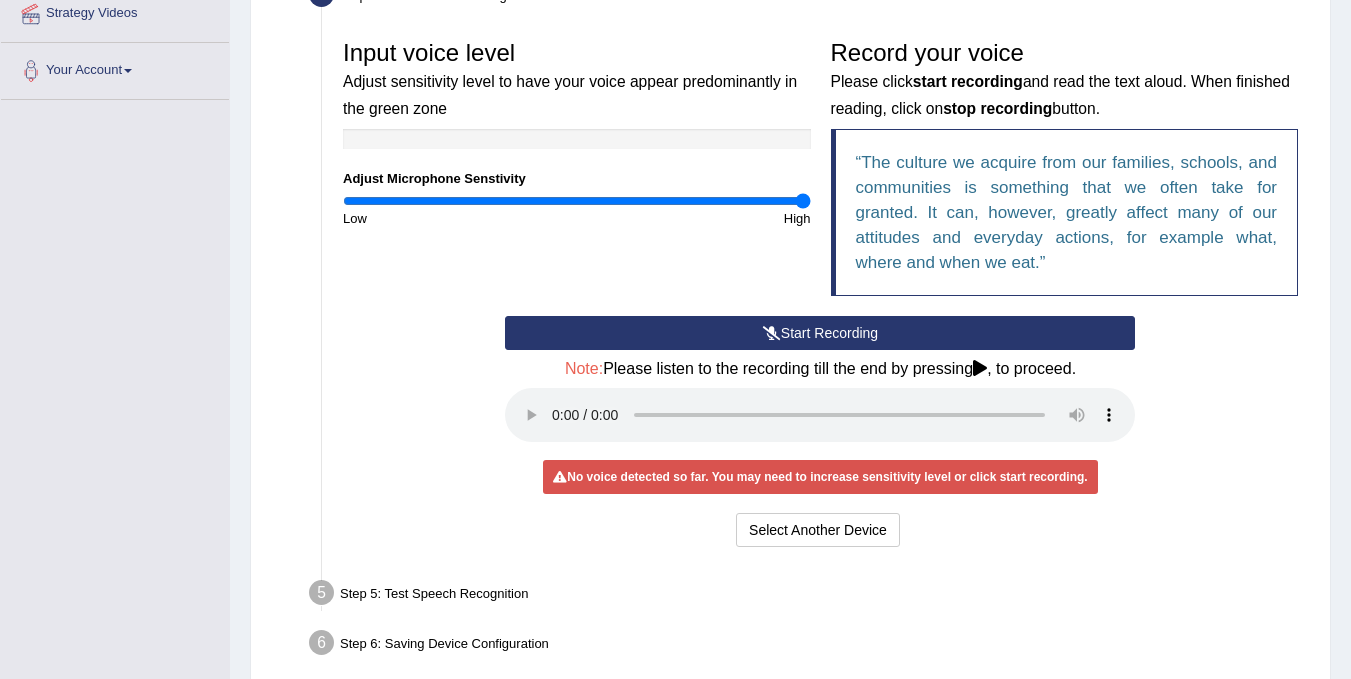 type on "2" 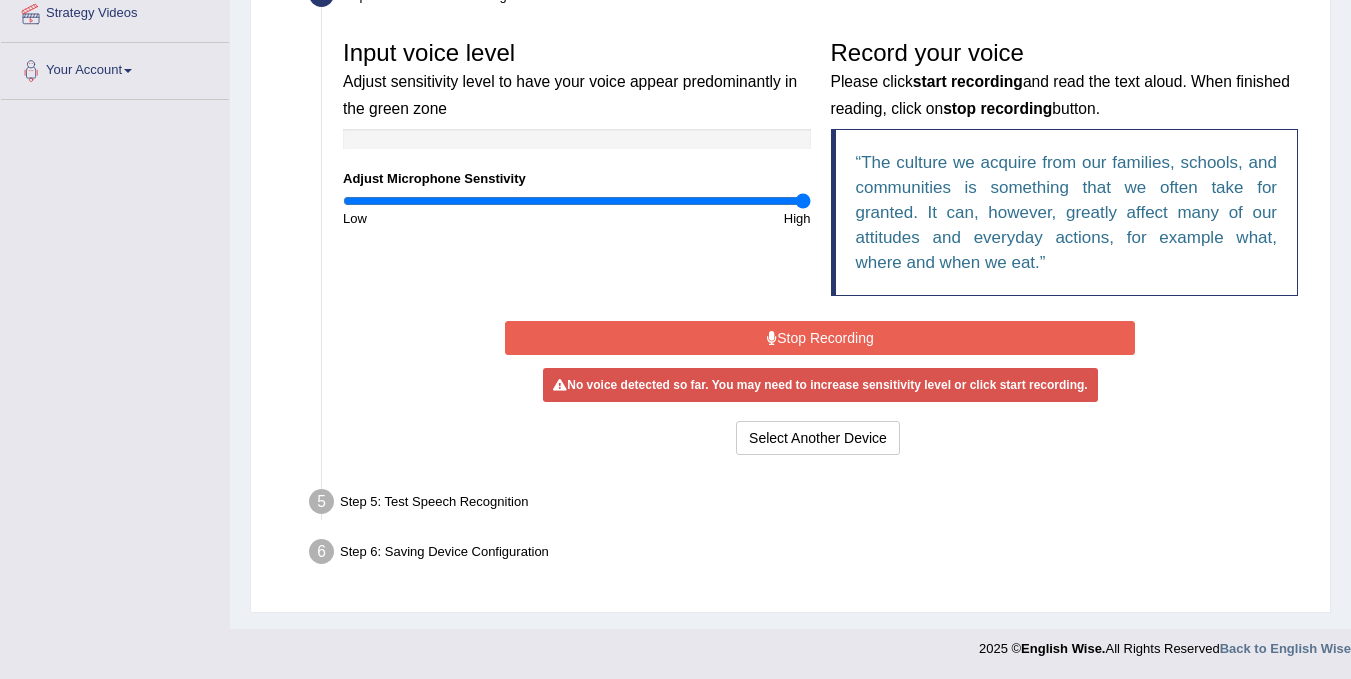 click on "Stop Recording" at bounding box center (820, 338) 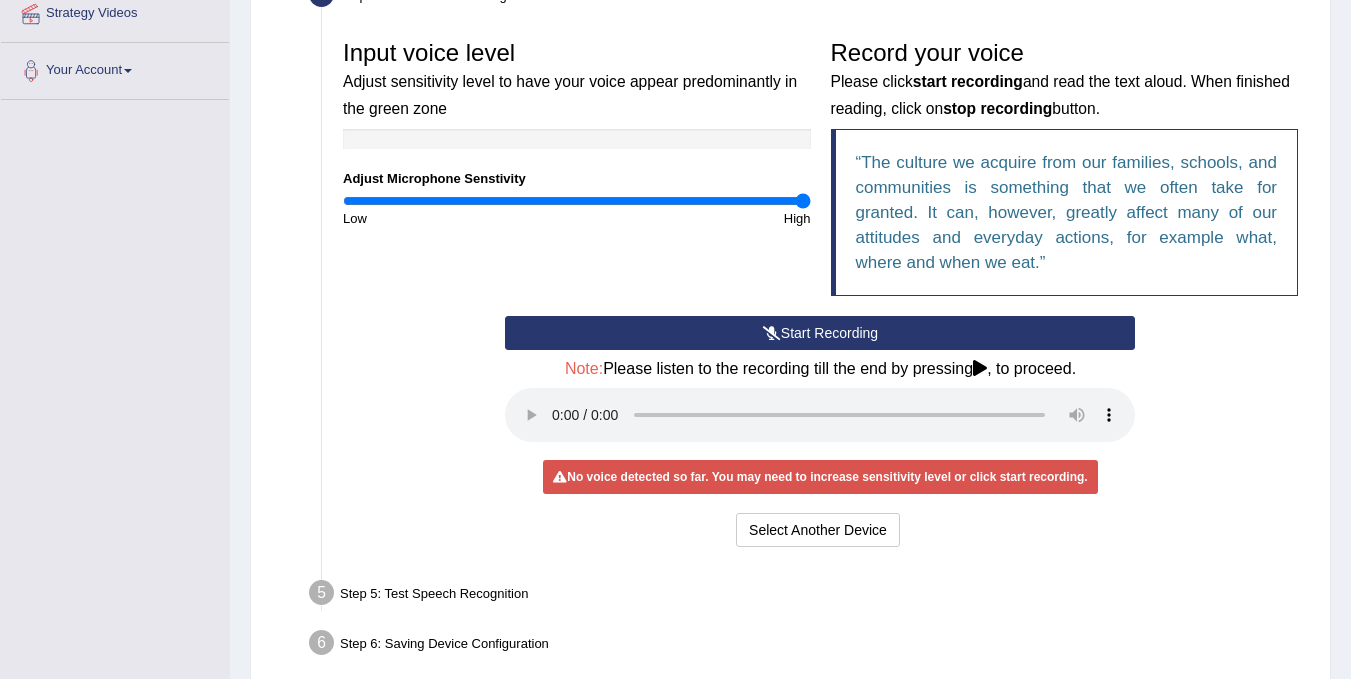 click on "Start Recording" at bounding box center [820, 333] 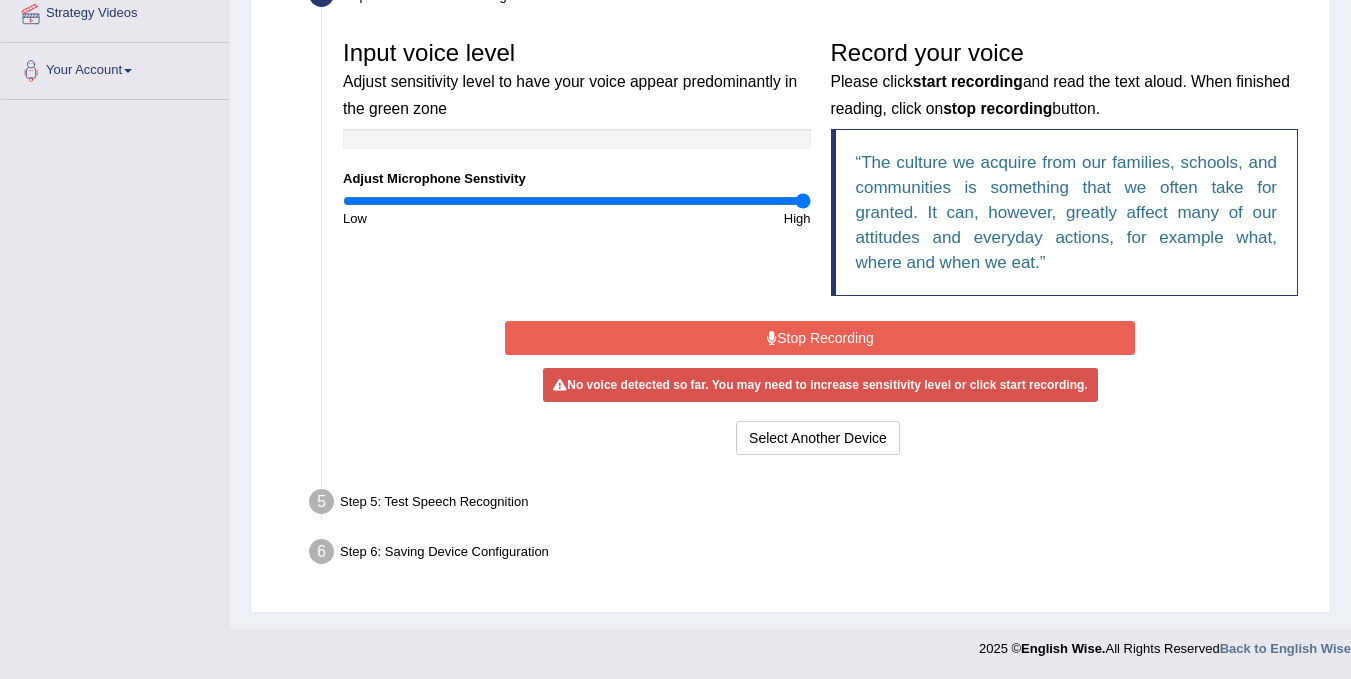 click on "Stop Recording" at bounding box center (820, 338) 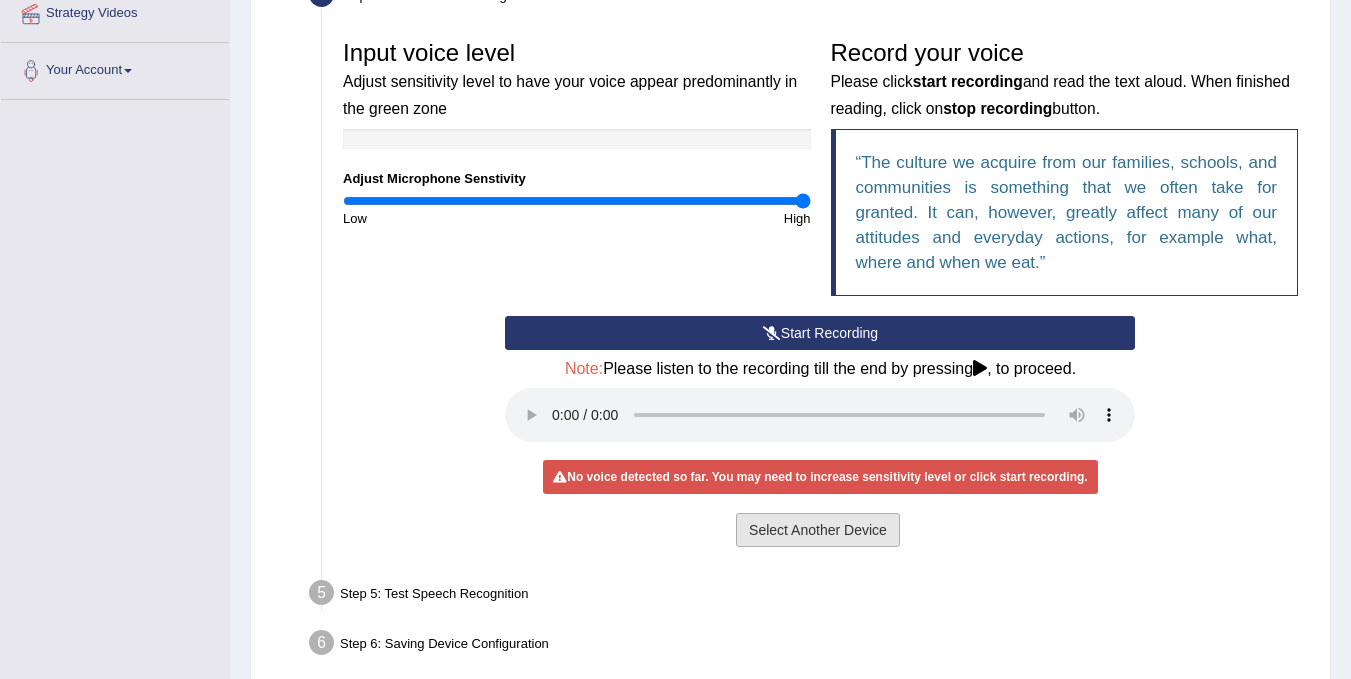 click on "Select Another Device" at bounding box center [818, 530] 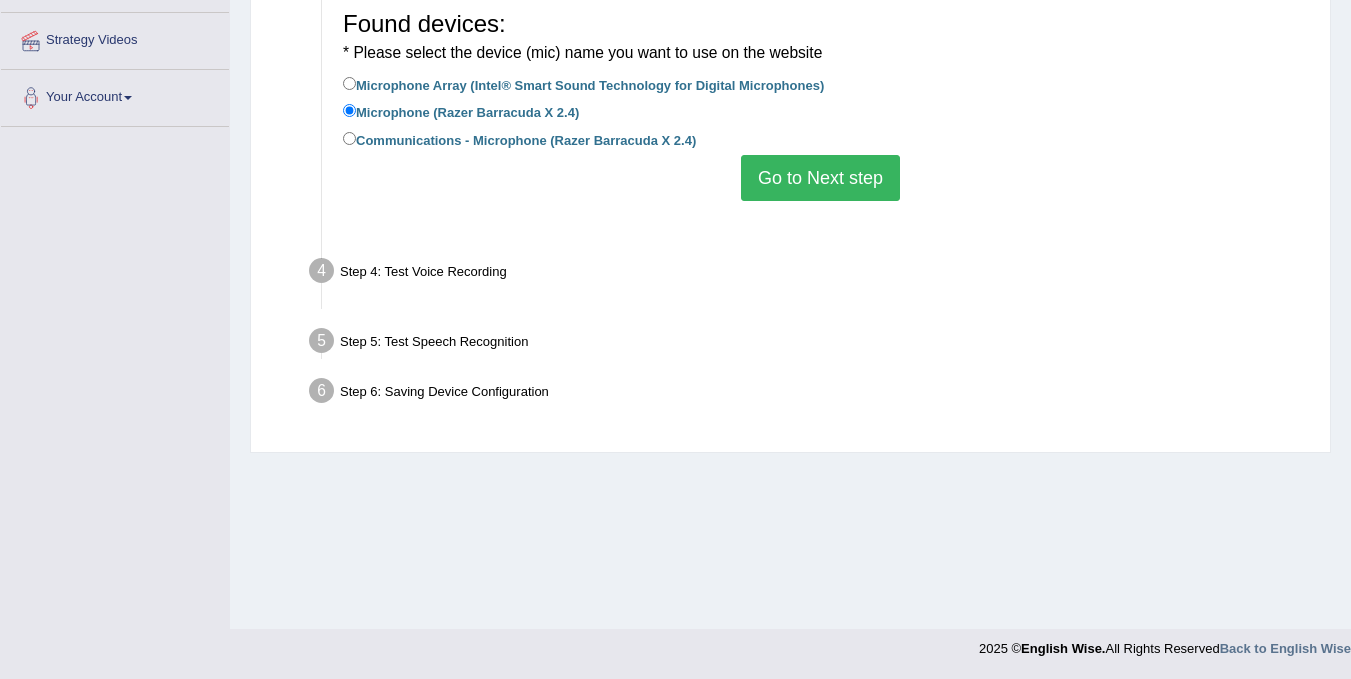 scroll, scrollTop: 371, scrollLeft: 0, axis: vertical 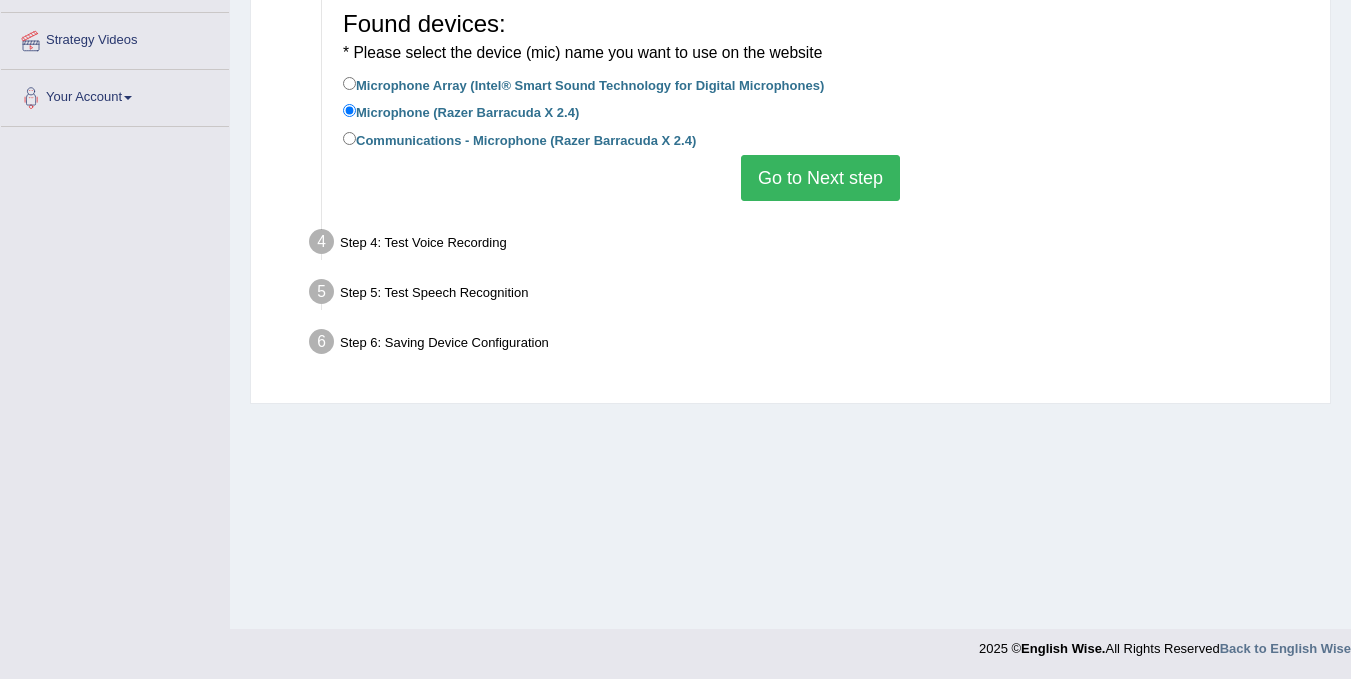 click on "Communications - Microphone (Razer Barracuda X 2.4)" at bounding box center [519, 139] 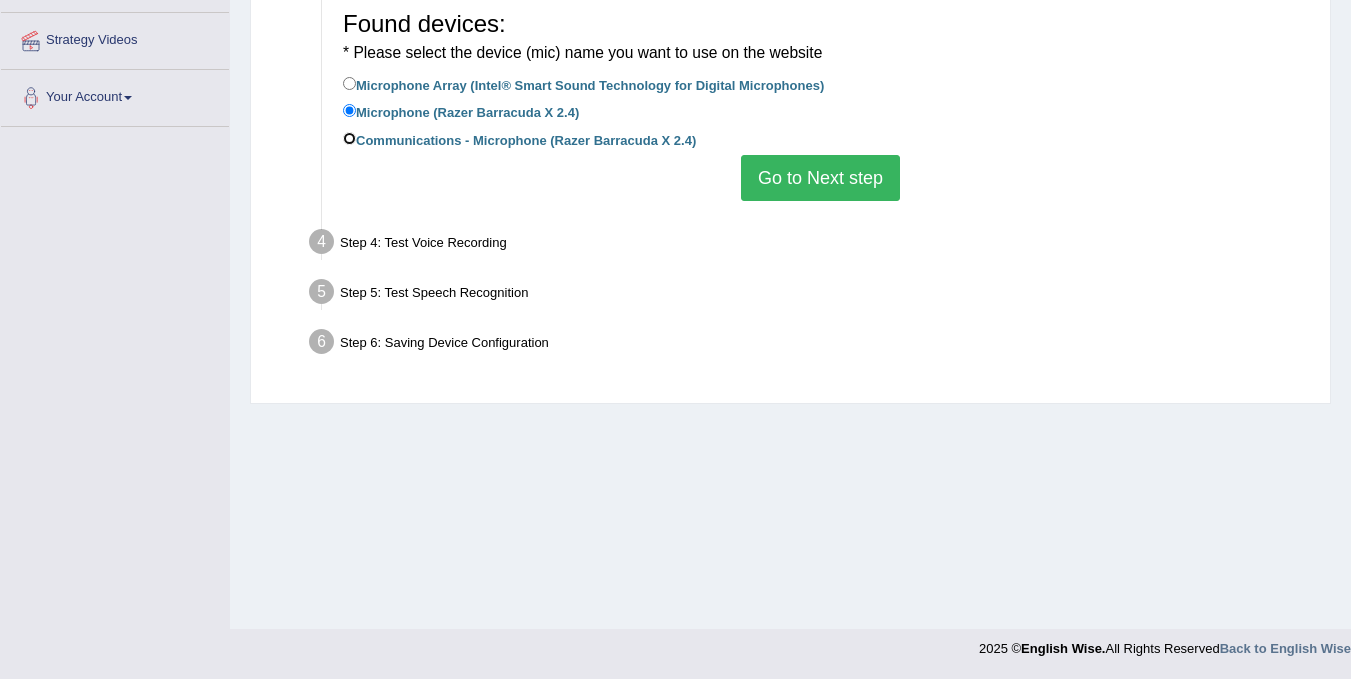 click on "Communications - Microphone (Razer Barracuda X 2.4)" at bounding box center [349, 138] 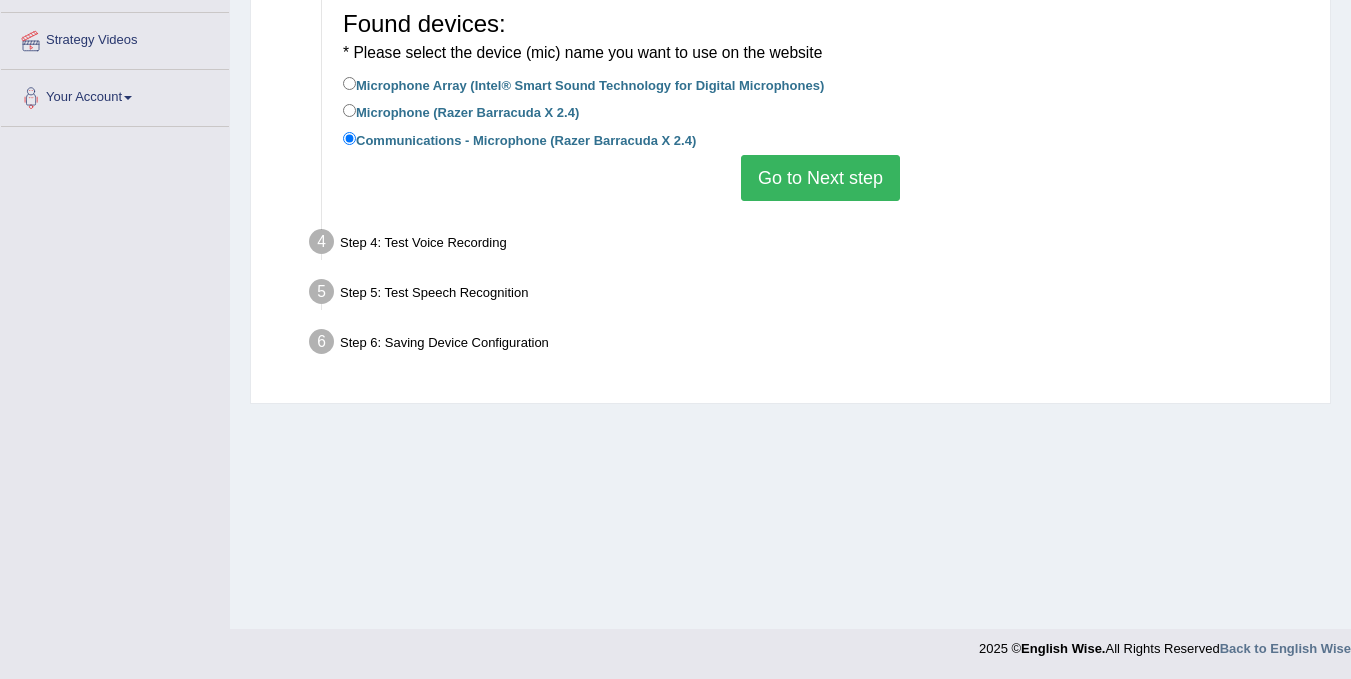 click on "Go to Next step" at bounding box center [820, 178] 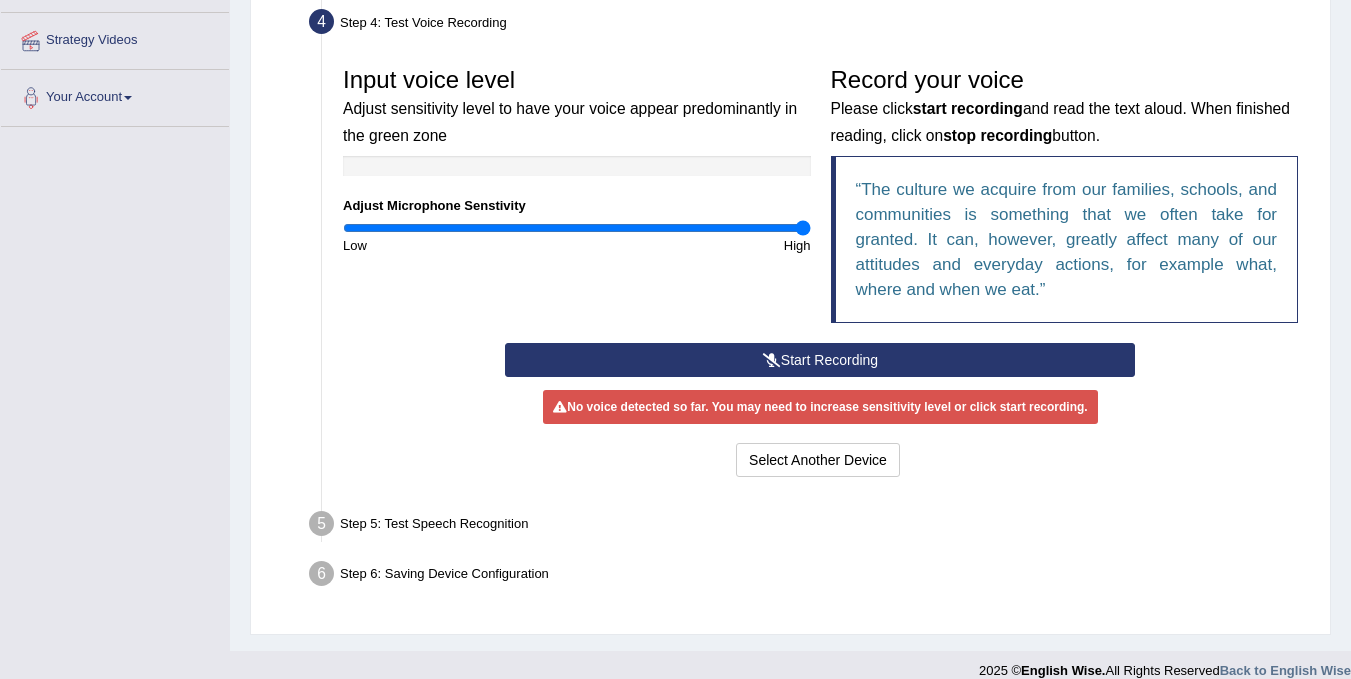 click on "Start Recording" at bounding box center [820, 360] 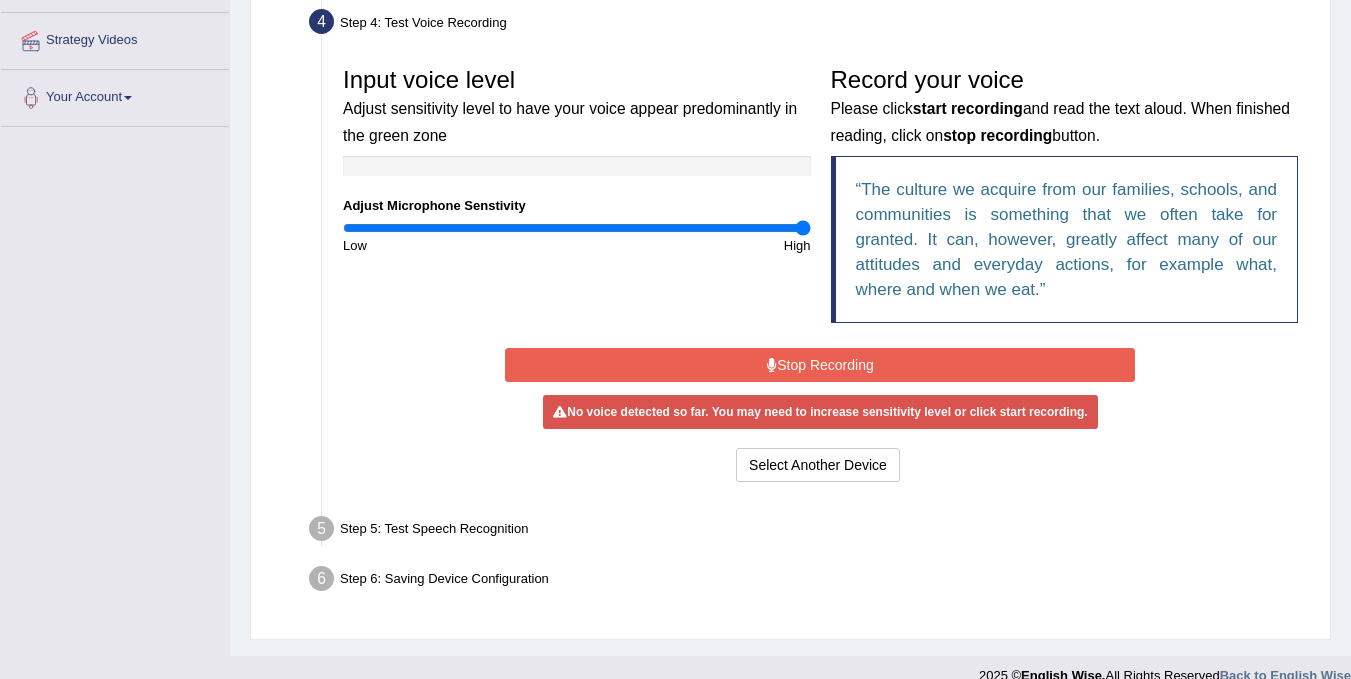 click on "Stop Recording" at bounding box center (820, 365) 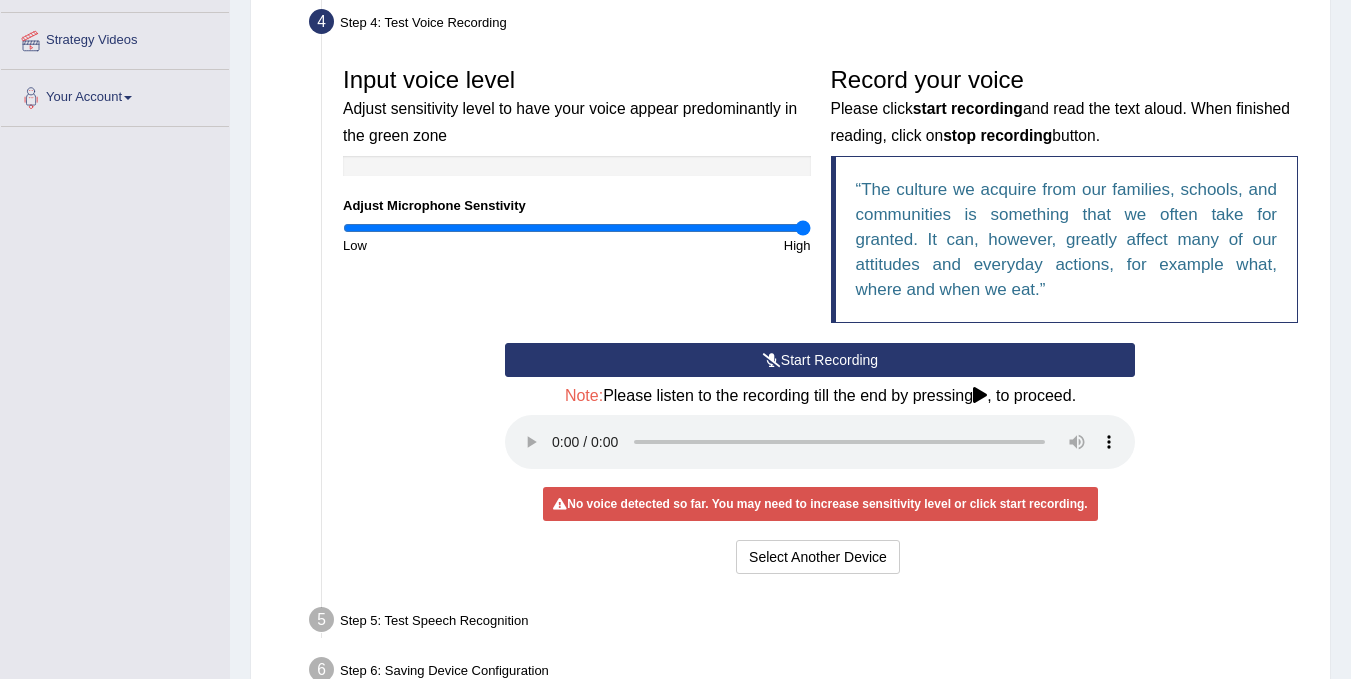 click on "Start Recording" at bounding box center (820, 360) 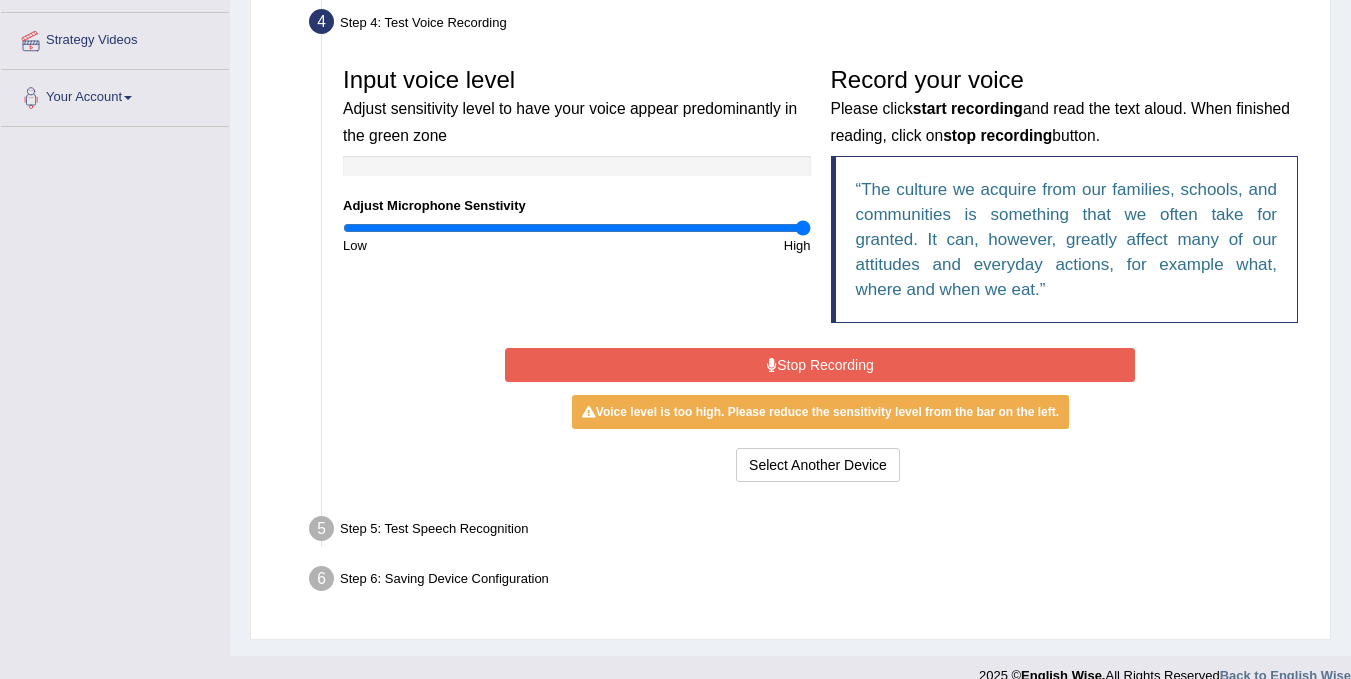 click on "Stop Recording" at bounding box center (820, 365) 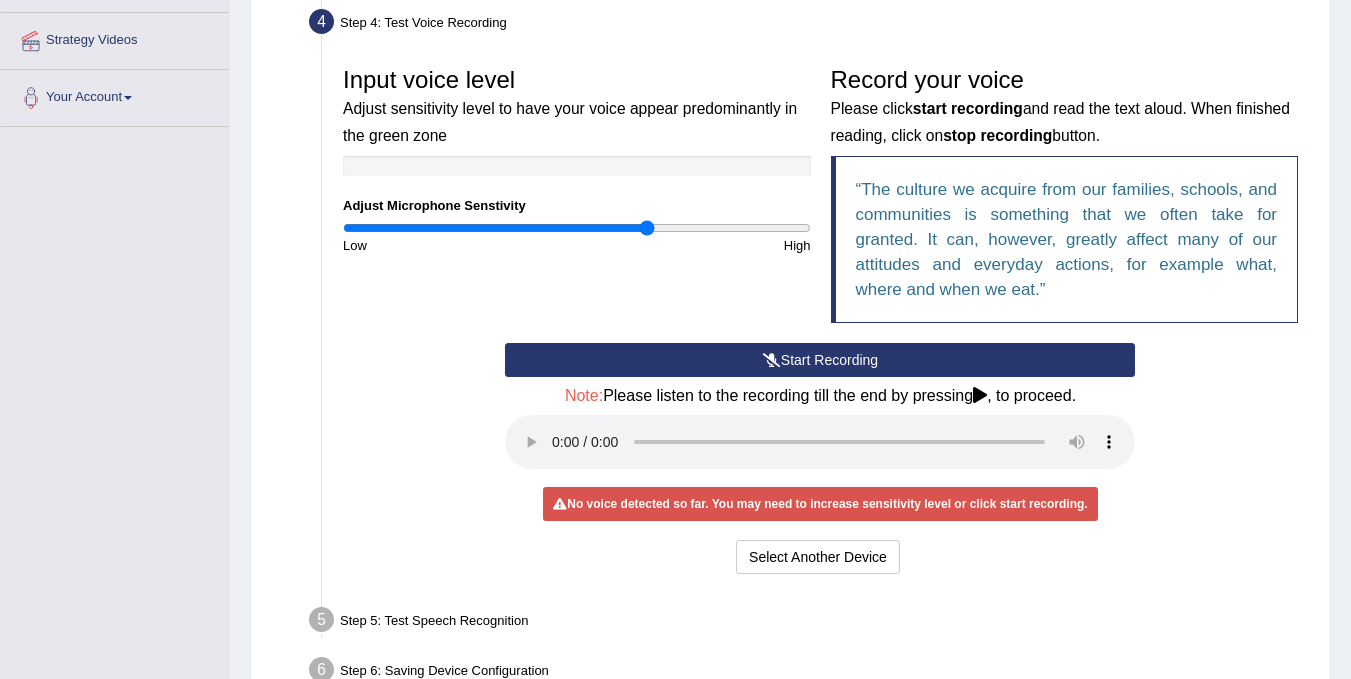 click at bounding box center [577, 228] 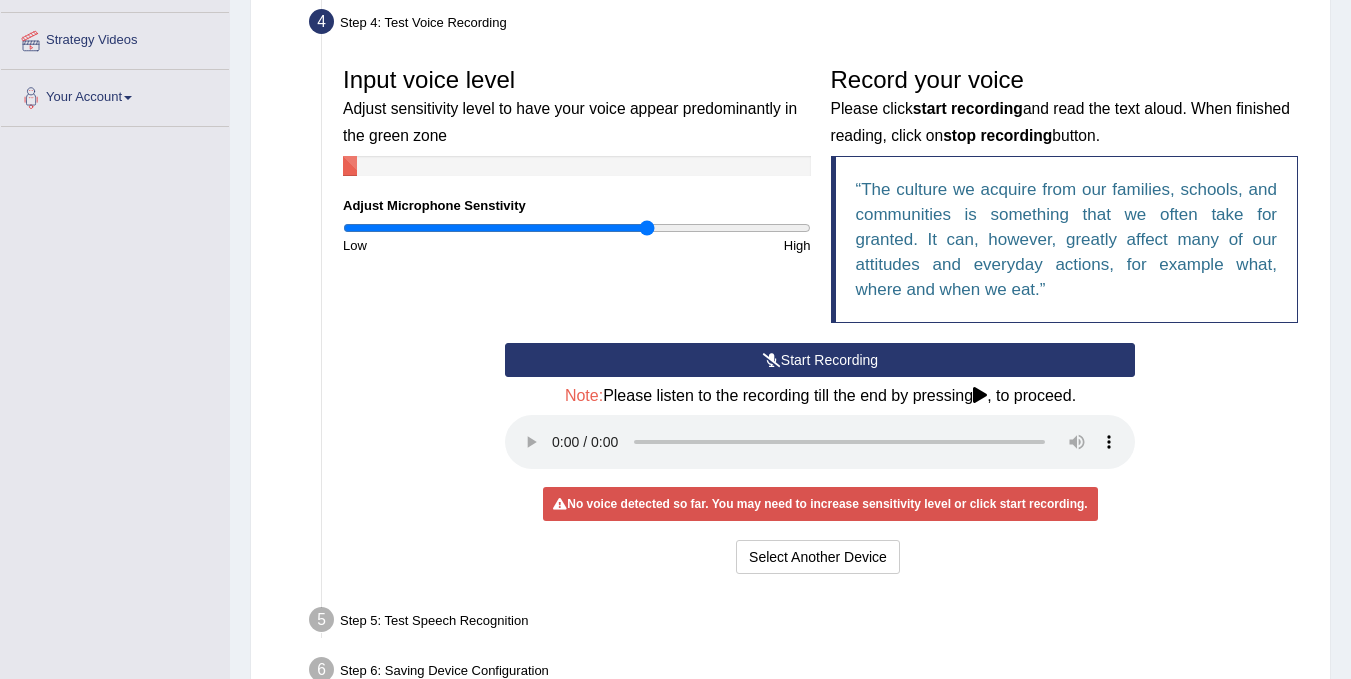 click on "The culture we acquire from our families, schools, and communities is something that we often take for granted. It can, however, greatly affect many of our attitudes and everyday actions, for example what, where and when we eat." at bounding box center (1065, 239) 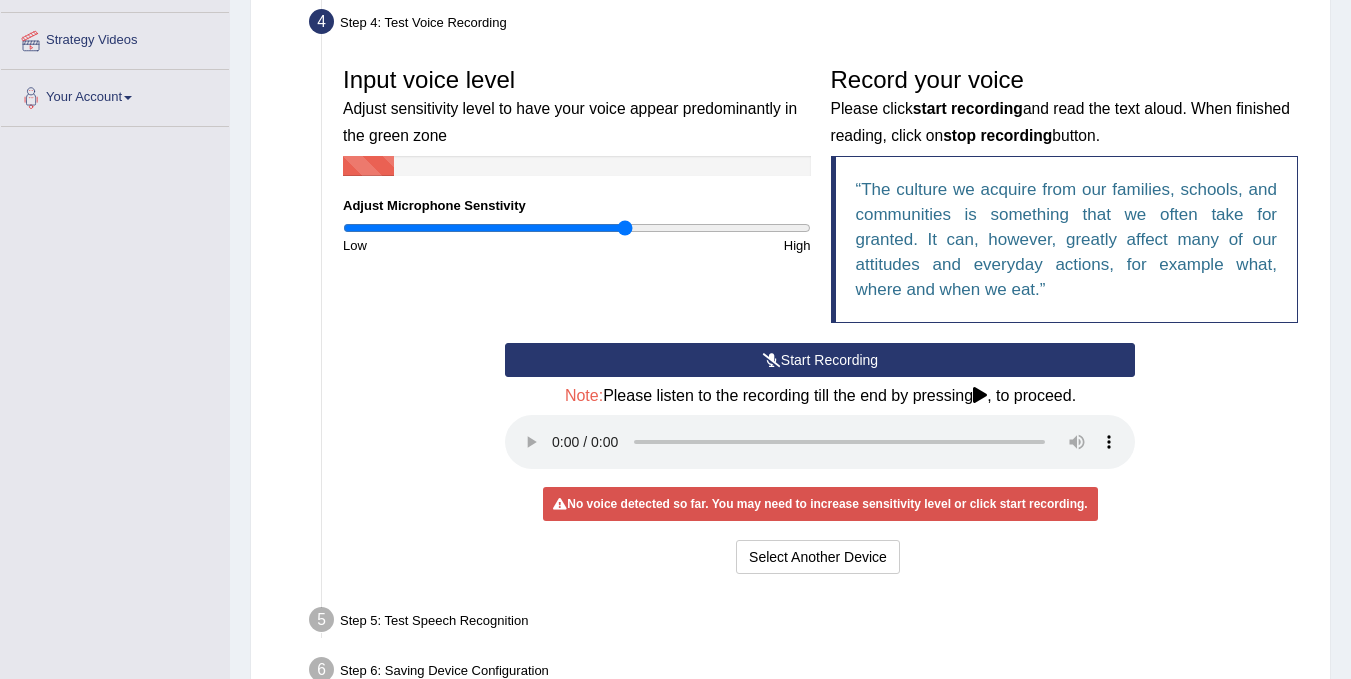 click at bounding box center (577, 228) 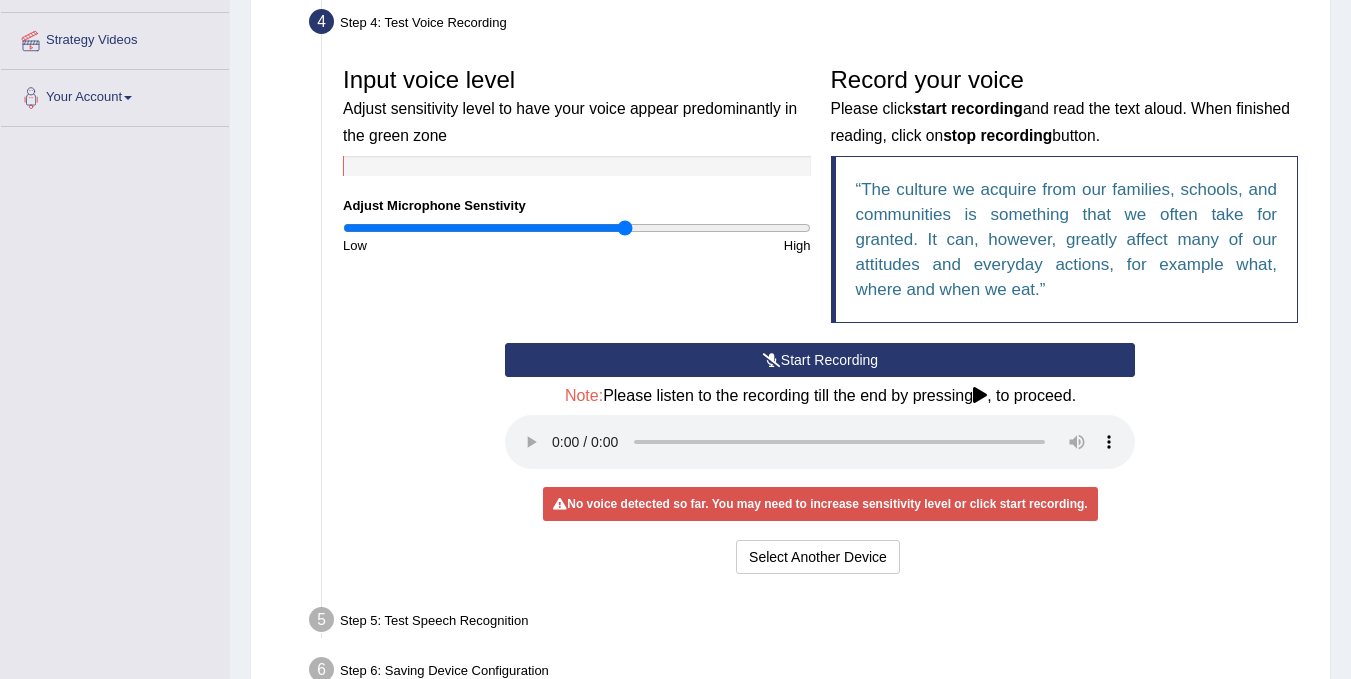 click on "Start Recording" at bounding box center [820, 360] 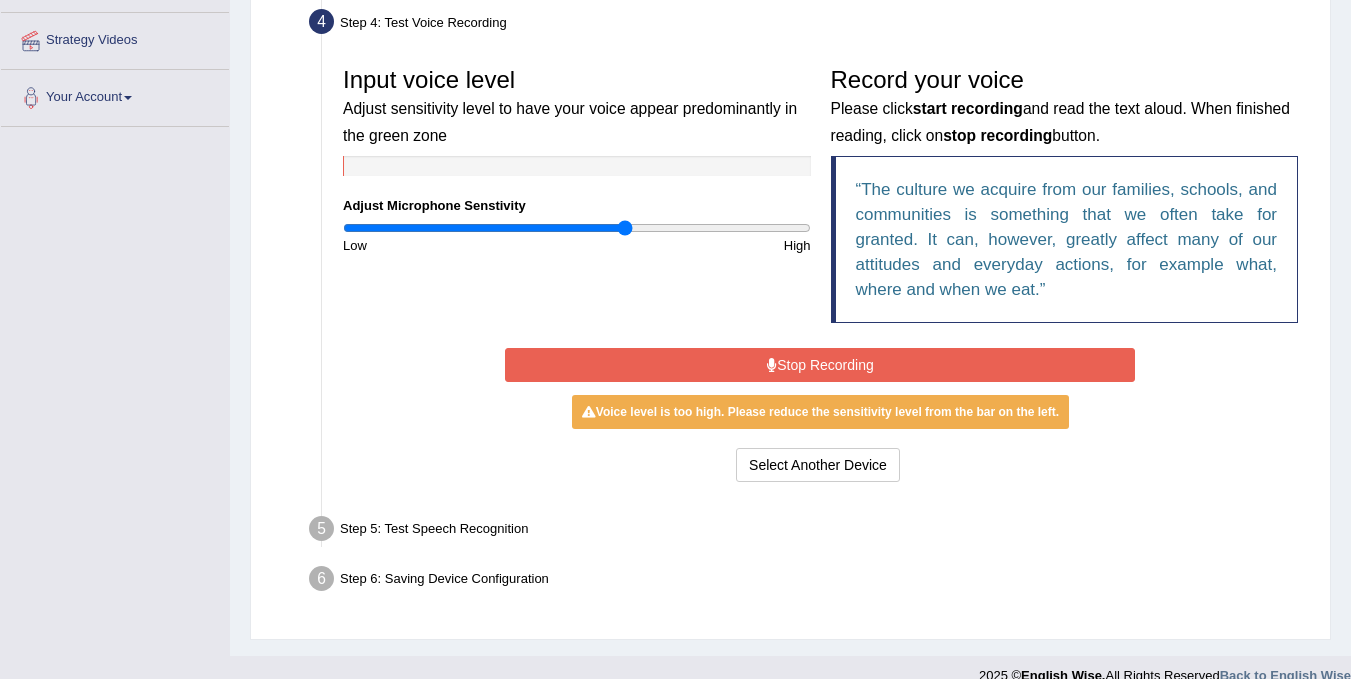 click on "Stop Recording" at bounding box center [820, 365] 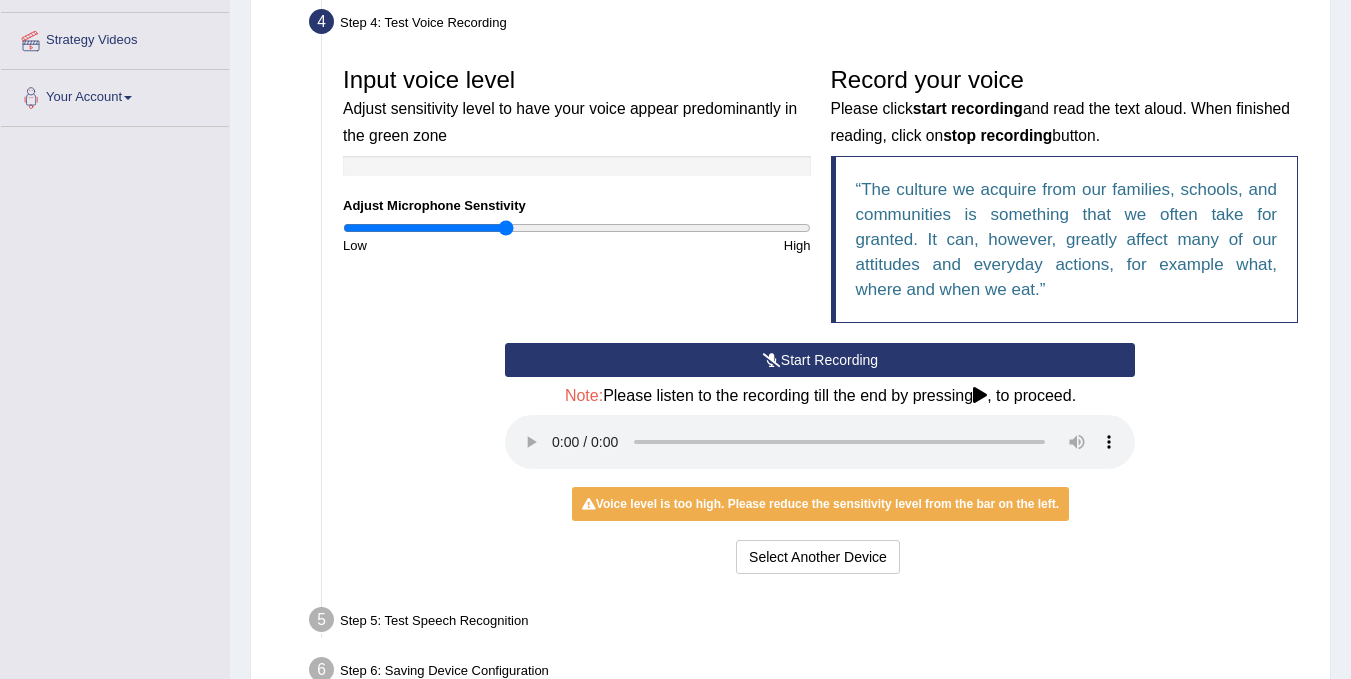 type on "0.7" 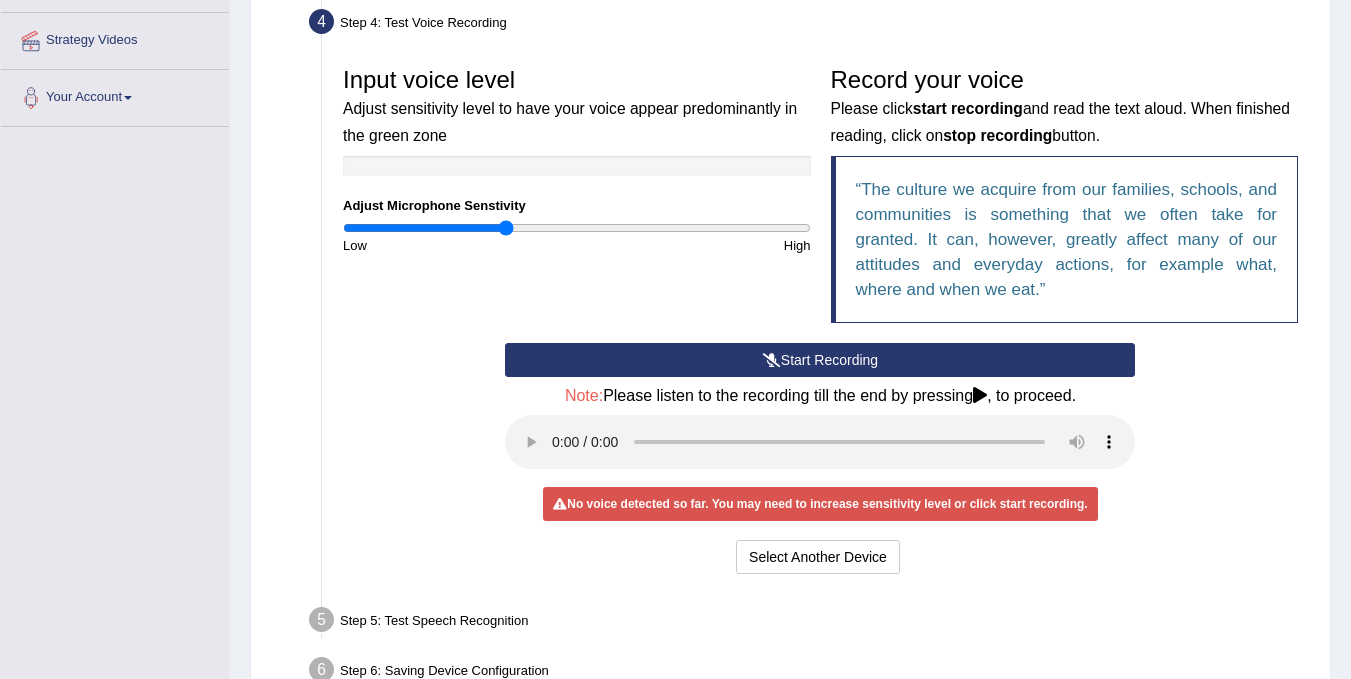 click at bounding box center [772, 360] 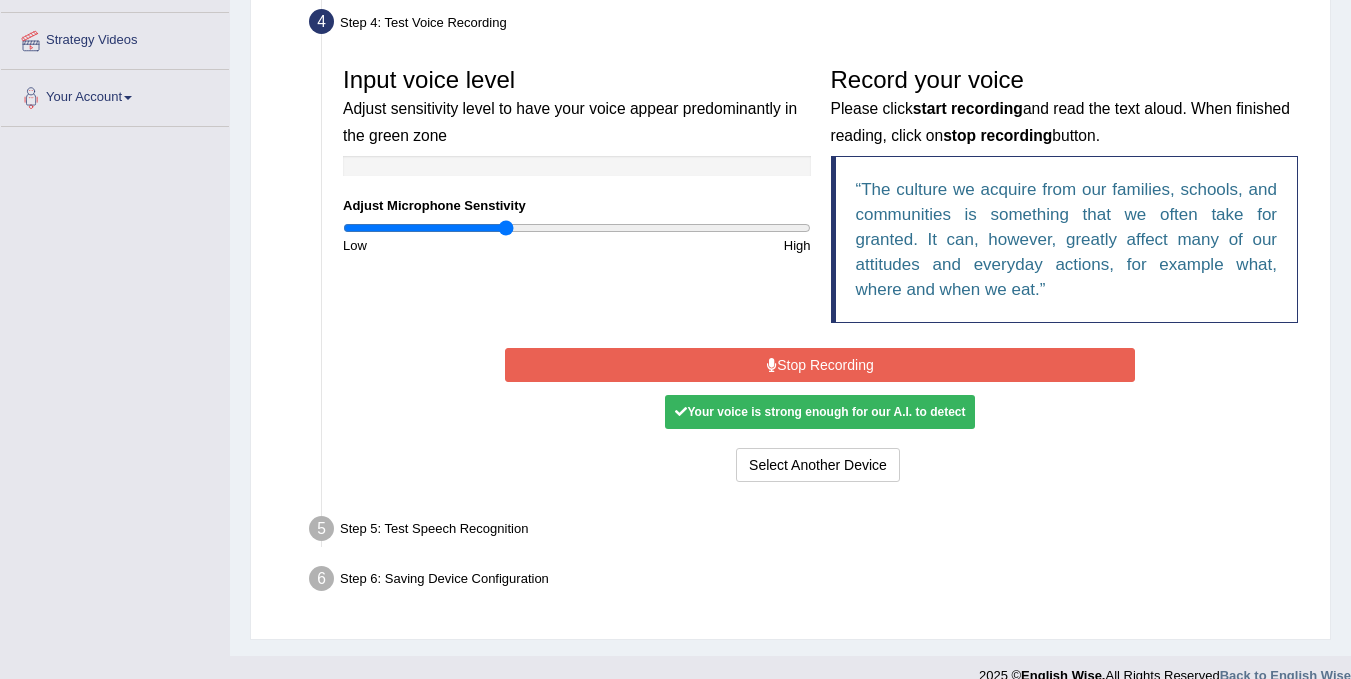 scroll, scrollTop: 398, scrollLeft: 0, axis: vertical 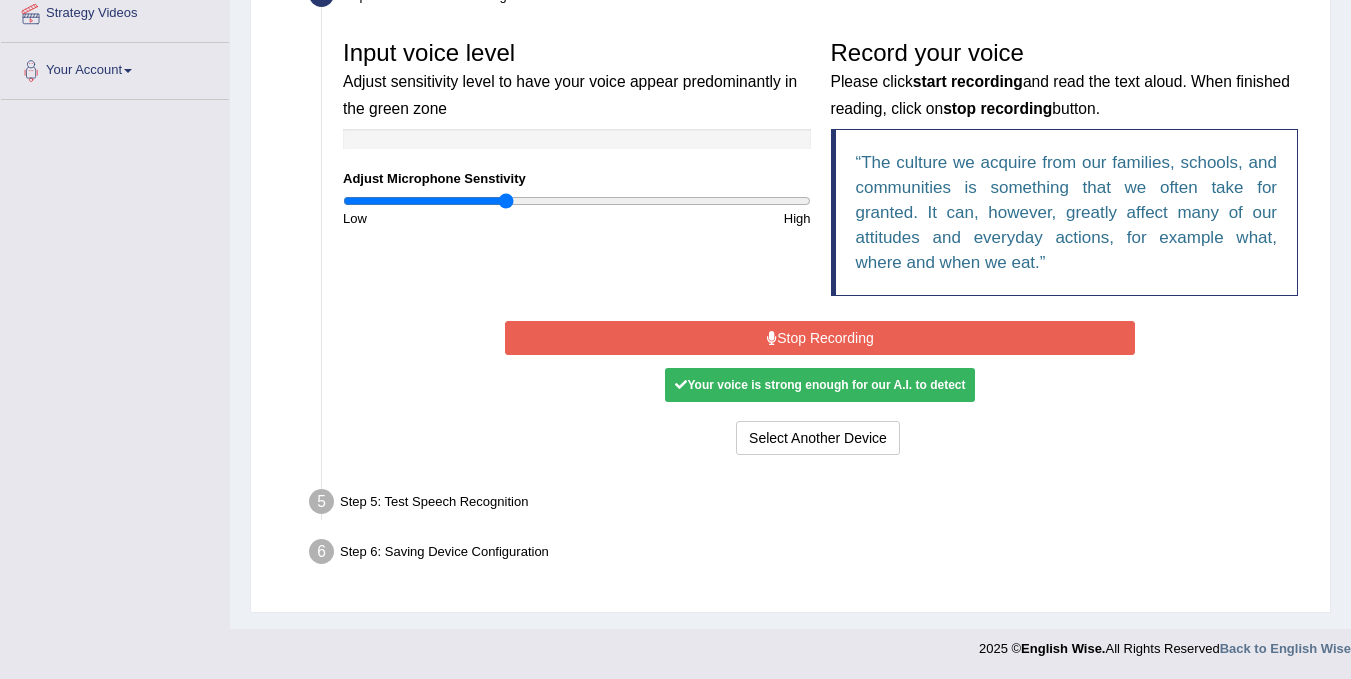click on "Your voice is strong enough for our A.I. to detect" at bounding box center [820, 385] 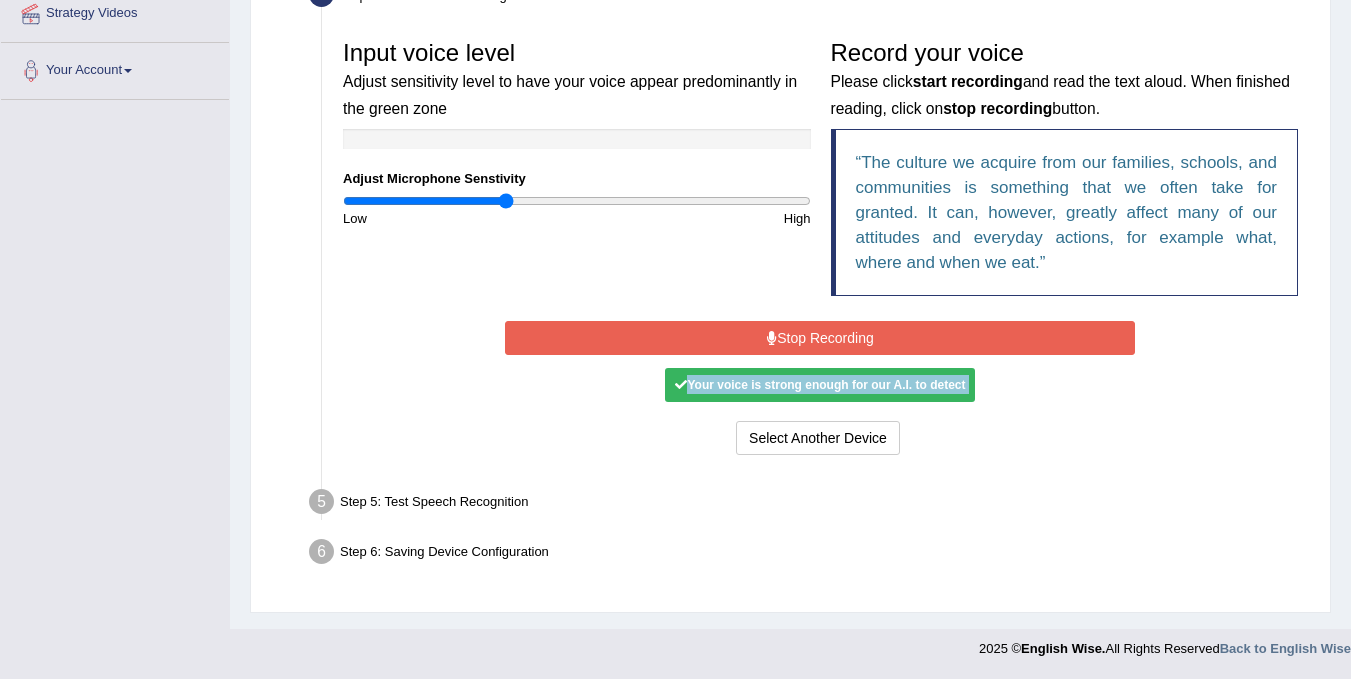 click on "Your voice is strong enough for our A.I. to detect" at bounding box center (820, 385) 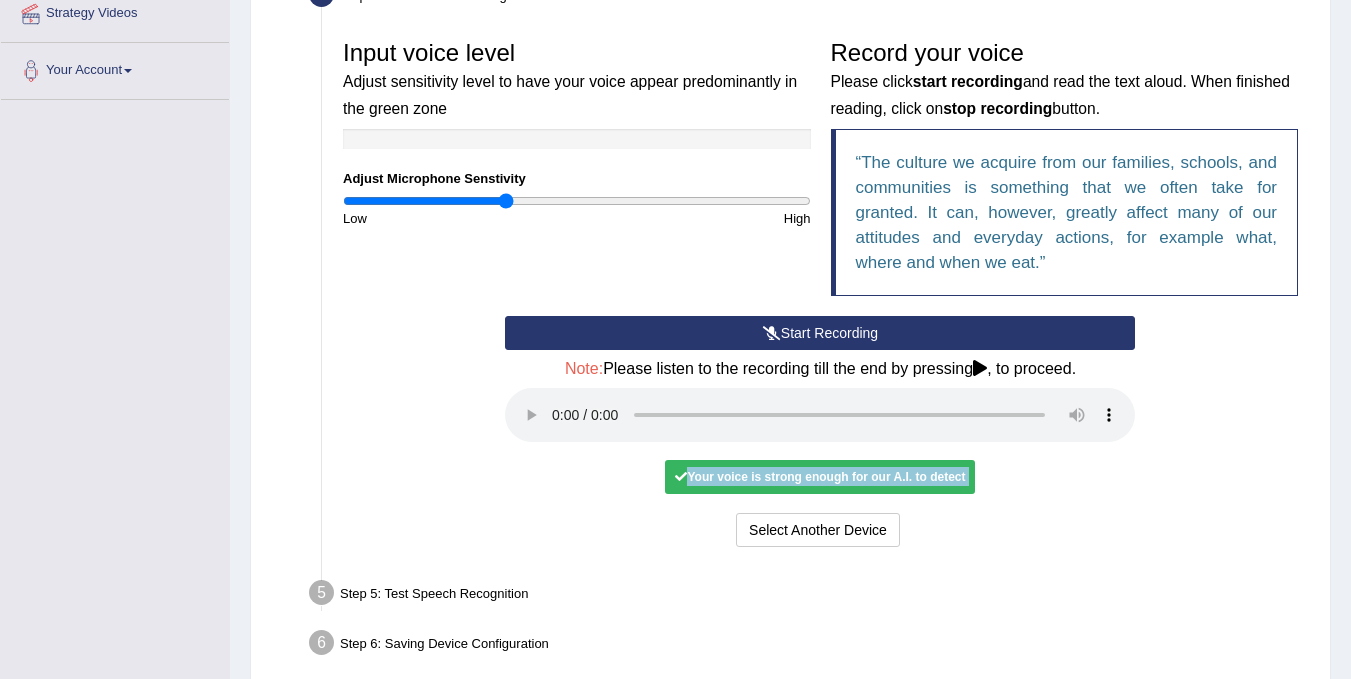 click on "Start Recording" at bounding box center [820, 333] 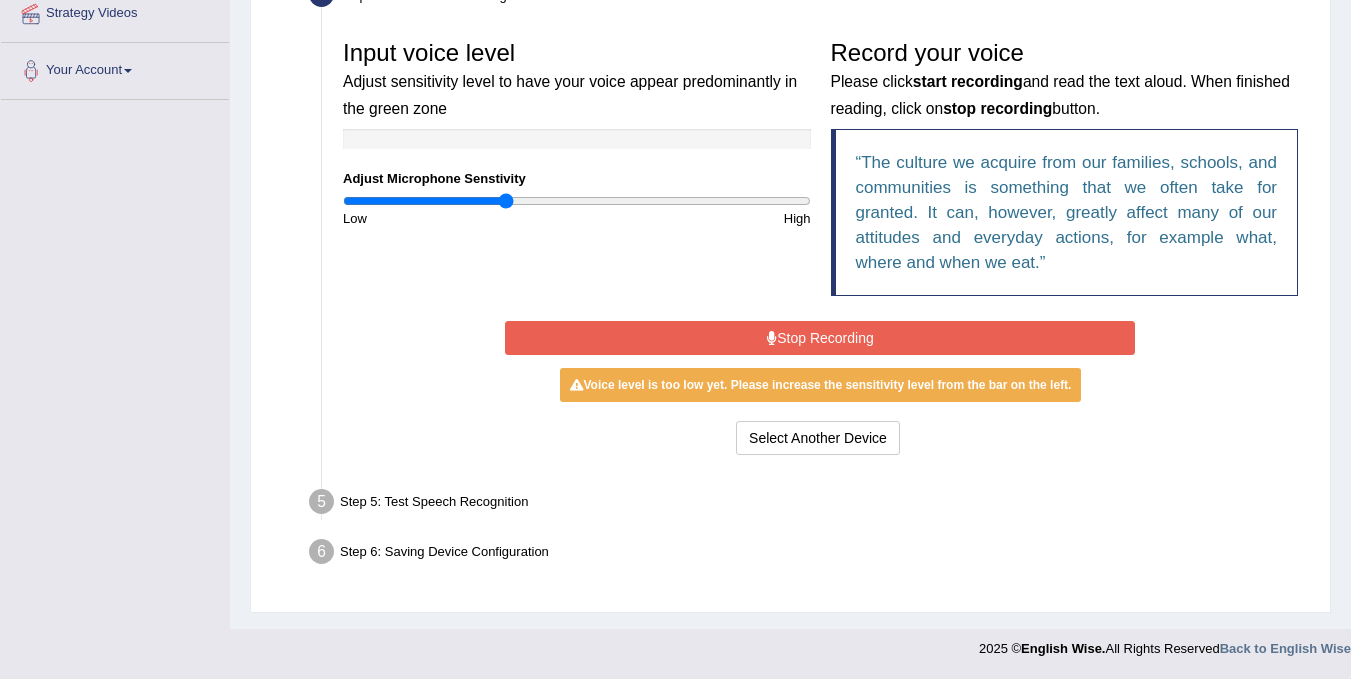 click on "Stop Recording" at bounding box center (820, 338) 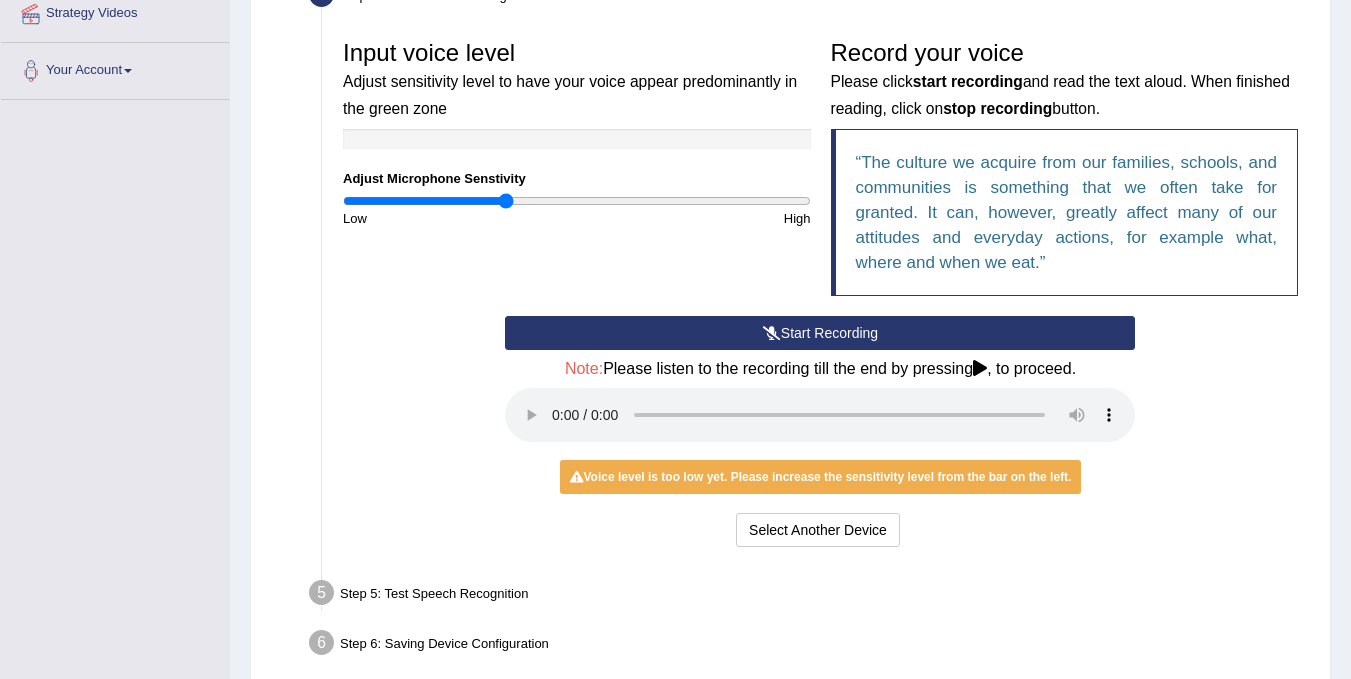 click on "Start Recording    Stop Recording   Note:  Please listen to the recording till the end by pressing  , to proceed.       No voice detected so far. You may need to increase sensitivity level or click start recording.     Voice level is too low yet. Please increase the sensitivity level from the bar on the left.     Your voice is strong enough for our A.I. to detect    Voice level is too high. Please reduce the sensitivity level from the bar on the left.     Select Another Device   Voice is ok. Go to Next step" at bounding box center (820, 434) 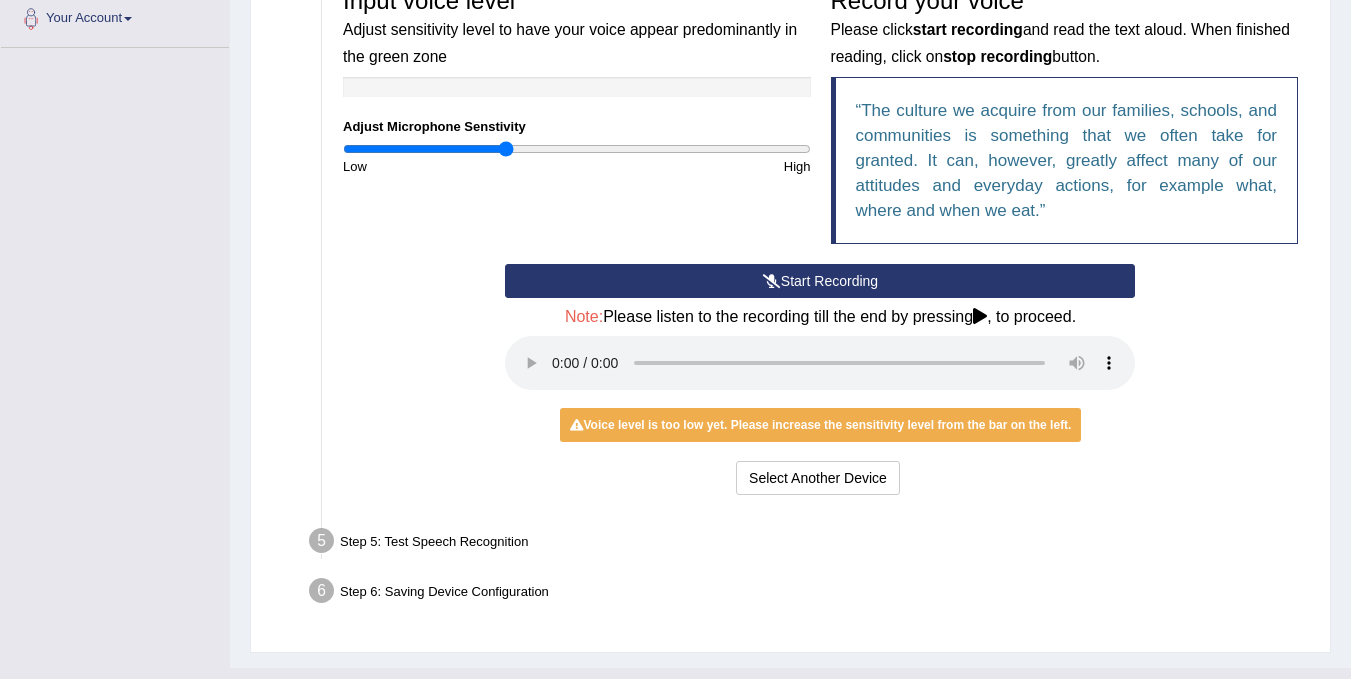 scroll, scrollTop: 489, scrollLeft: 0, axis: vertical 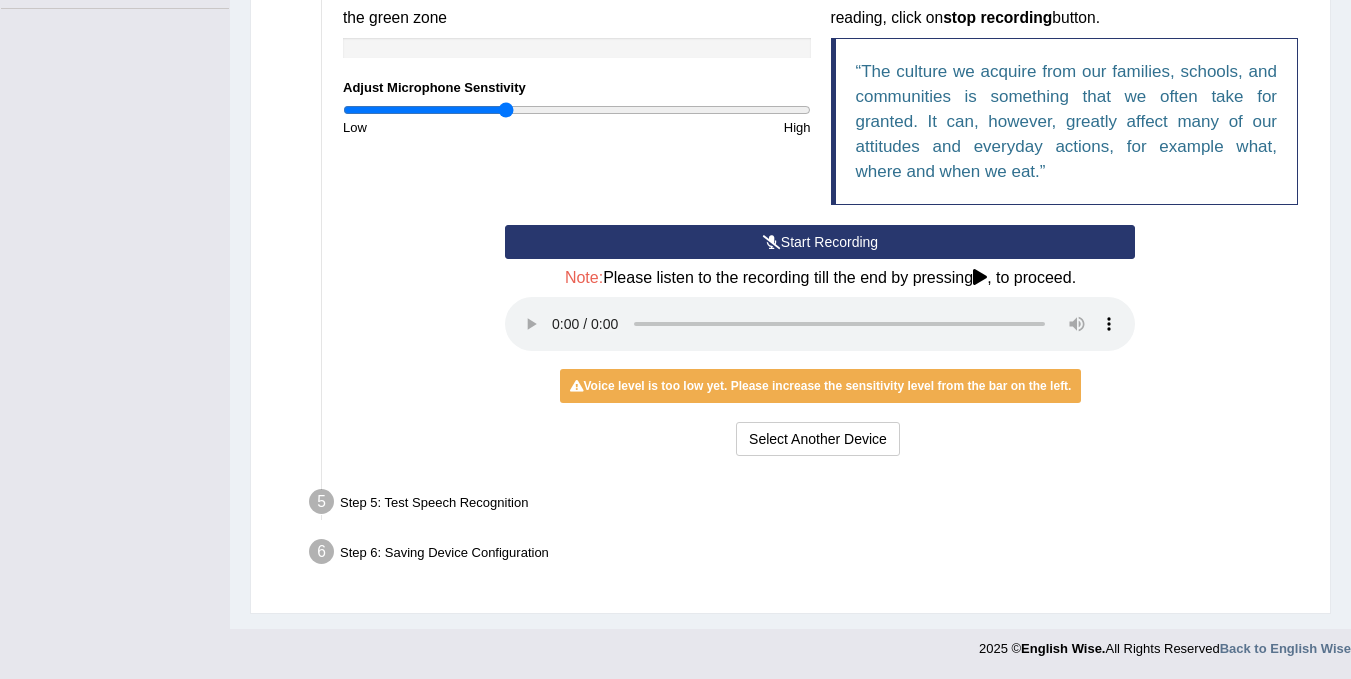 click at bounding box center (577, 48) 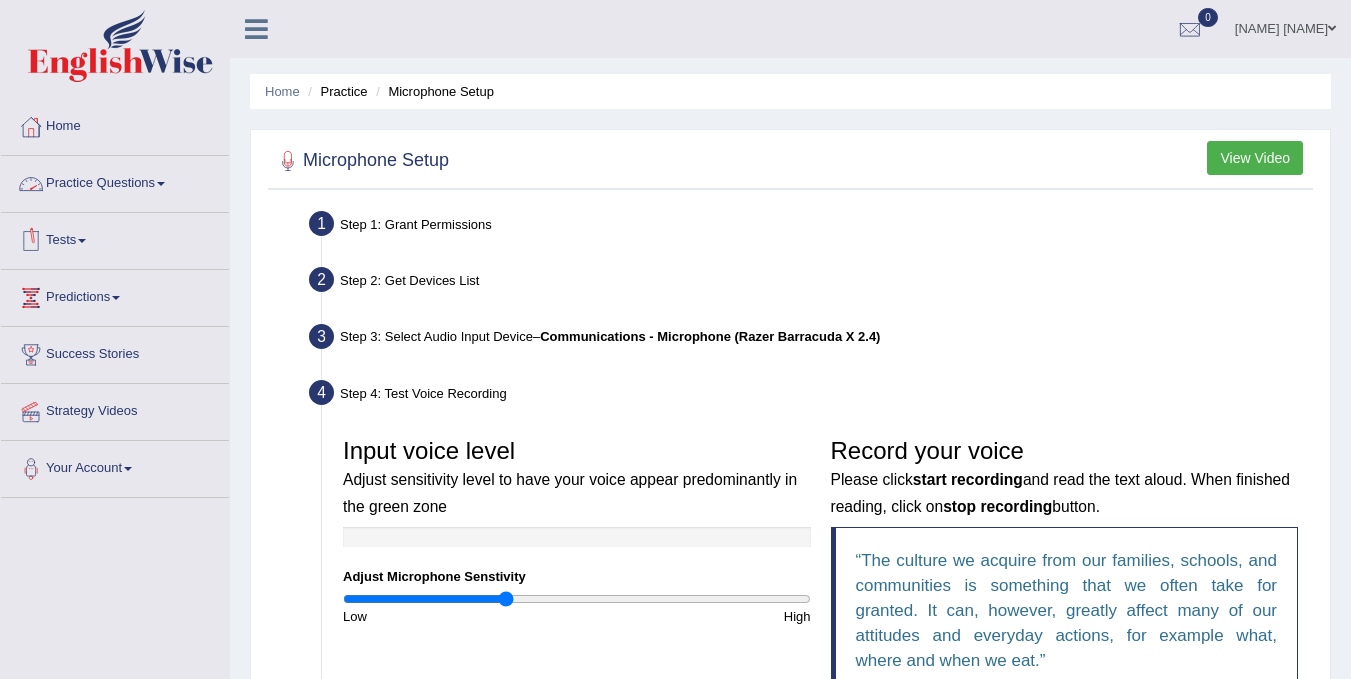 click on "Tests" at bounding box center (115, 238) 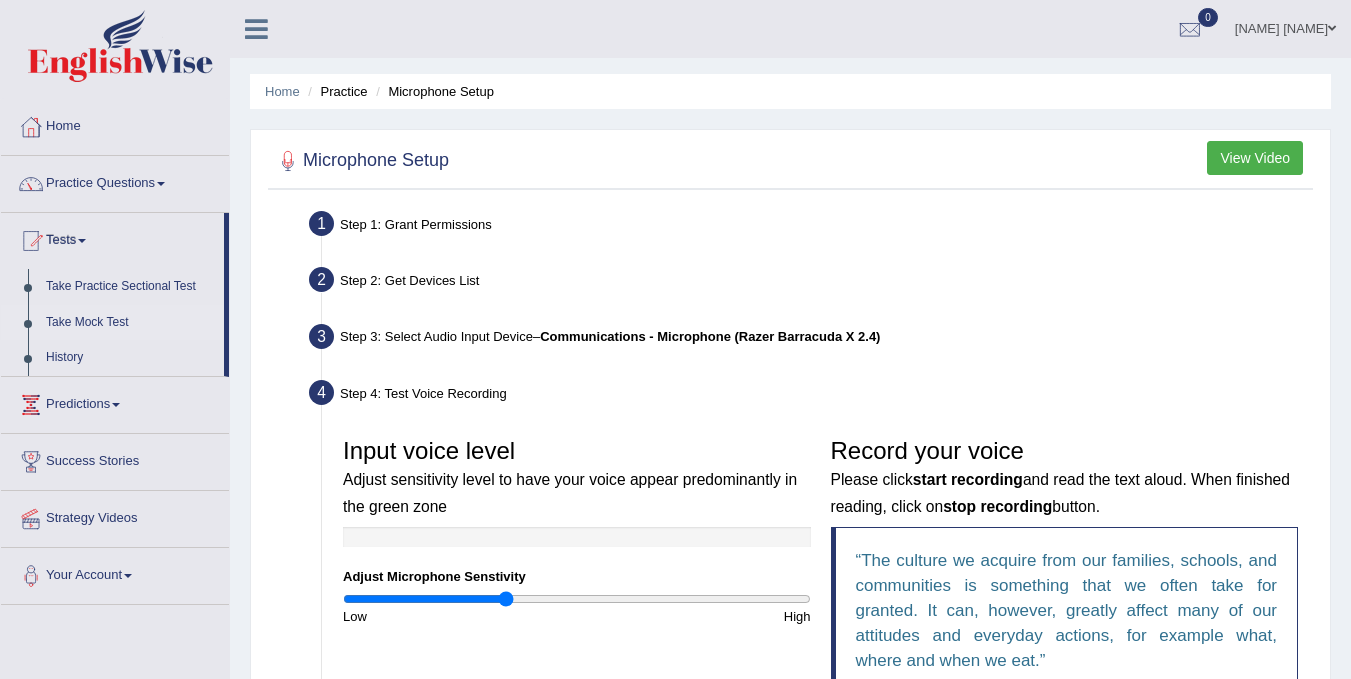 click on "Take Mock Test" at bounding box center [130, 323] 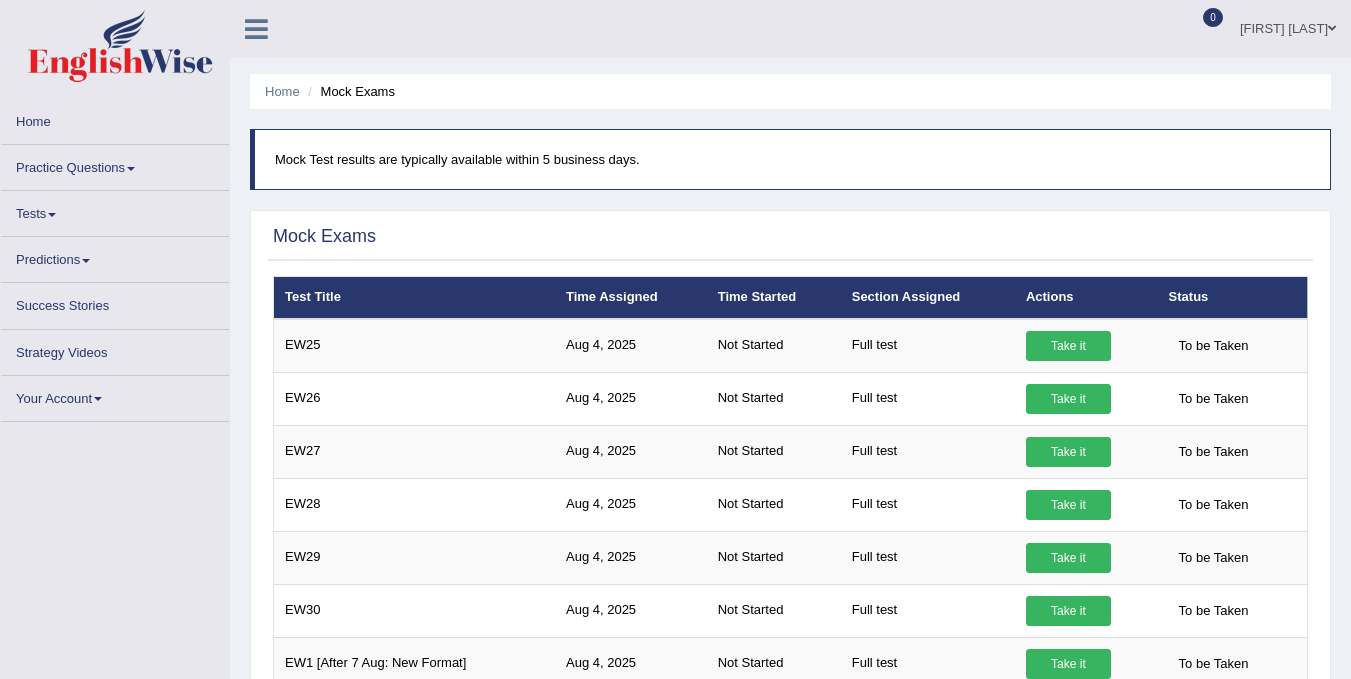 scroll, scrollTop: 0, scrollLeft: 0, axis: both 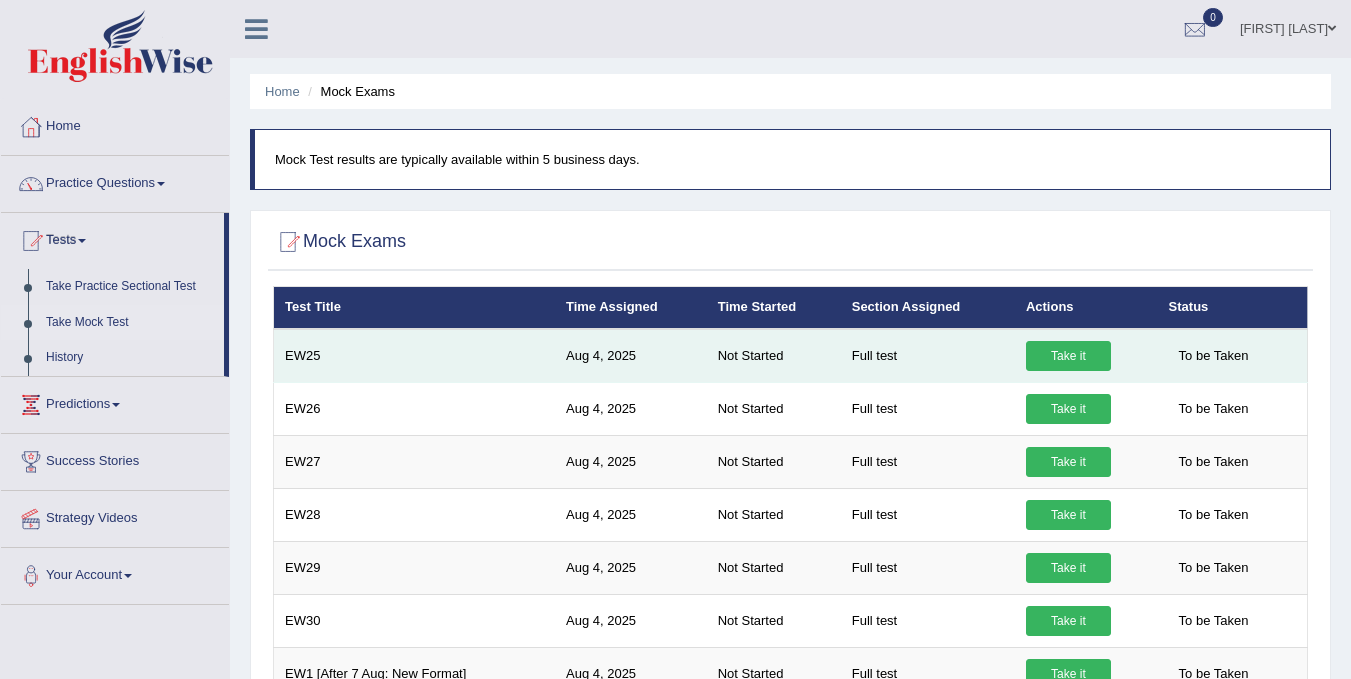 click on "Take it" at bounding box center (1068, 356) 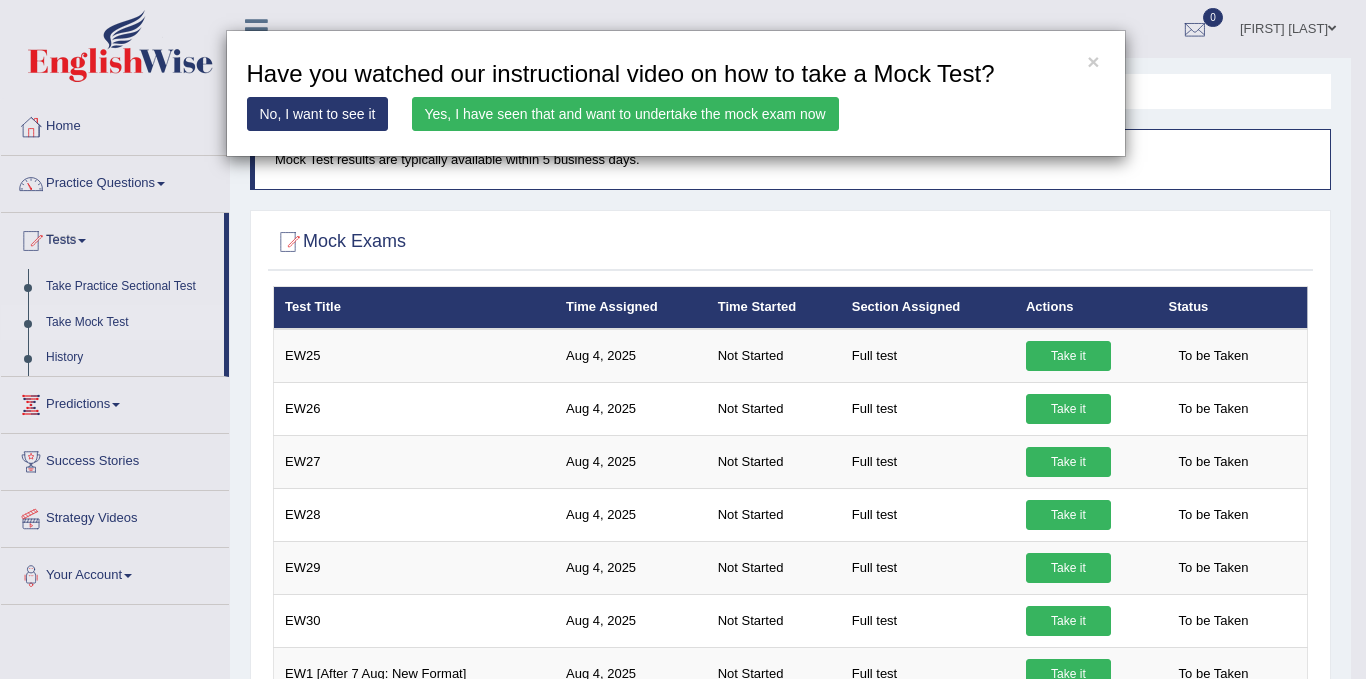 click on "Yes, I have seen that and want to undertake the mock exam now" at bounding box center [625, 114] 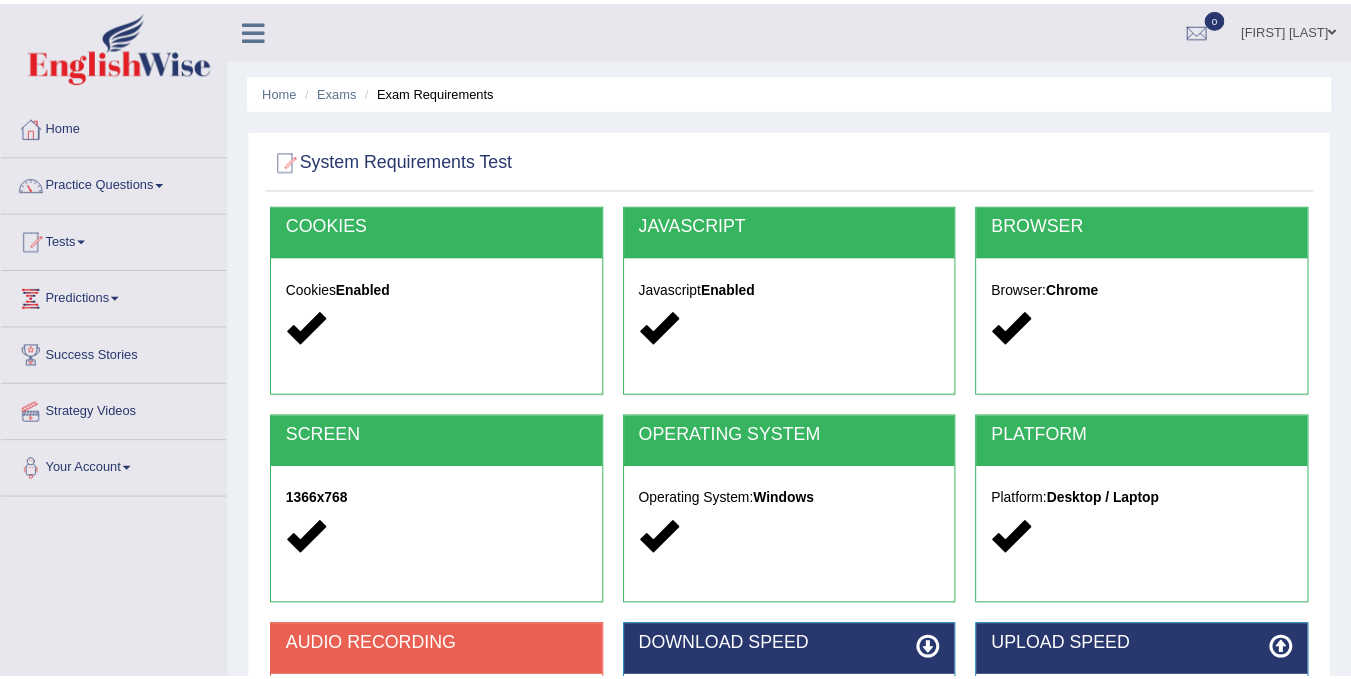 scroll, scrollTop: 0, scrollLeft: 0, axis: both 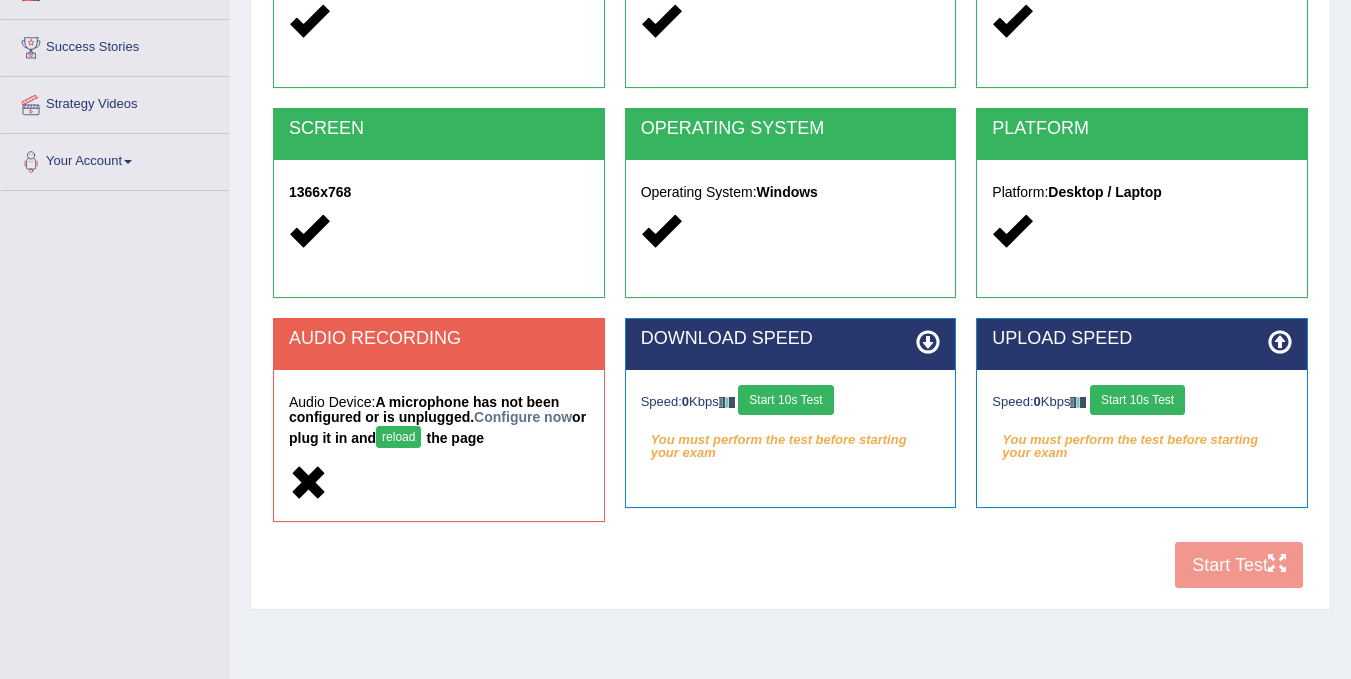 click on "Start 10s Test" at bounding box center (785, 400) 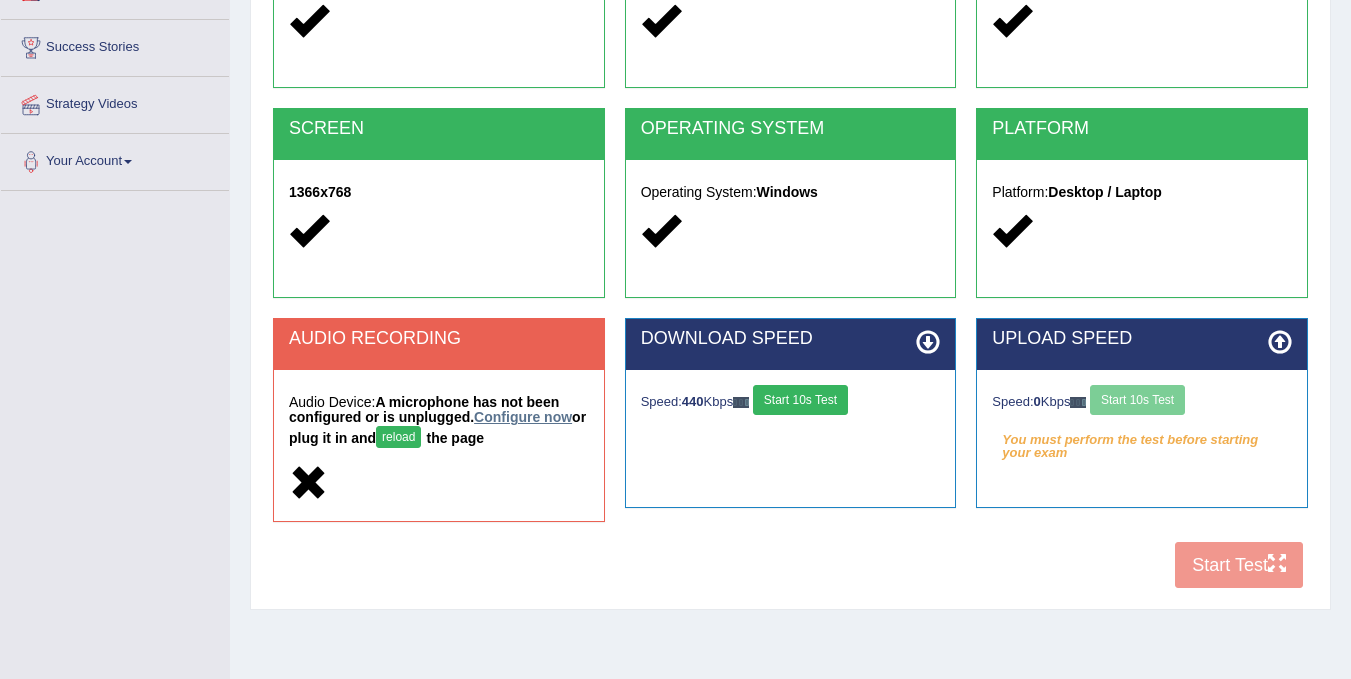click on "Configure now" at bounding box center (523, 417) 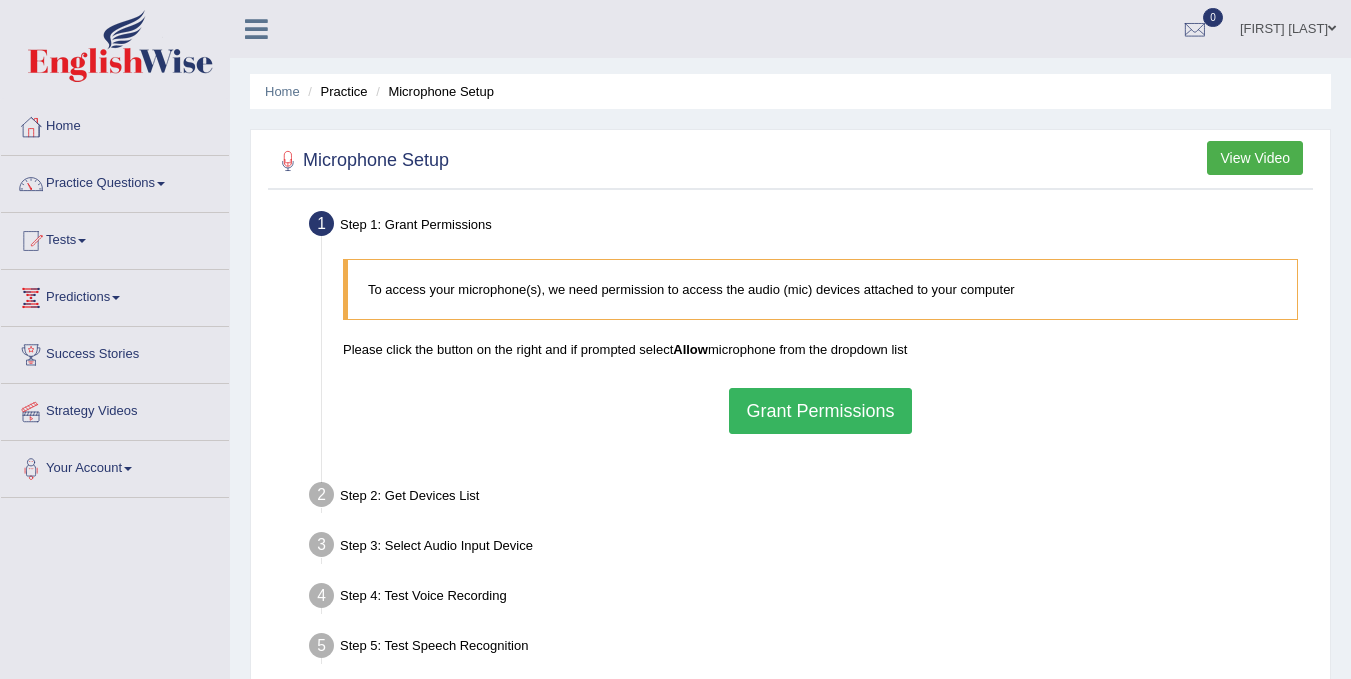 scroll, scrollTop: 0, scrollLeft: 0, axis: both 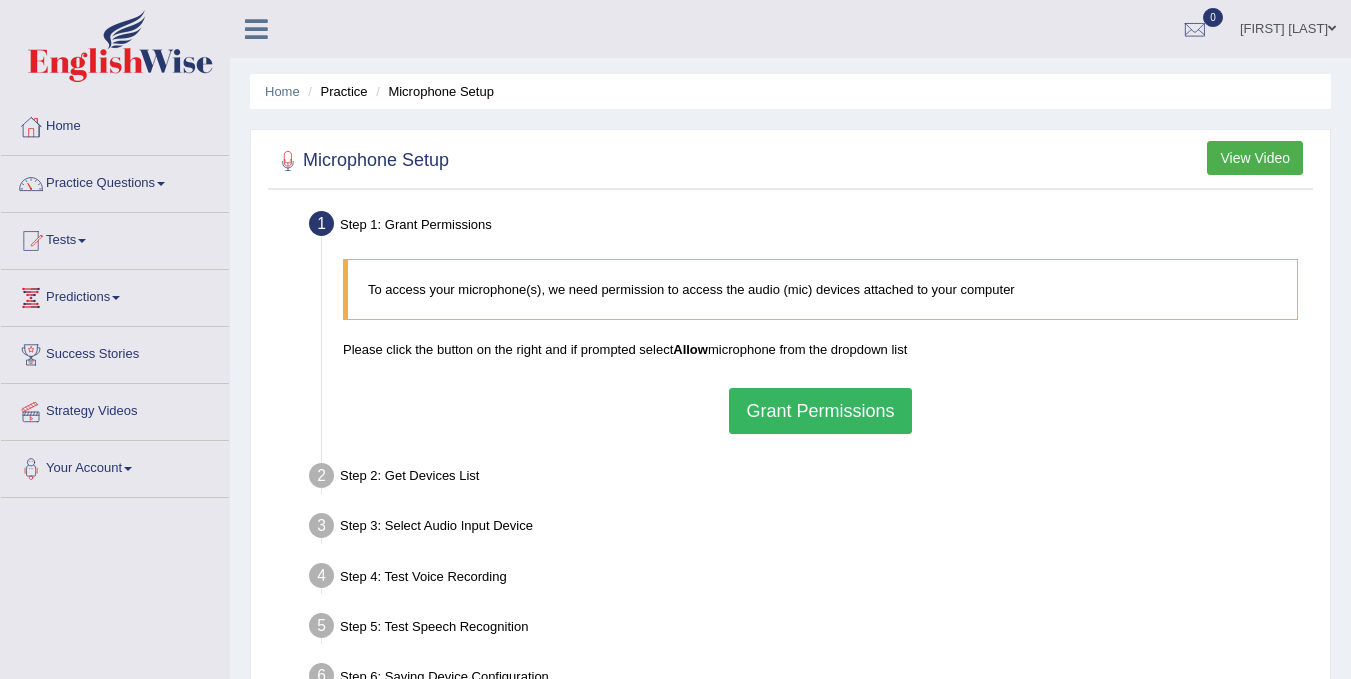 click on "Grant Permissions" at bounding box center [820, 411] 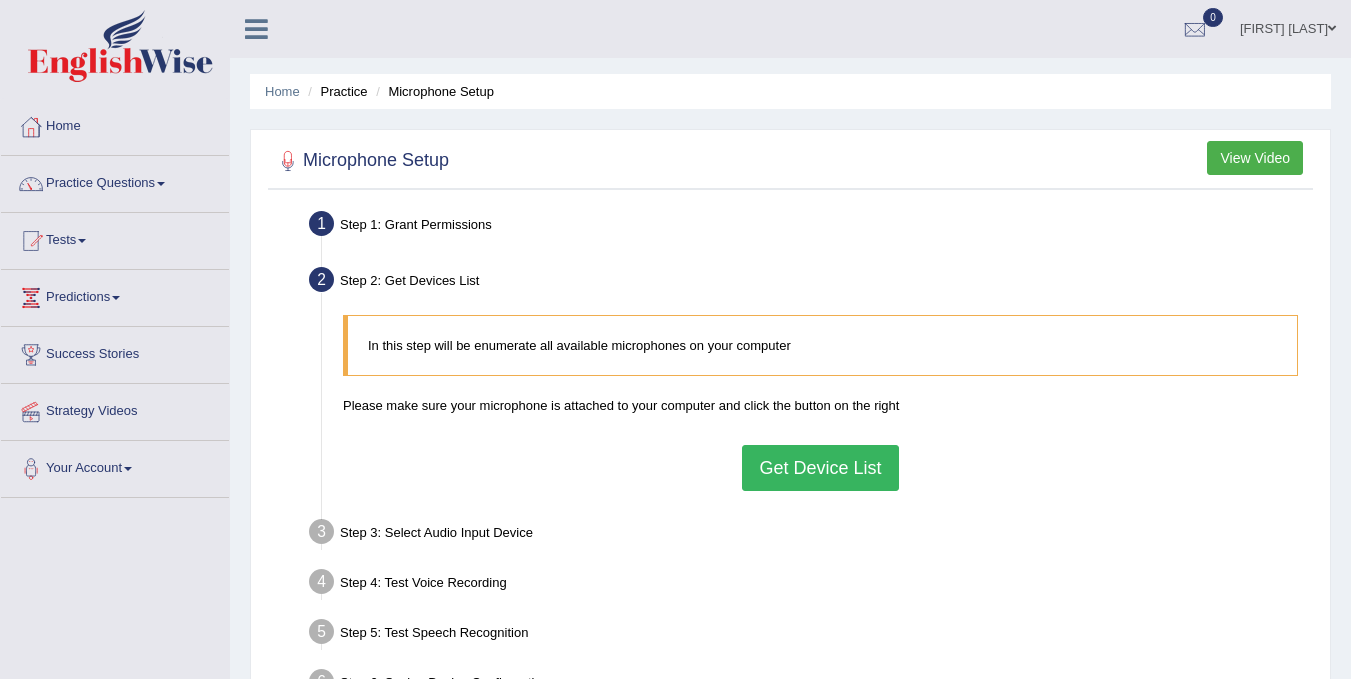 click on "Get Device List" at bounding box center [820, 468] 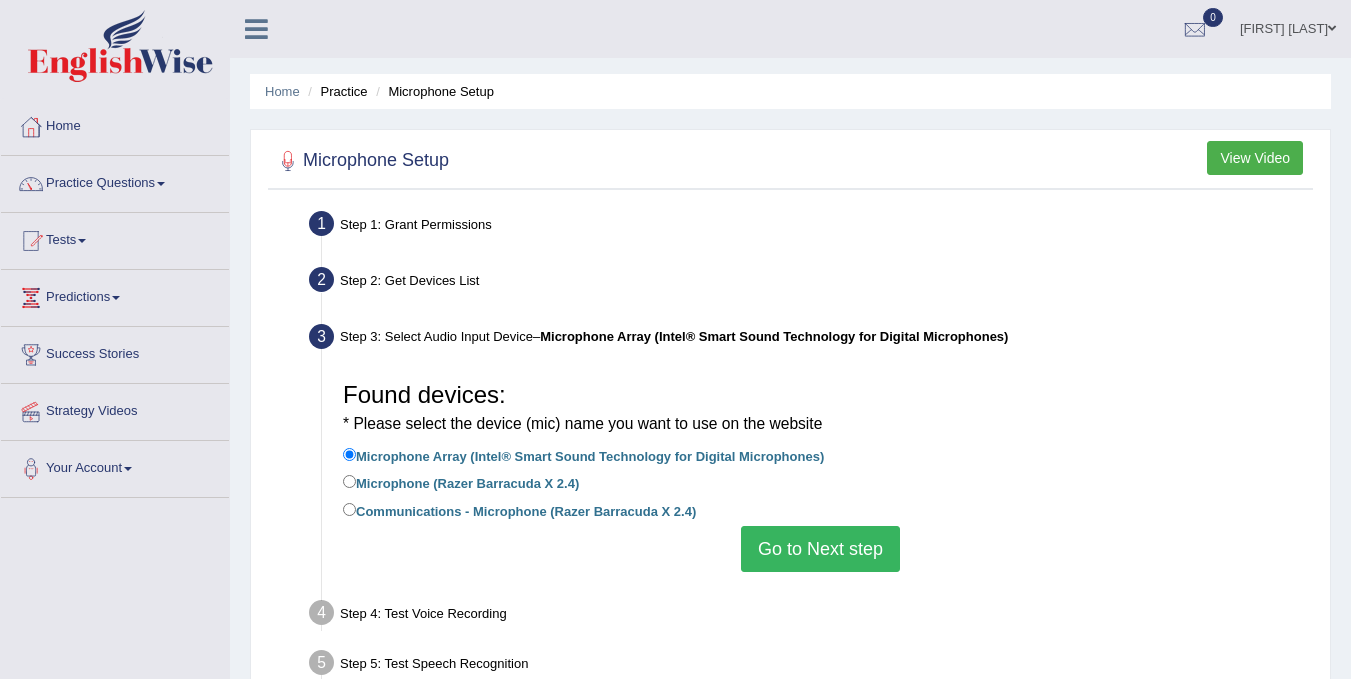 click on "Communications - Microphone (Razer Barracuda X 2.4)" at bounding box center (519, 510) 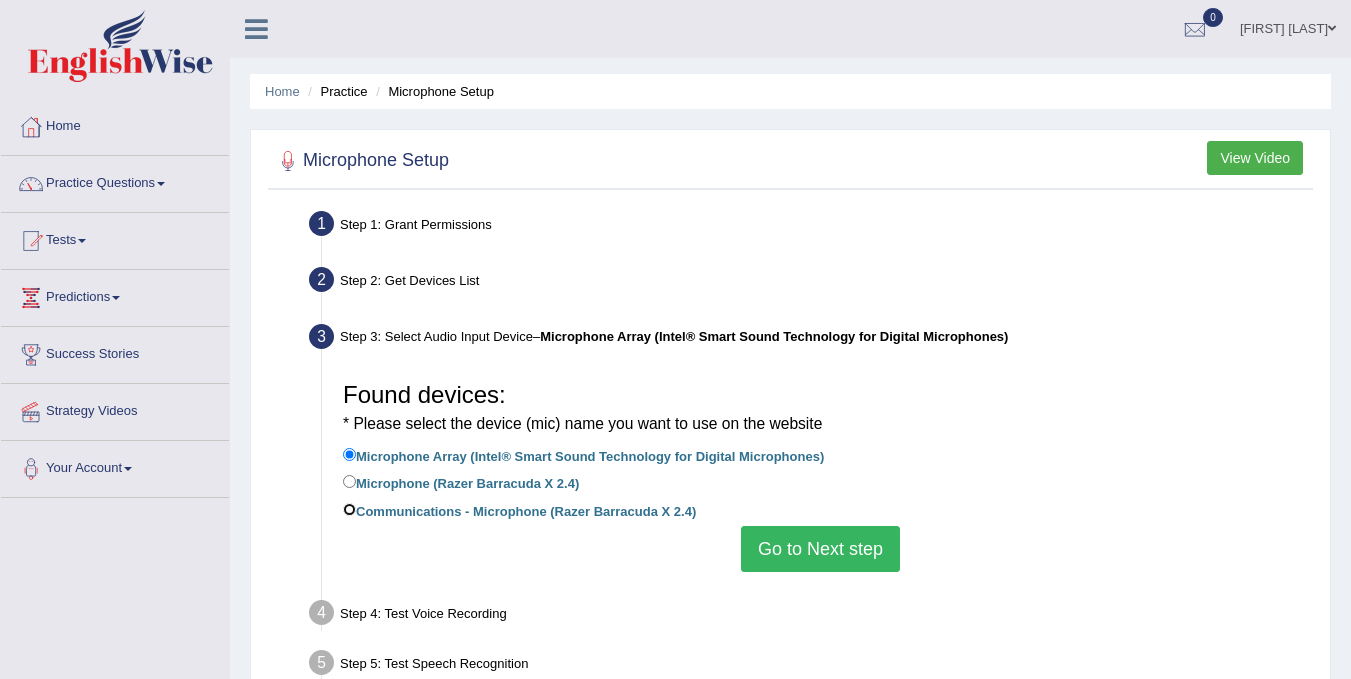 click on "Communications - Microphone (Razer Barracuda X 2.4)" at bounding box center (349, 509) 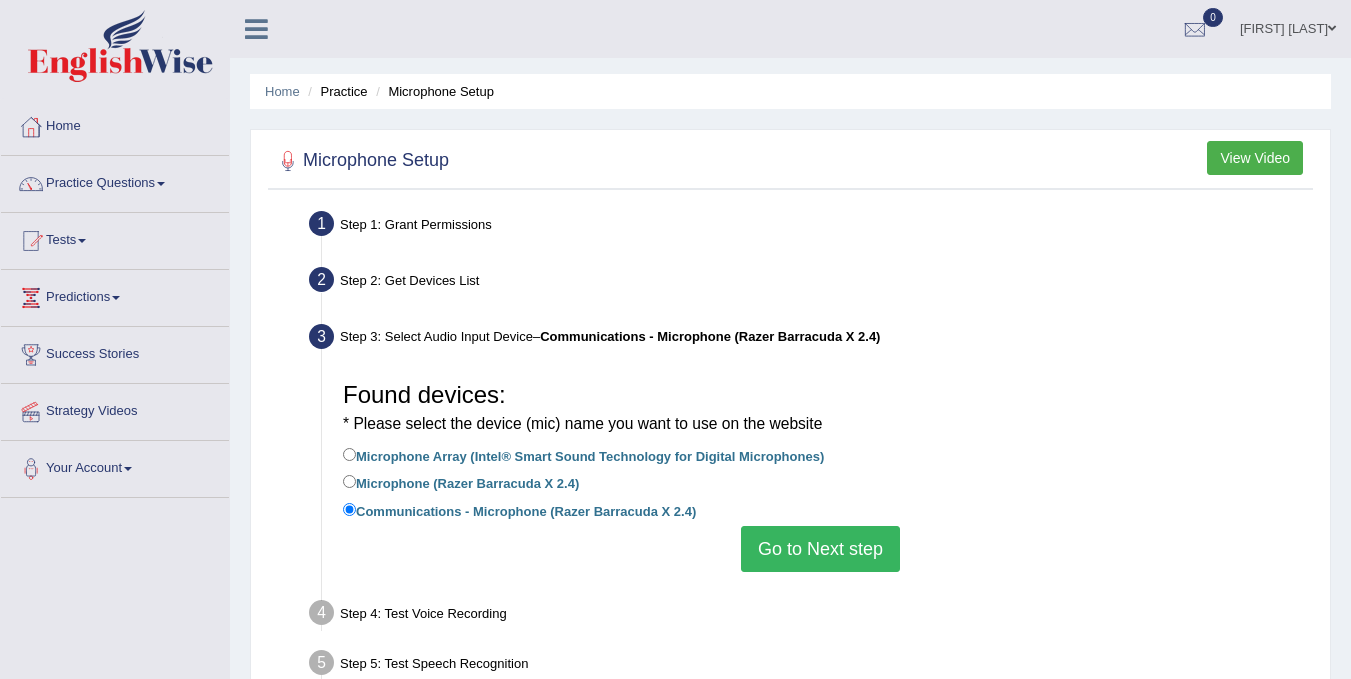click on "Go to Next step" at bounding box center [820, 549] 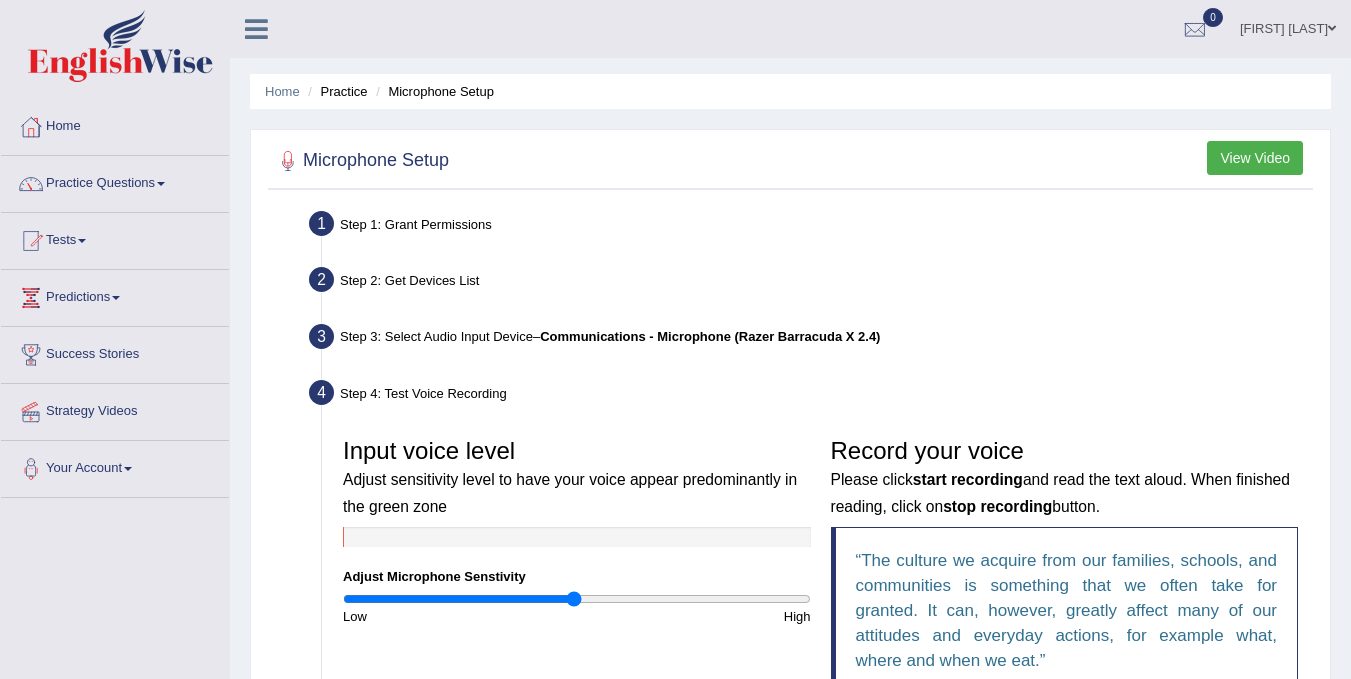 scroll, scrollTop: 393, scrollLeft: 0, axis: vertical 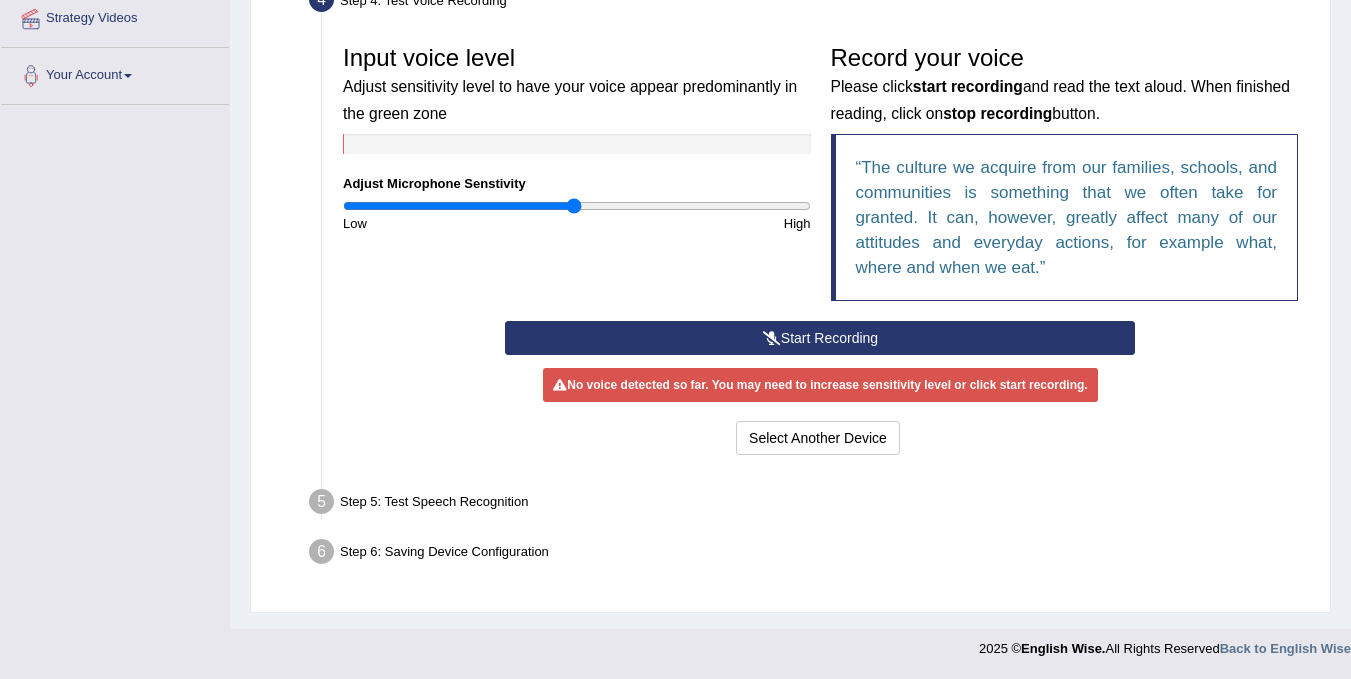 click on "Start Recording" at bounding box center [820, 338] 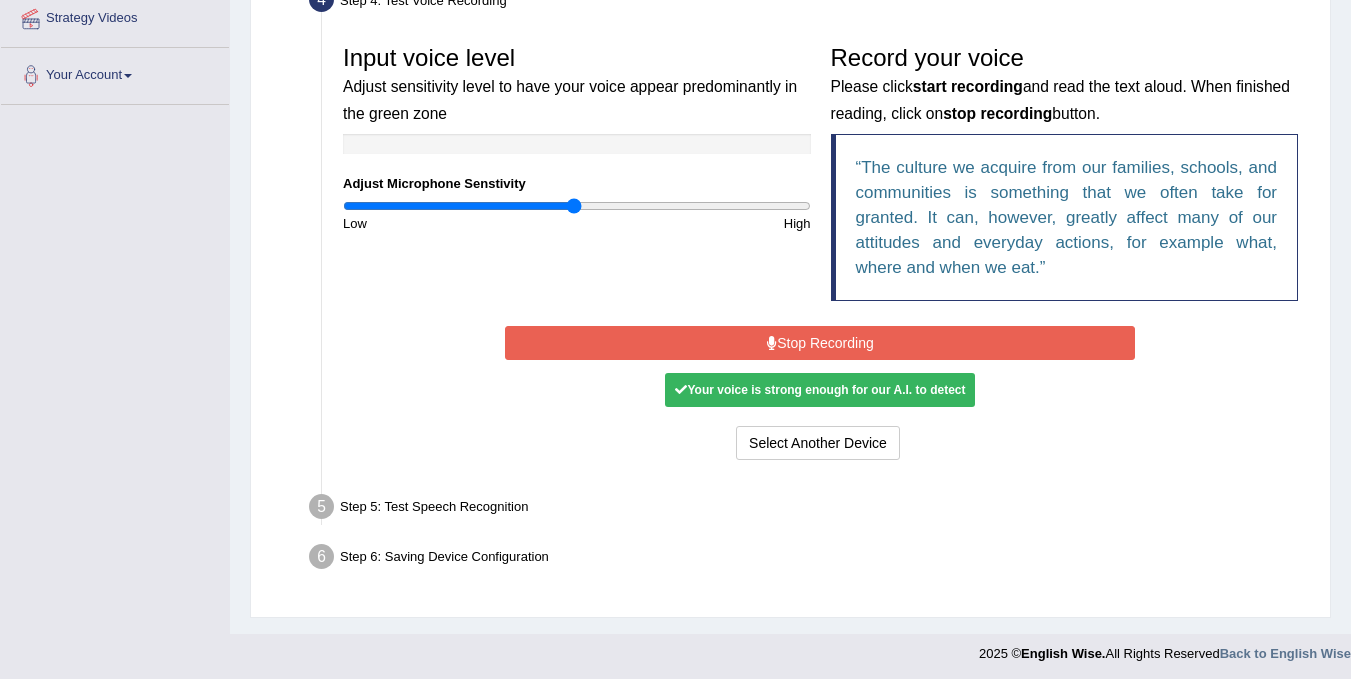 click on "Stop Recording" at bounding box center [820, 343] 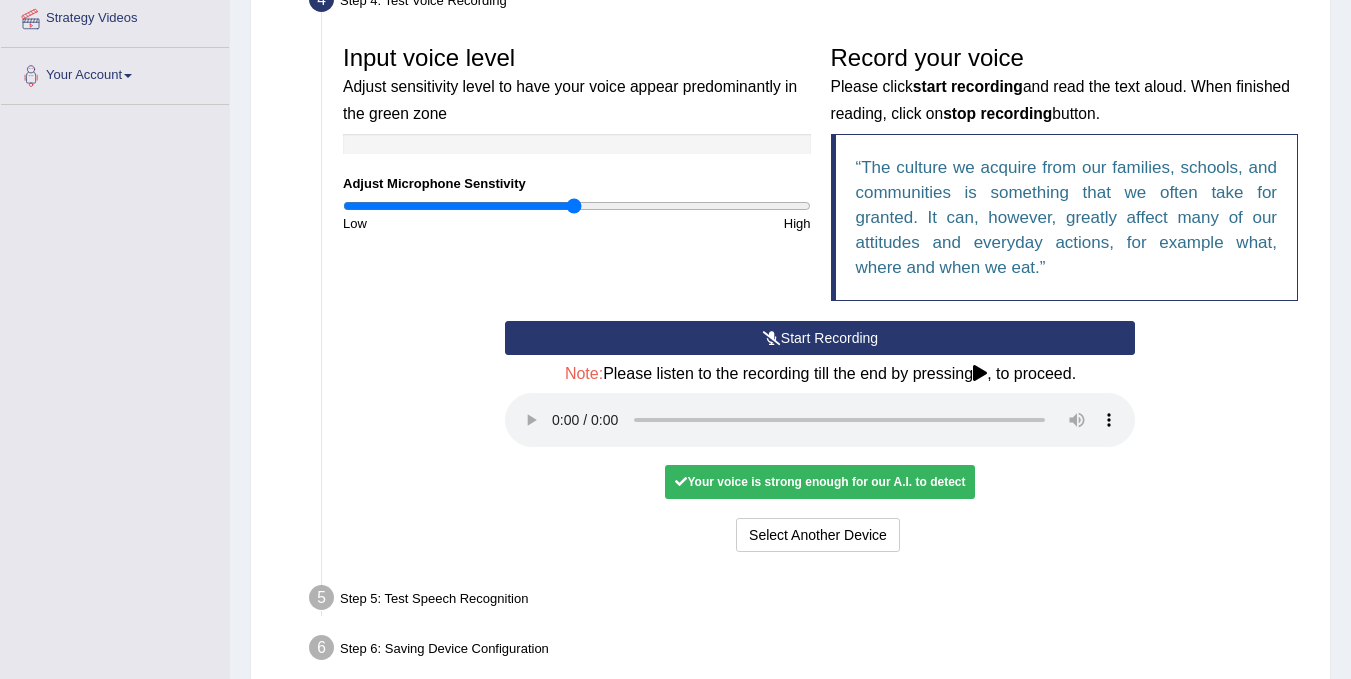 click on "Start Recording    Stop Recording   Note:  Please listen to the recording till the end by pressing  , to proceed.       No voice detected so far. You may need to increase sensitivity level or click start recording.     Voice level is too low yet. Please increase the sensitivity level from the bar on the left.     Your voice is strong enough for our A.I. to detect    Voice level is too high. Please reduce the sensitivity level from the bar on the left.     Select Another Device   Voice is ok. Go to Next step" at bounding box center (820, 439) 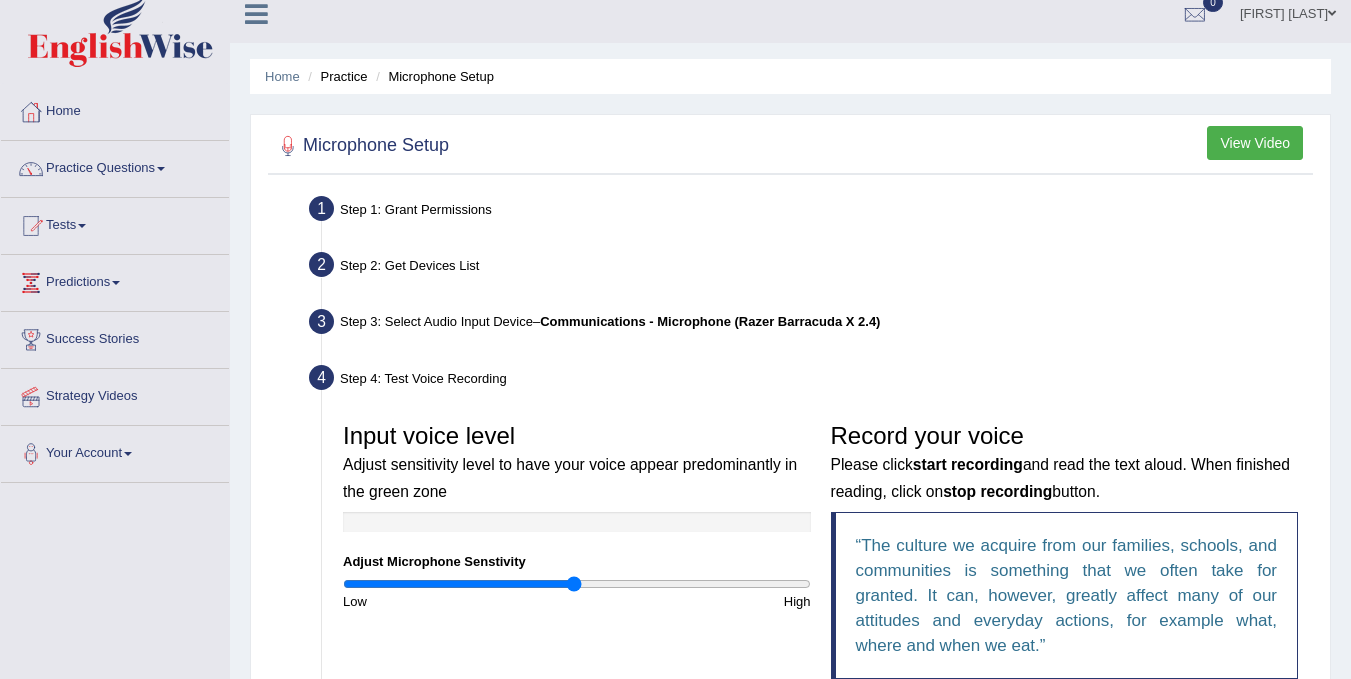 scroll, scrollTop: 0, scrollLeft: 0, axis: both 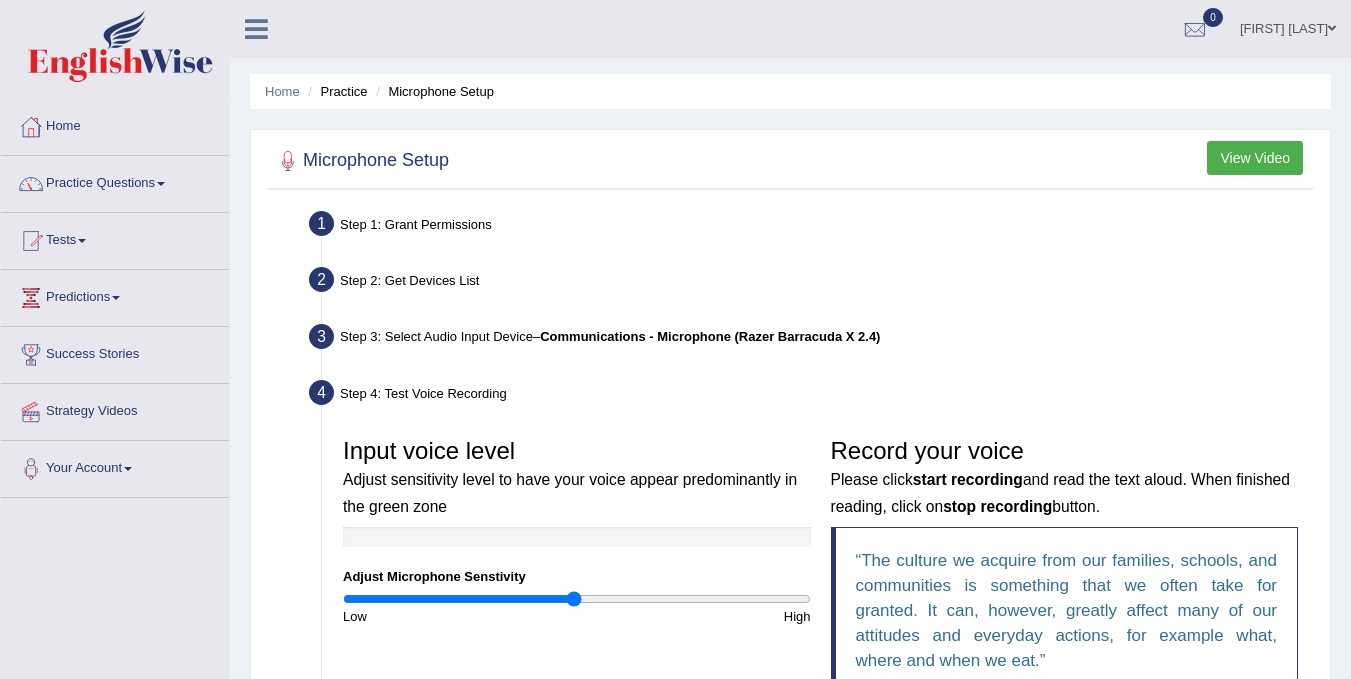 click on "Practice" at bounding box center (335, 91) 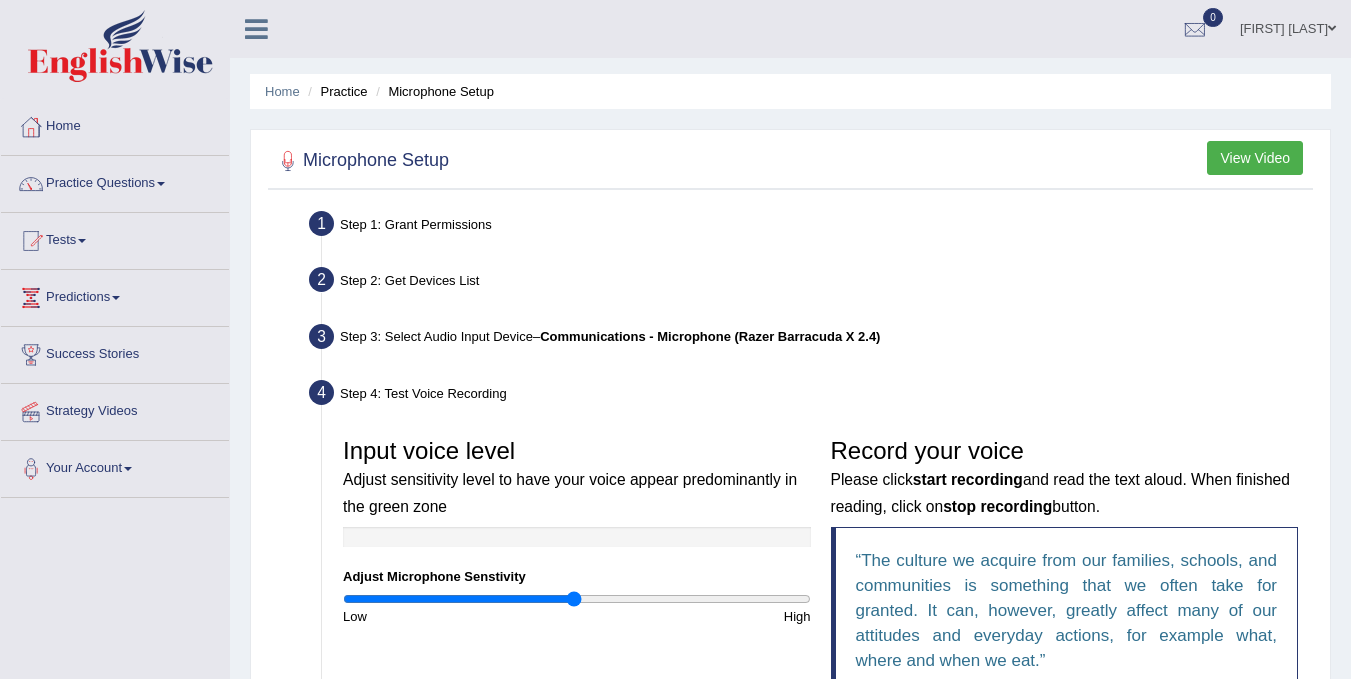 click on "View Video" at bounding box center [1255, 158] 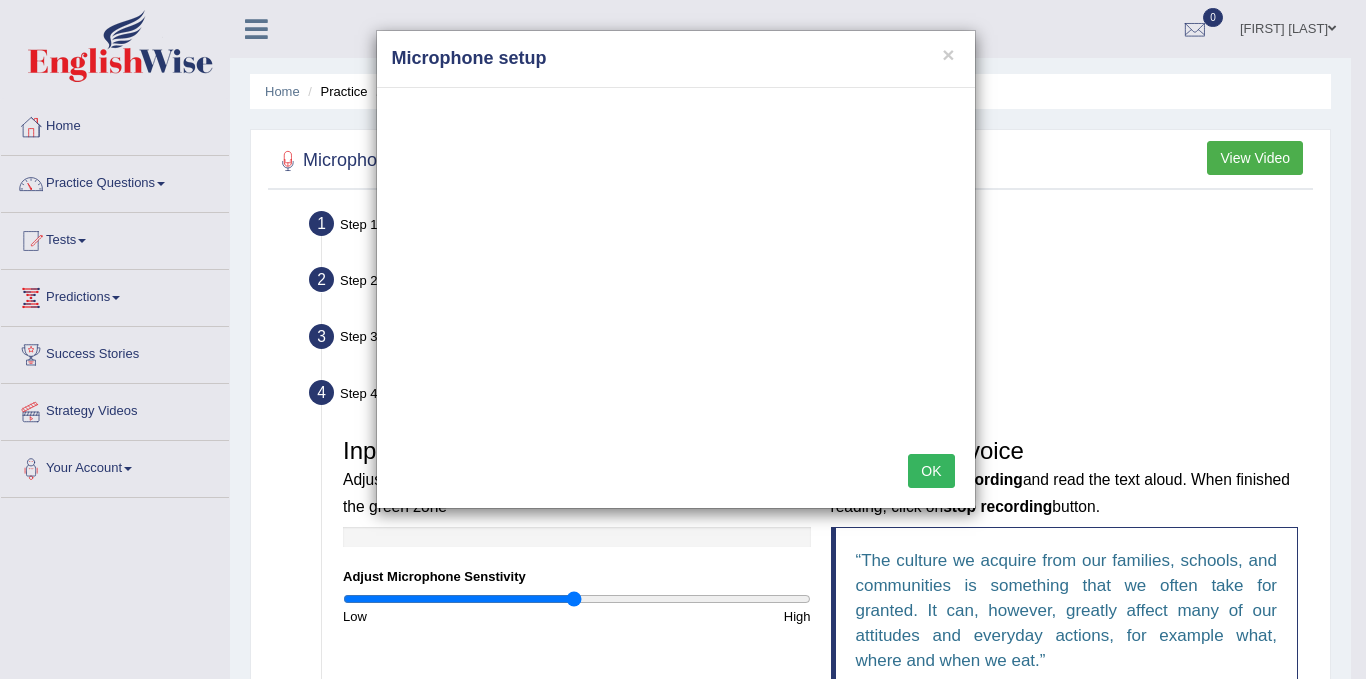 click on "OK" at bounding box center [931, 471] 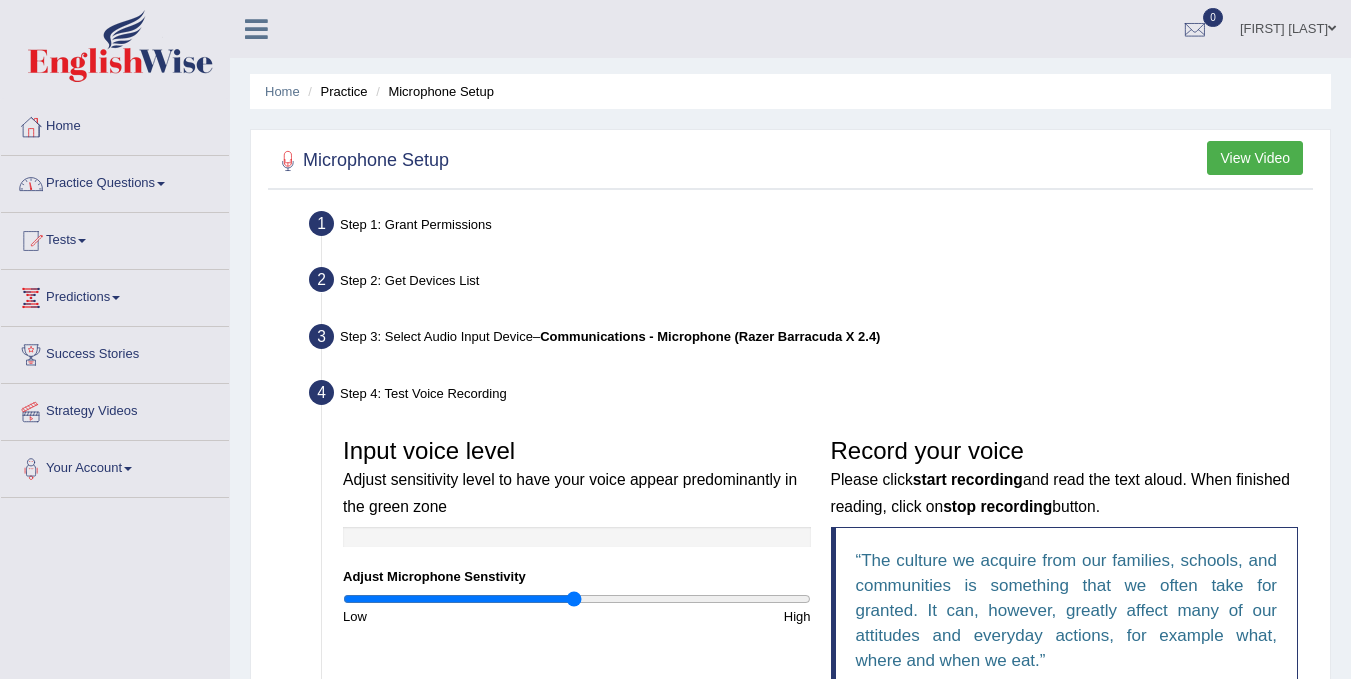 click on "Home" at bounding box center (115, 124) 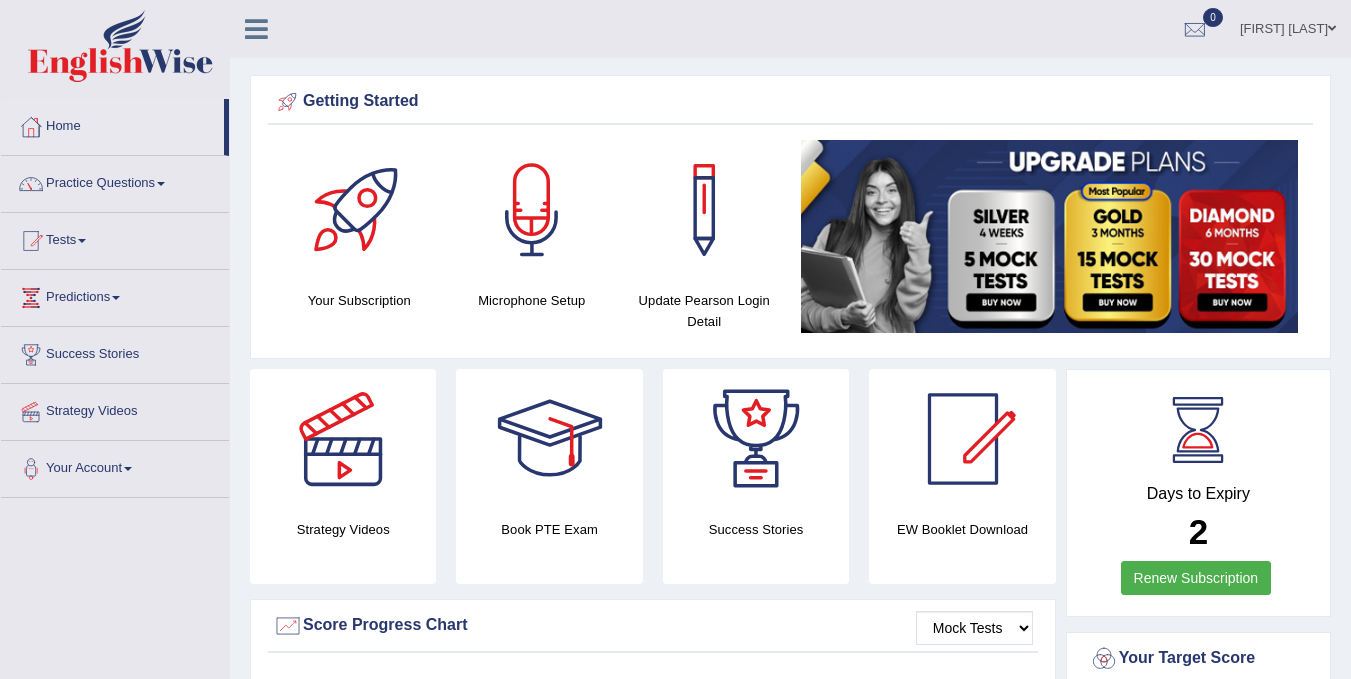 scroll, scrollTop: 0, scrollLeft: 0, axis: both 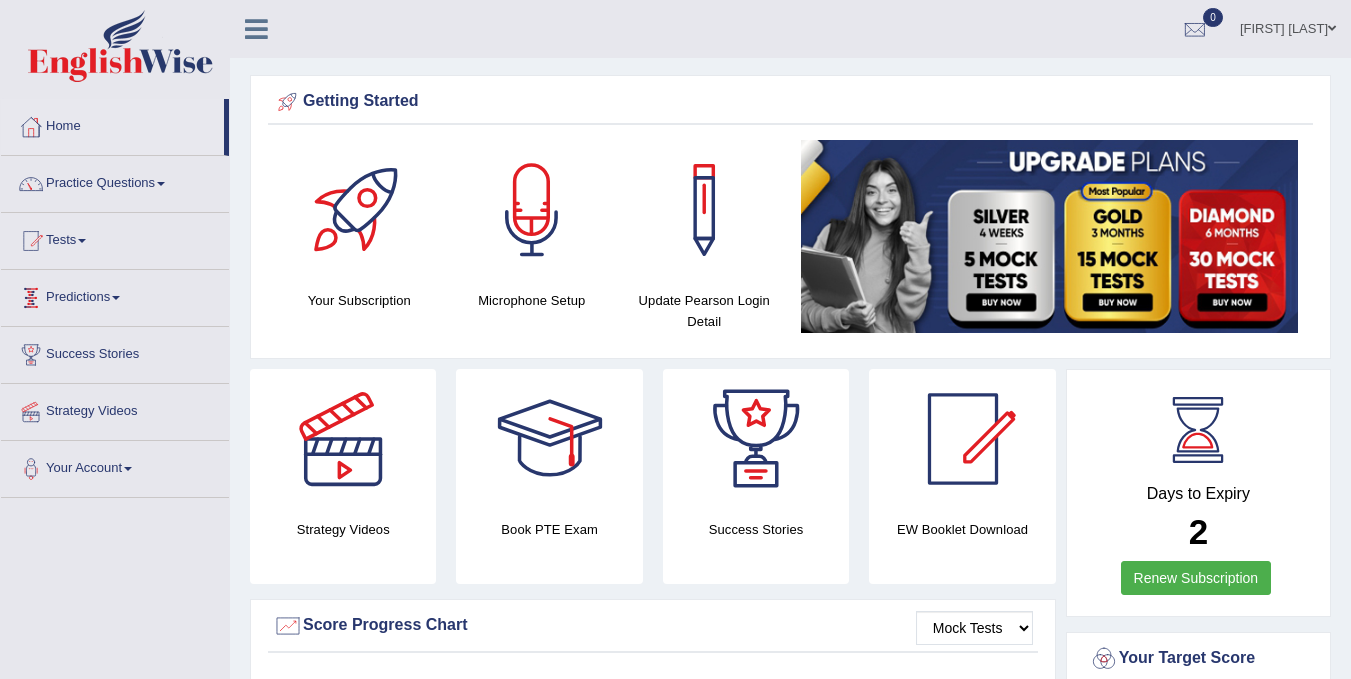 click on "Predictions" at bounding box center [115, 295] 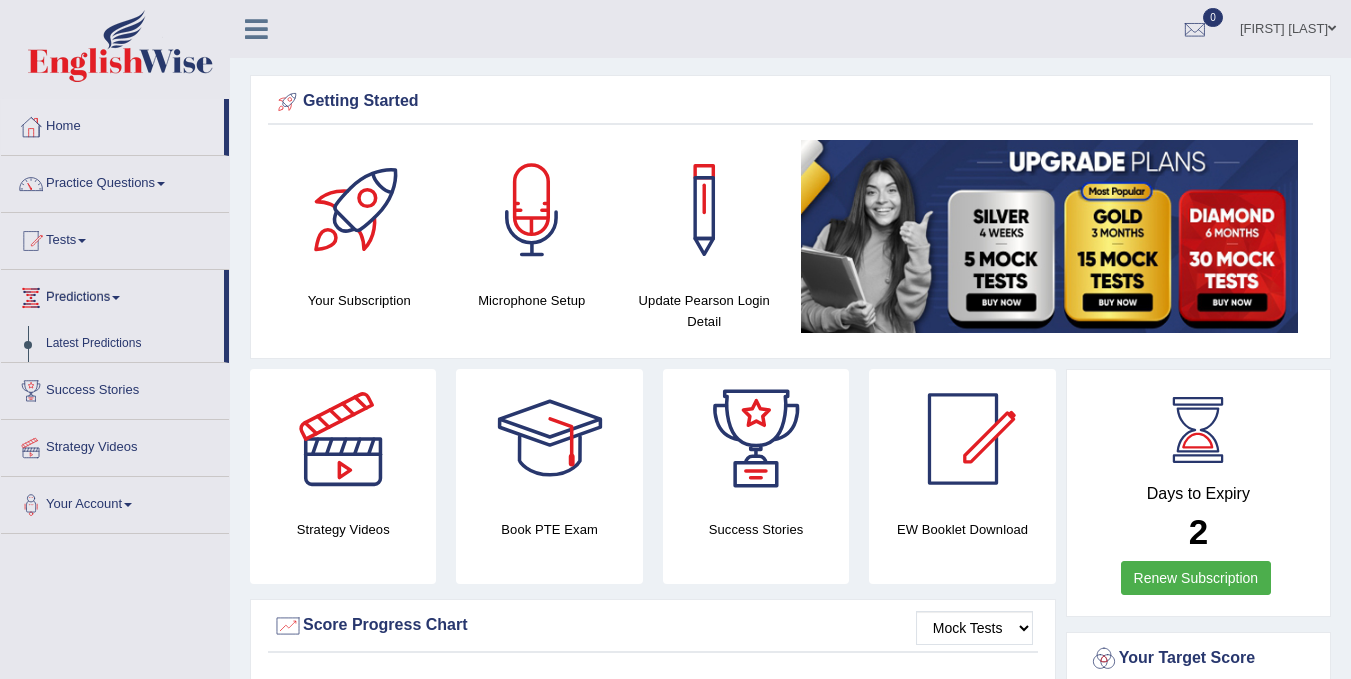 click on "Tests  Take Practice Sectional Test
Take Mock Test
History" at bounding box center [115, 241] 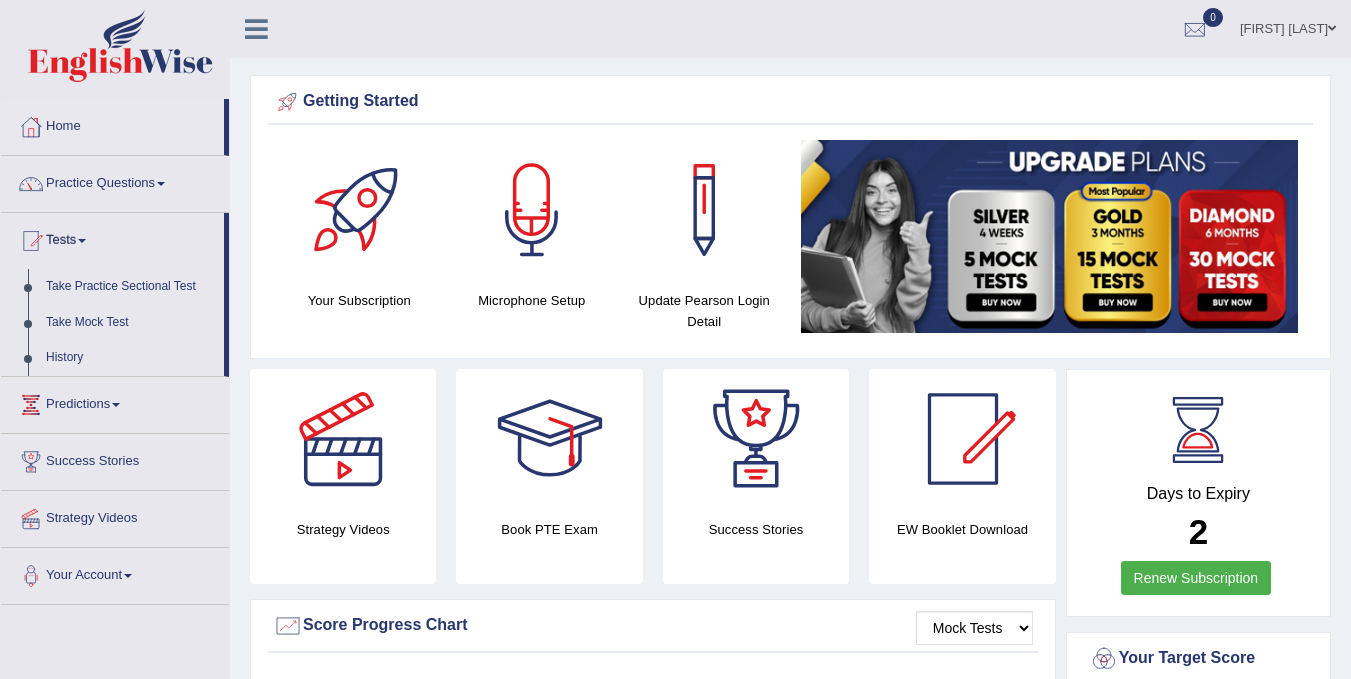 scroll, scrollTop: 594, scrollLeft: 0, axis: vertical 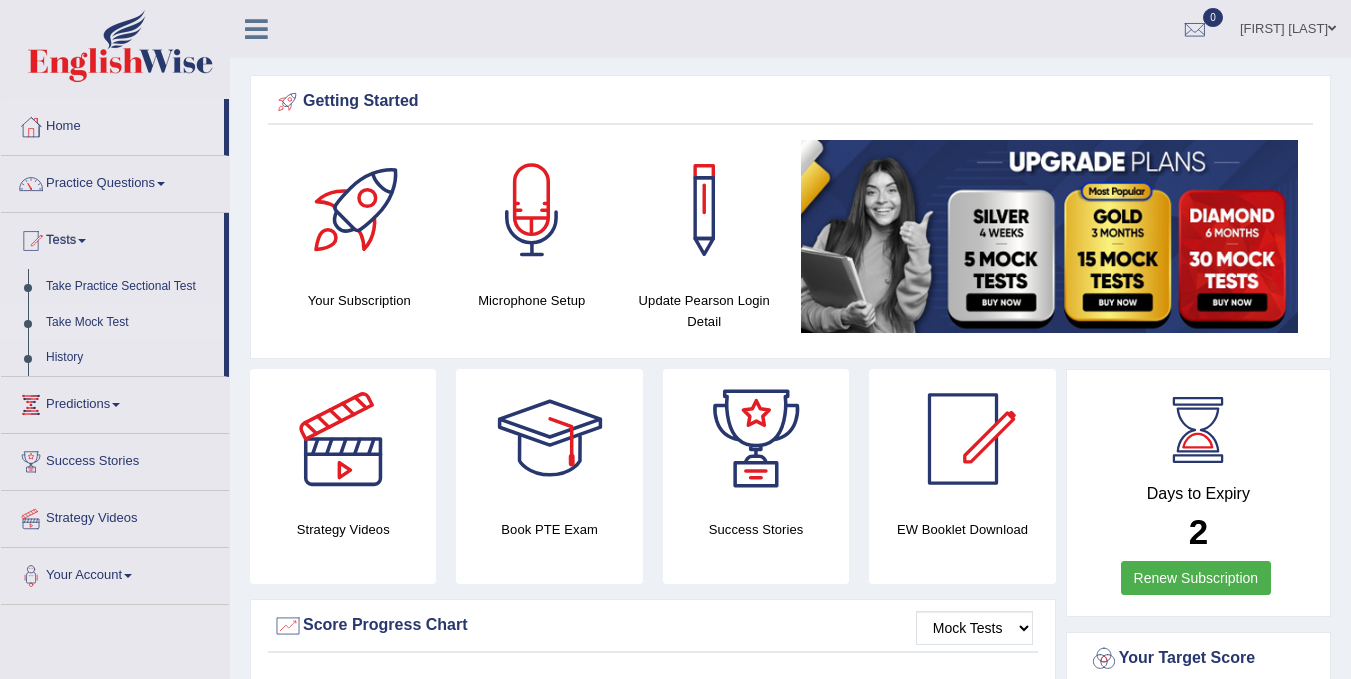 click on "Take Mock Test" at bounding box center (130, 323) 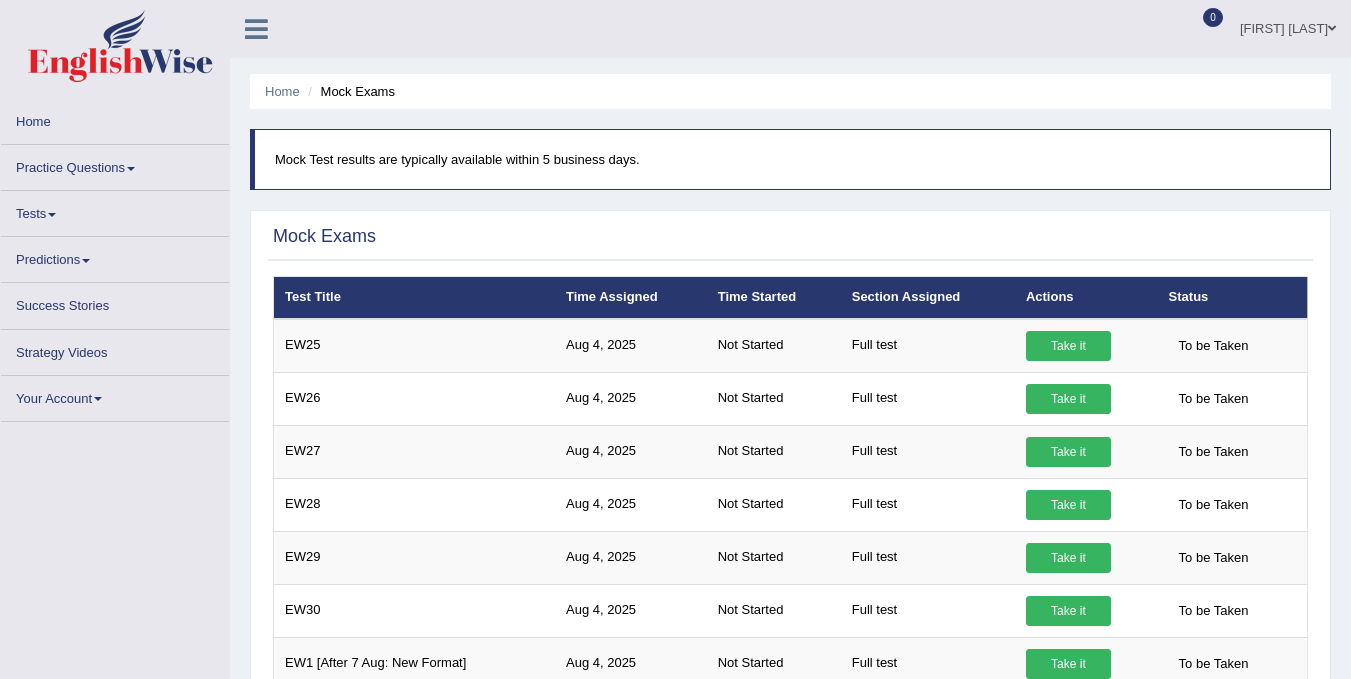 scroll, scrollTop: 0, scrollLeft: 0, axis: both 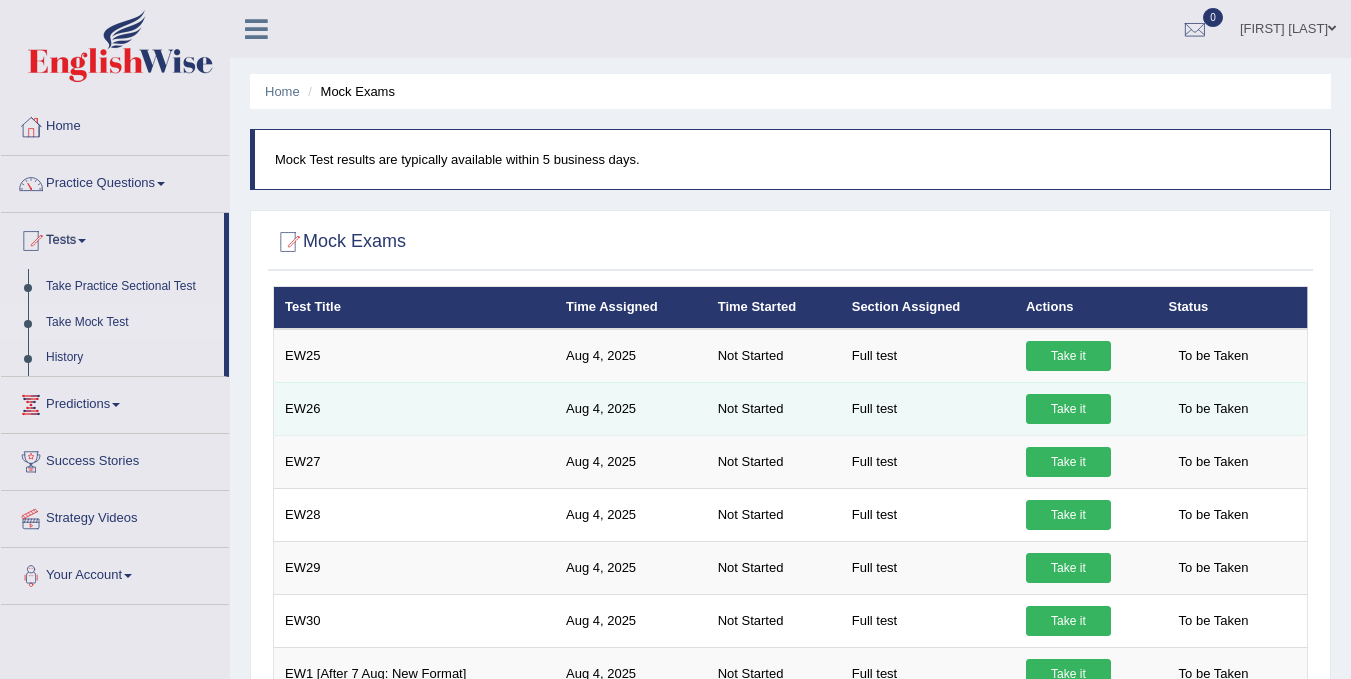 click on "Take it" at bounding box center (1068, 409) 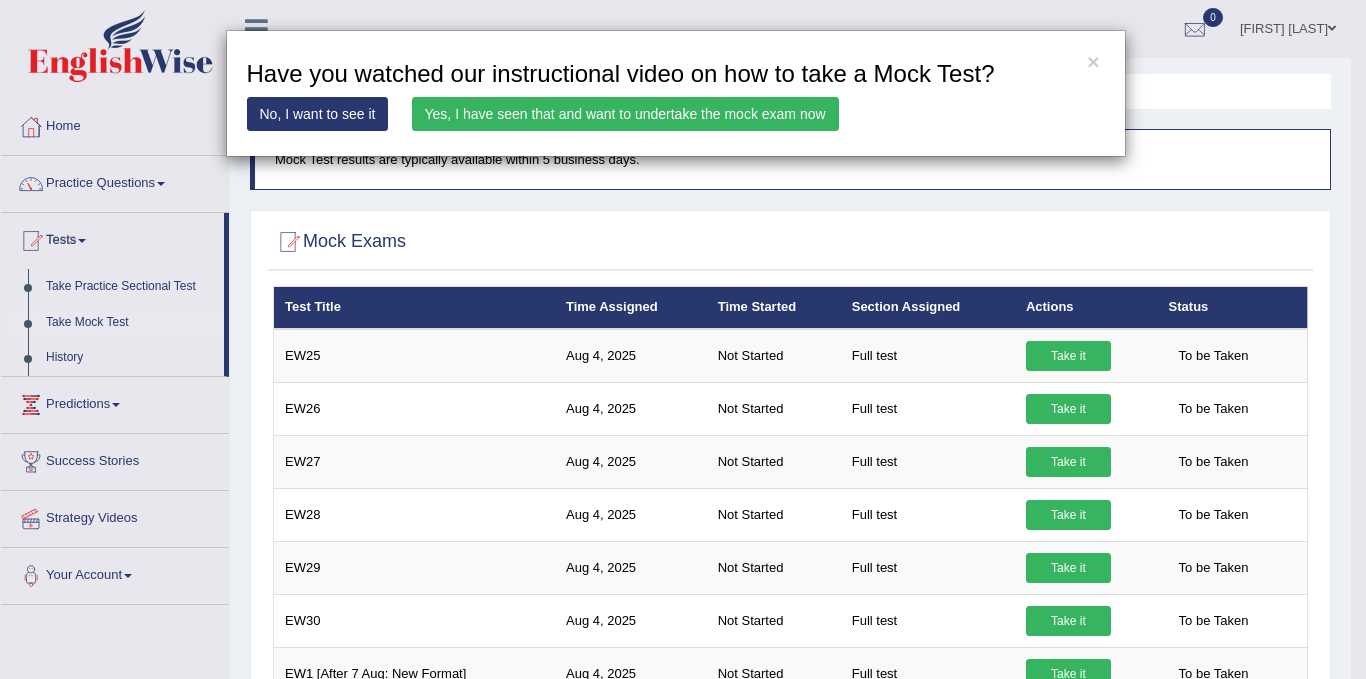 click on "Yes, I have seen that and want to undertake the mock exam now" at bounding box center (625, 114) 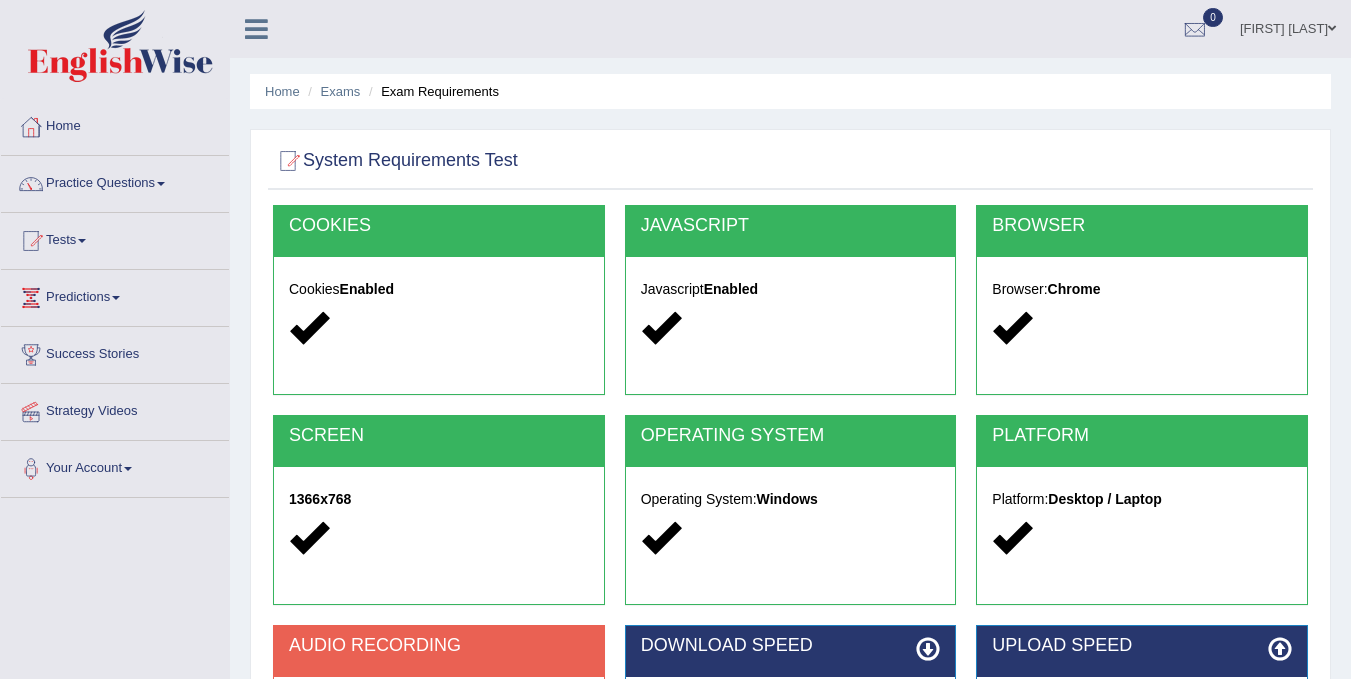 scroll, scrollTop: 0, scrollLeft: 0, axis: both 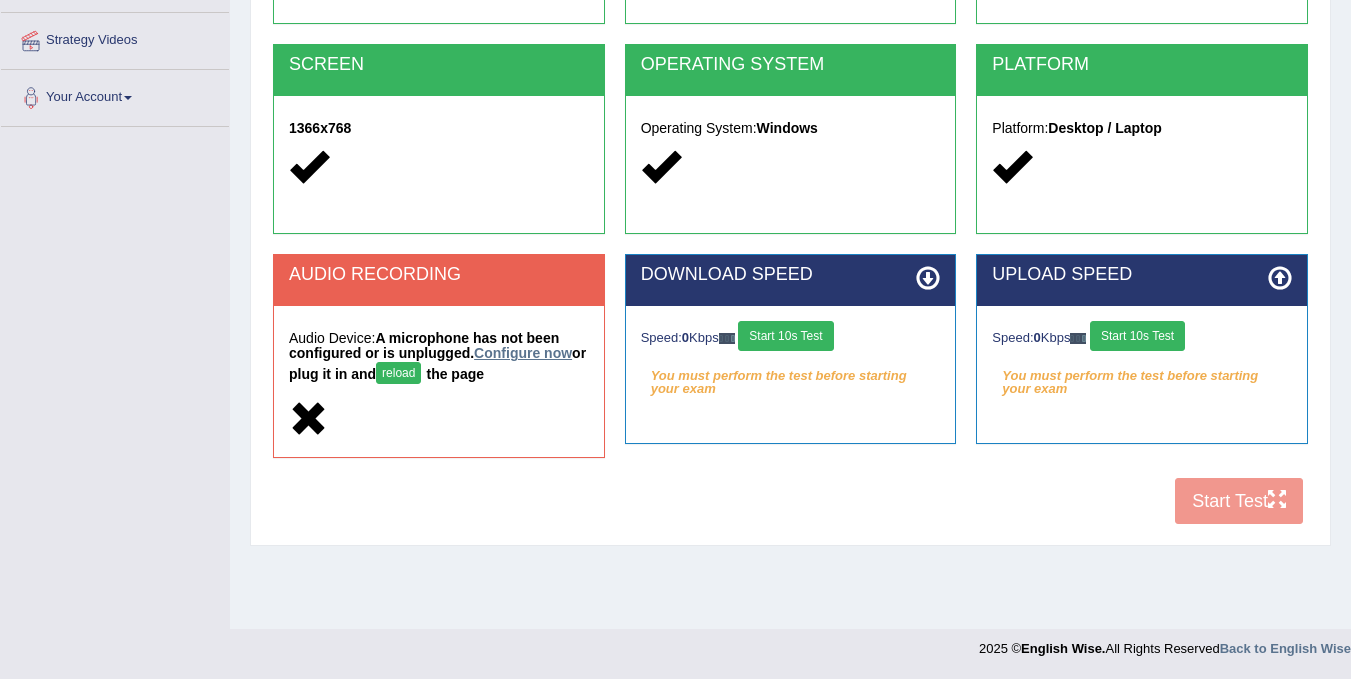 click on "Configure now" at bounding box center [523, 353] 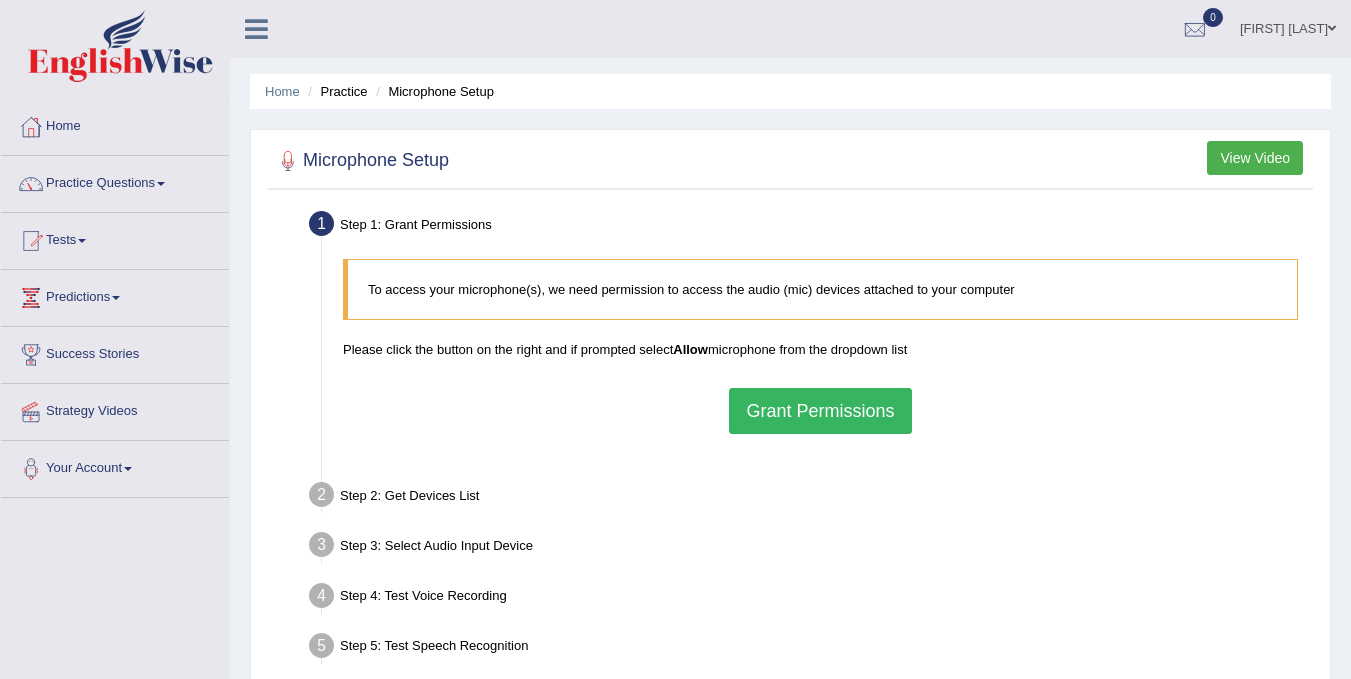scroll, scrollTop: 0, scrollLeft: 0, axis: both 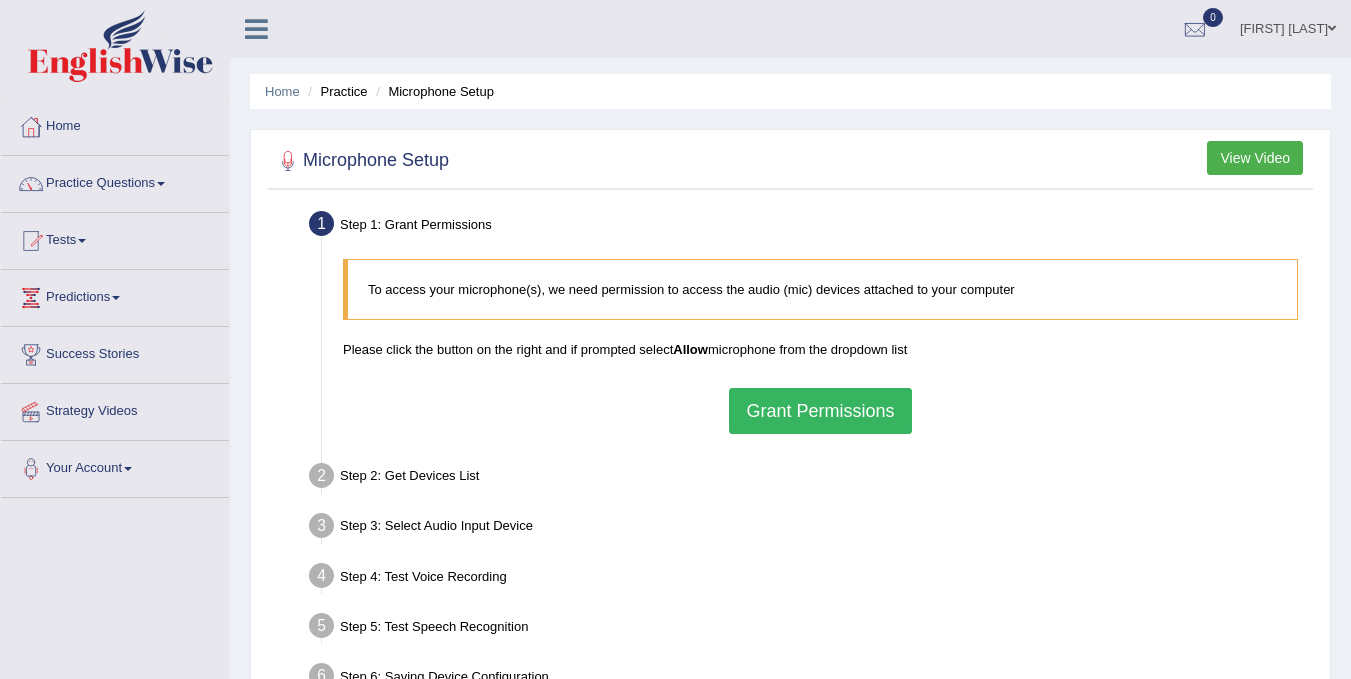 click on "Grant Permissions" at bounding box center (820, 411) 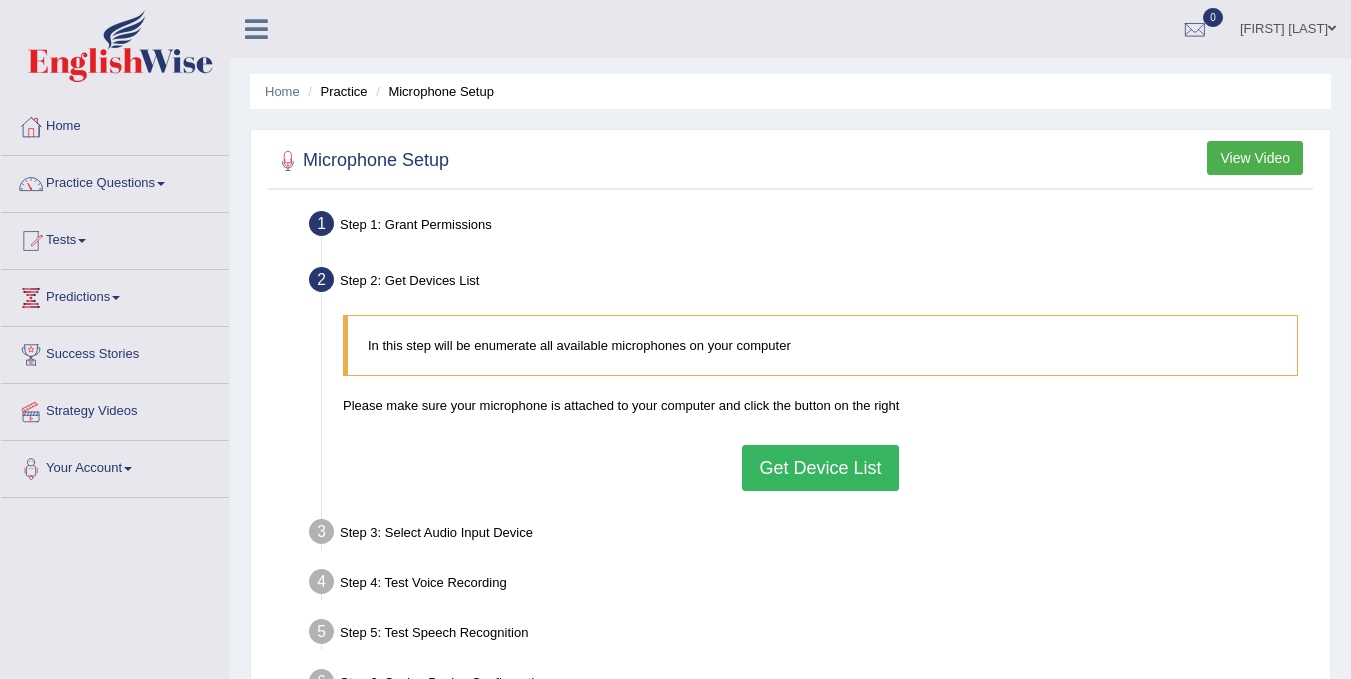 click on "Get Device List" at bounding box center [820, 468] 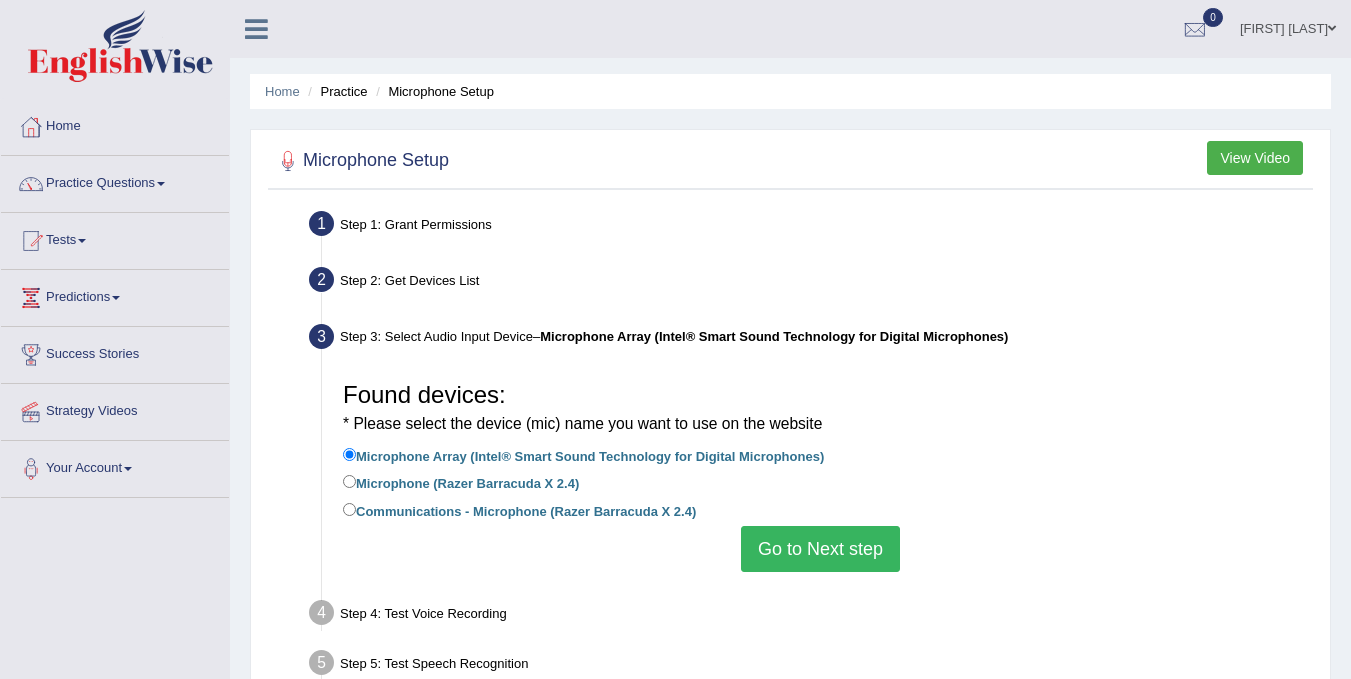 click on "Communications - Microphone (Razer Barracuda X 2.4)" at bounding box center (519, 510) 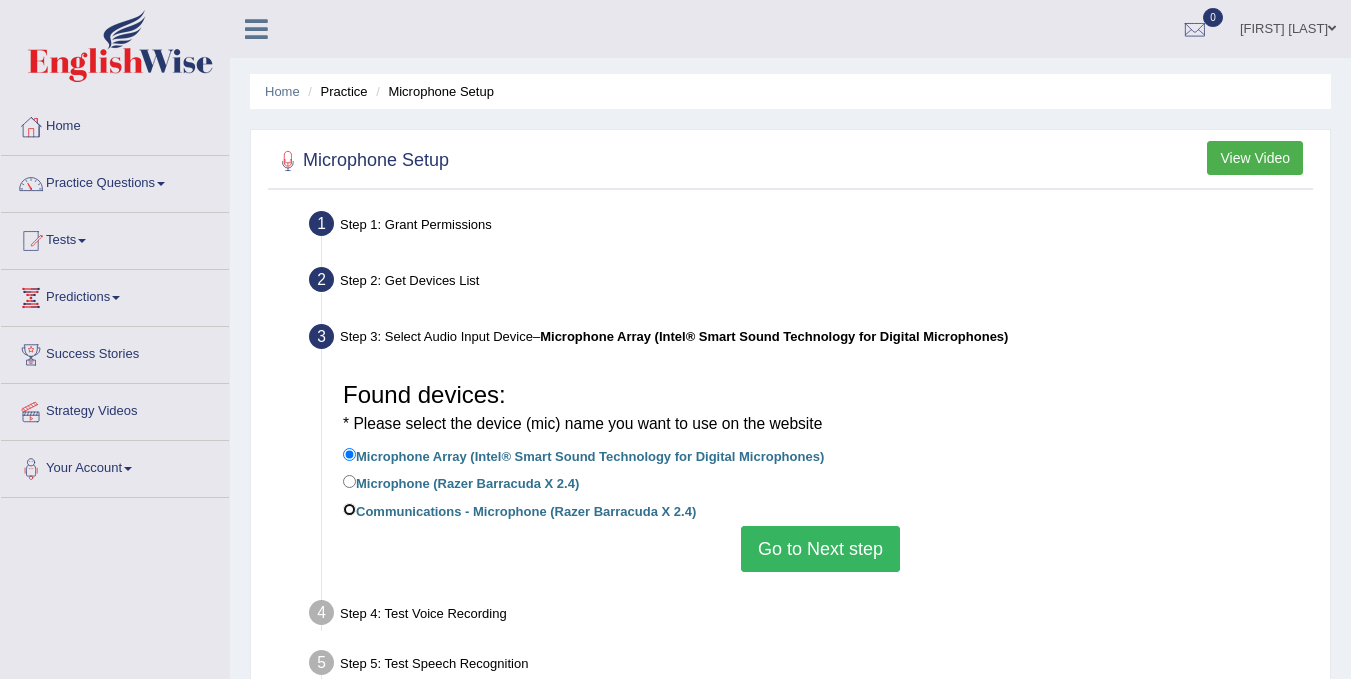 click on "Communications - Microphone (Razer Barracuda X 2.4)" at bounding box center [349, 509] 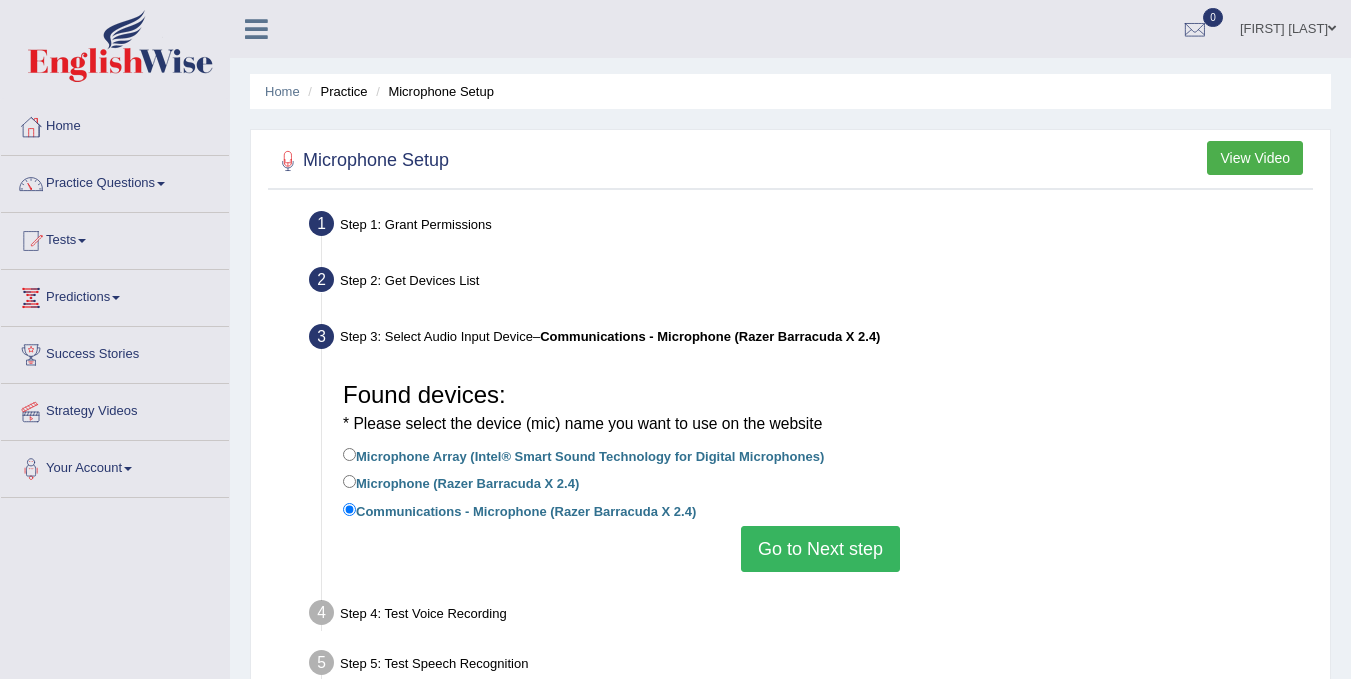click on "Go to Next step" at bounding box center [820, 549] 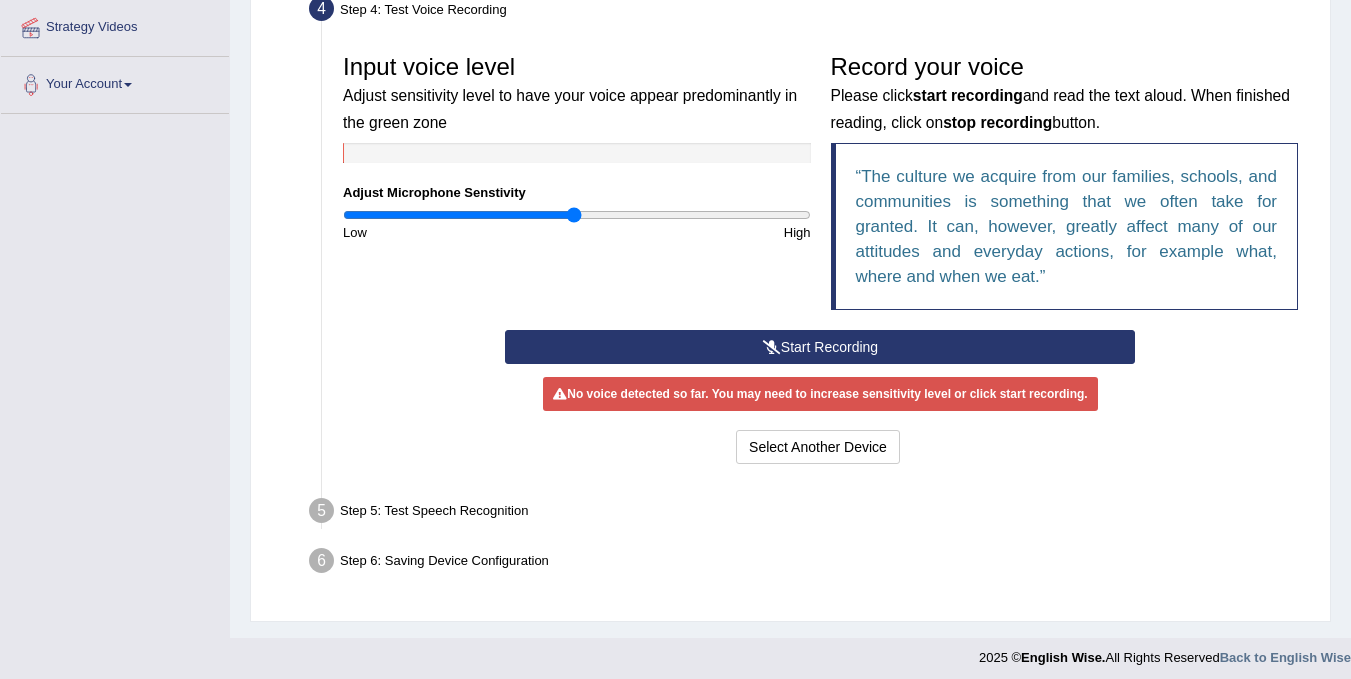 scroll, scrollTop: 393, scrollLeft: 0, axis: vertical 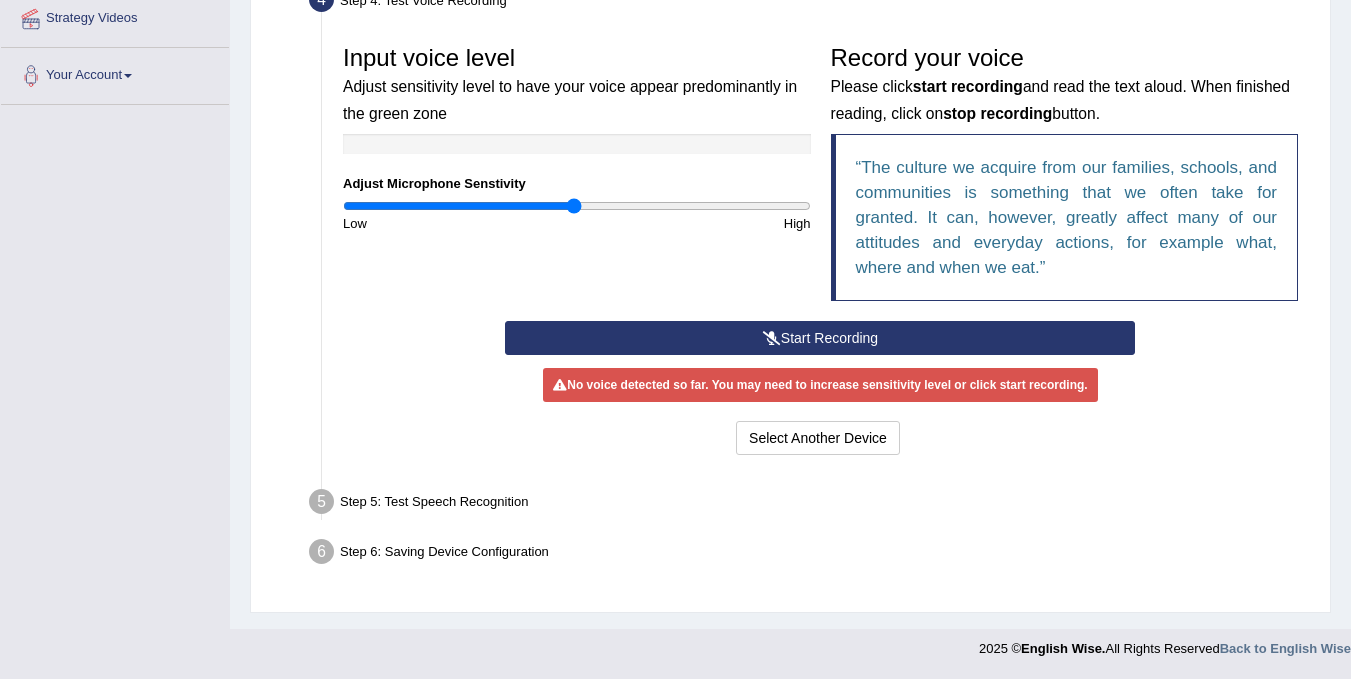 click on "Start Recording" at bounding box center (820, 338) 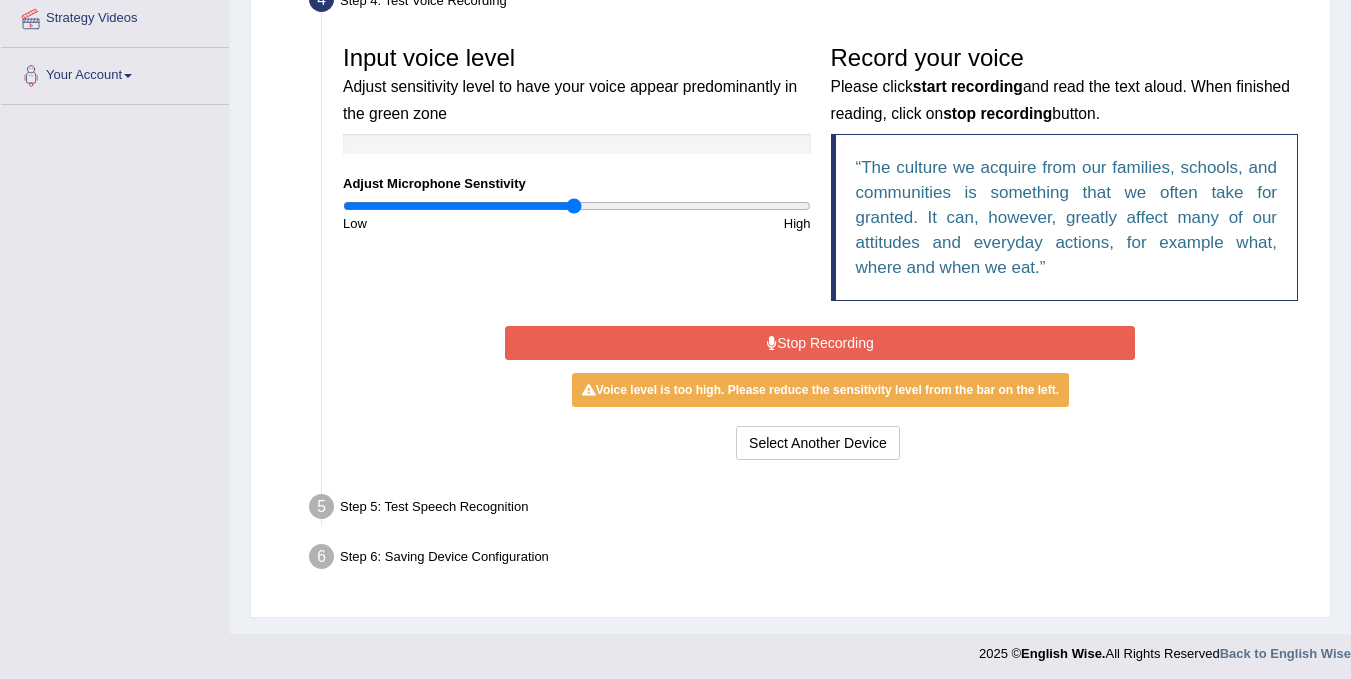 click on "Stop Recording" at bounding box center (820, 343) 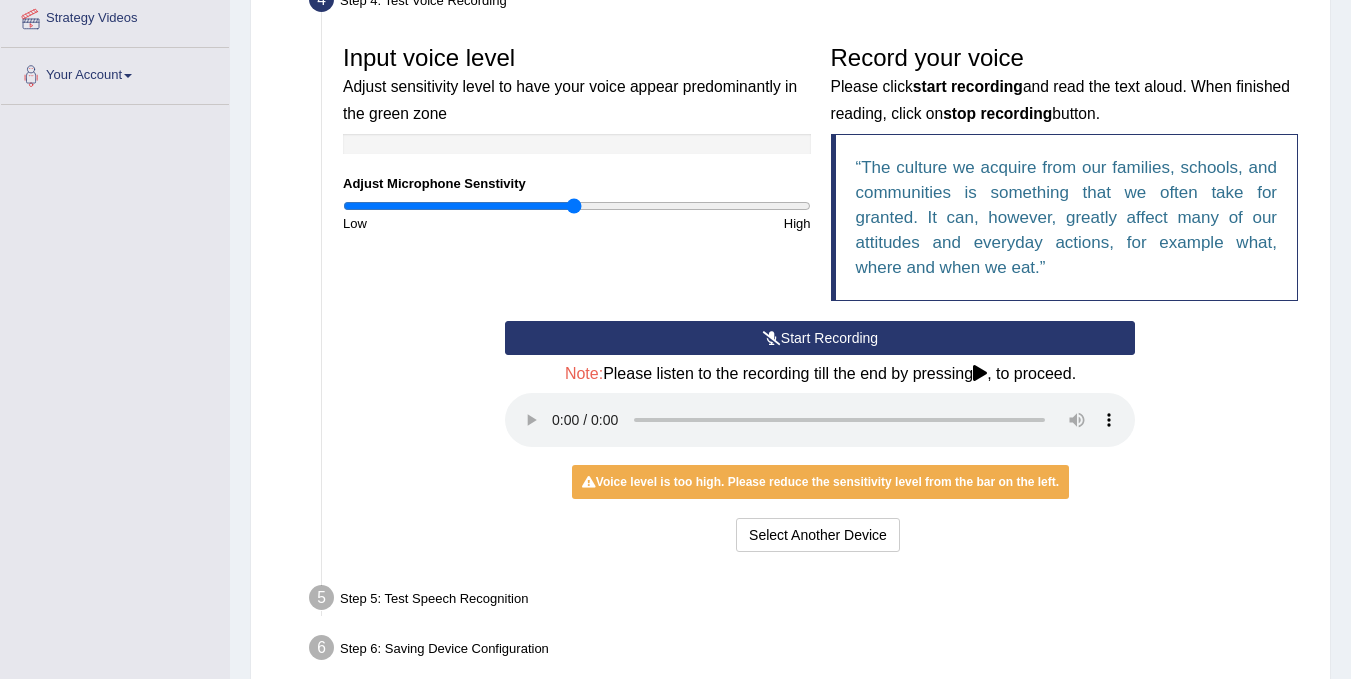 click on "Input voice level   Adjust sensitivity level to have your voice appear predominantly in the green zone     Adjust Microphone Senstivity     Low   High   Record your voice Please click  start recording  and read the text aloud. When finished reading, click on  stop recording  button.   The culture we acquire from our families, schools, and communities is something that we often take for granted. It can, however, greatly affect many of our attitudes and everyday actions, for example what, where and when we eat." at bounding box center (820, 178) 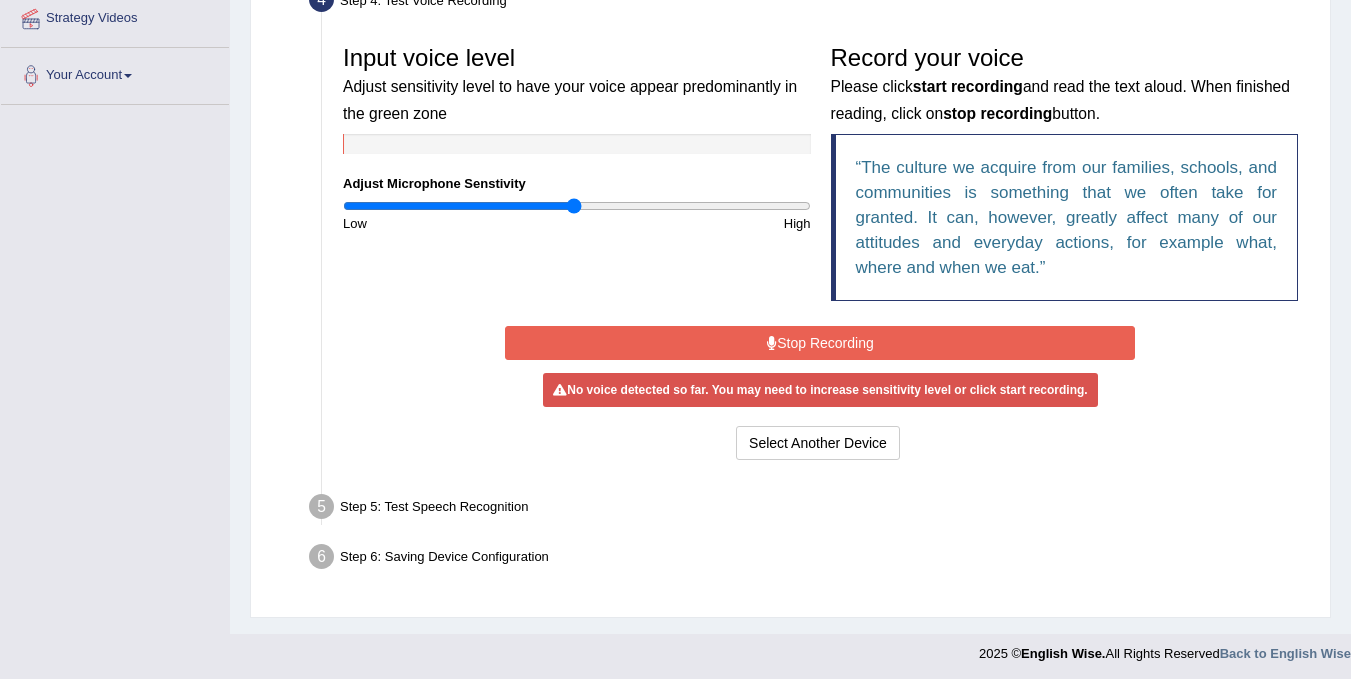 click on "Stop Recording" at bounding box center [820, 343] 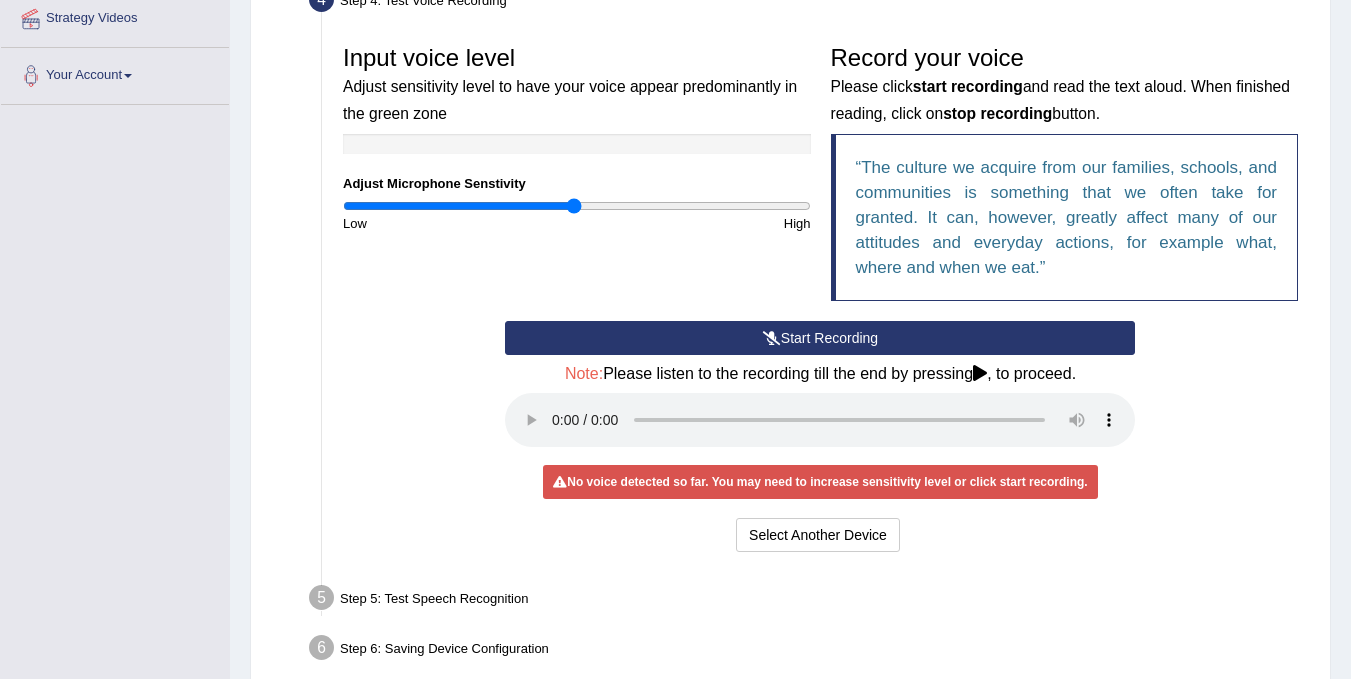 click on "Start Recording" at bounding box center (820, 338) 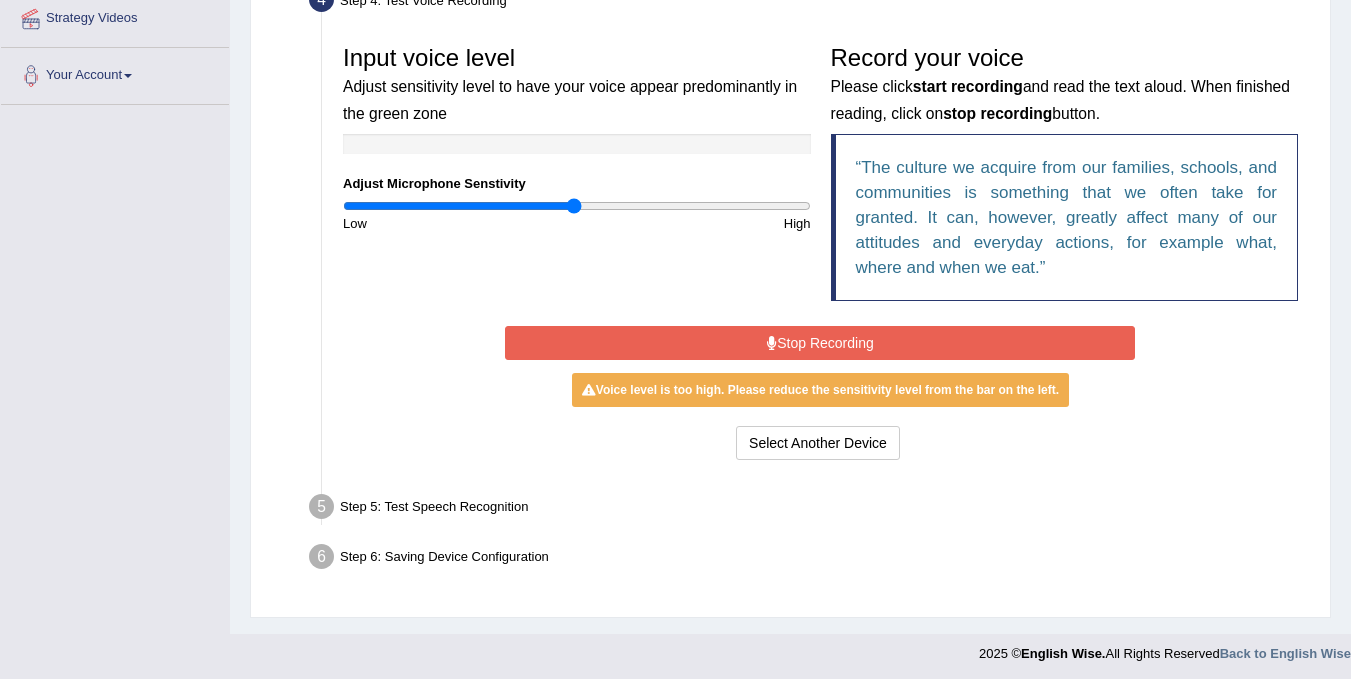 click on "Stop Recording" at bounding box center (820, 343) 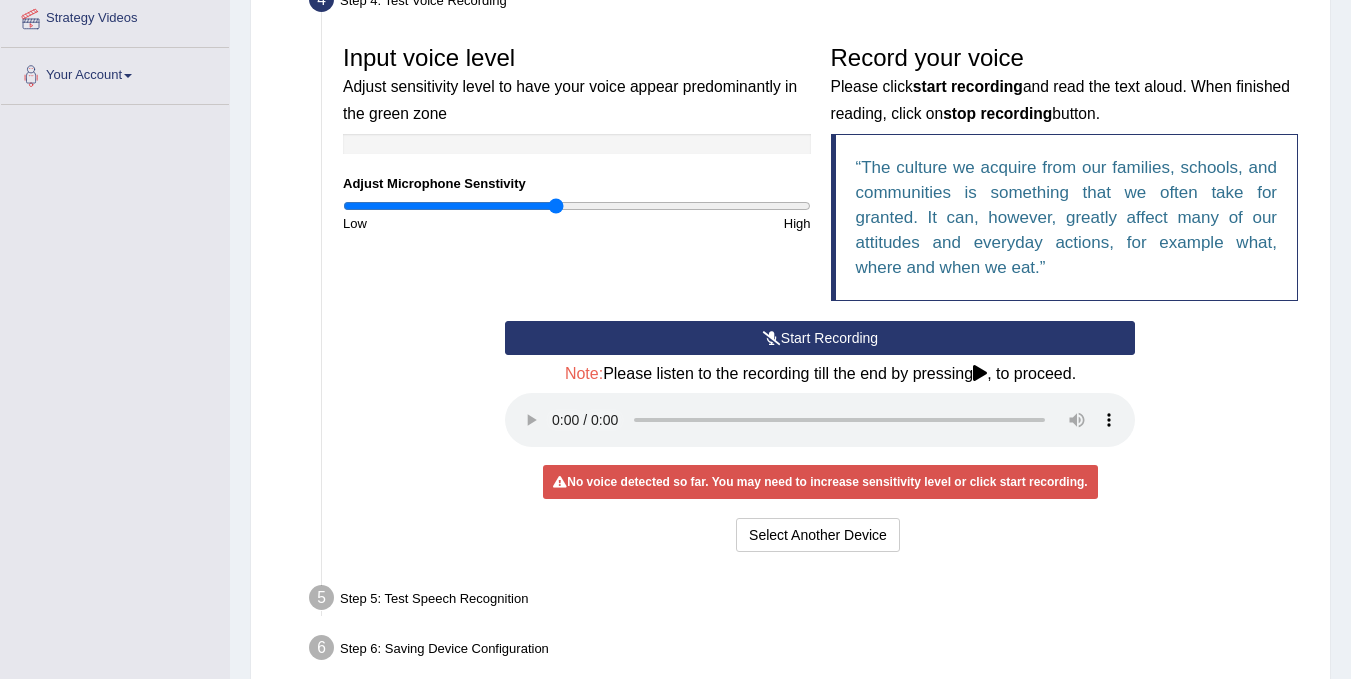 click at bounding box center [577, 206] 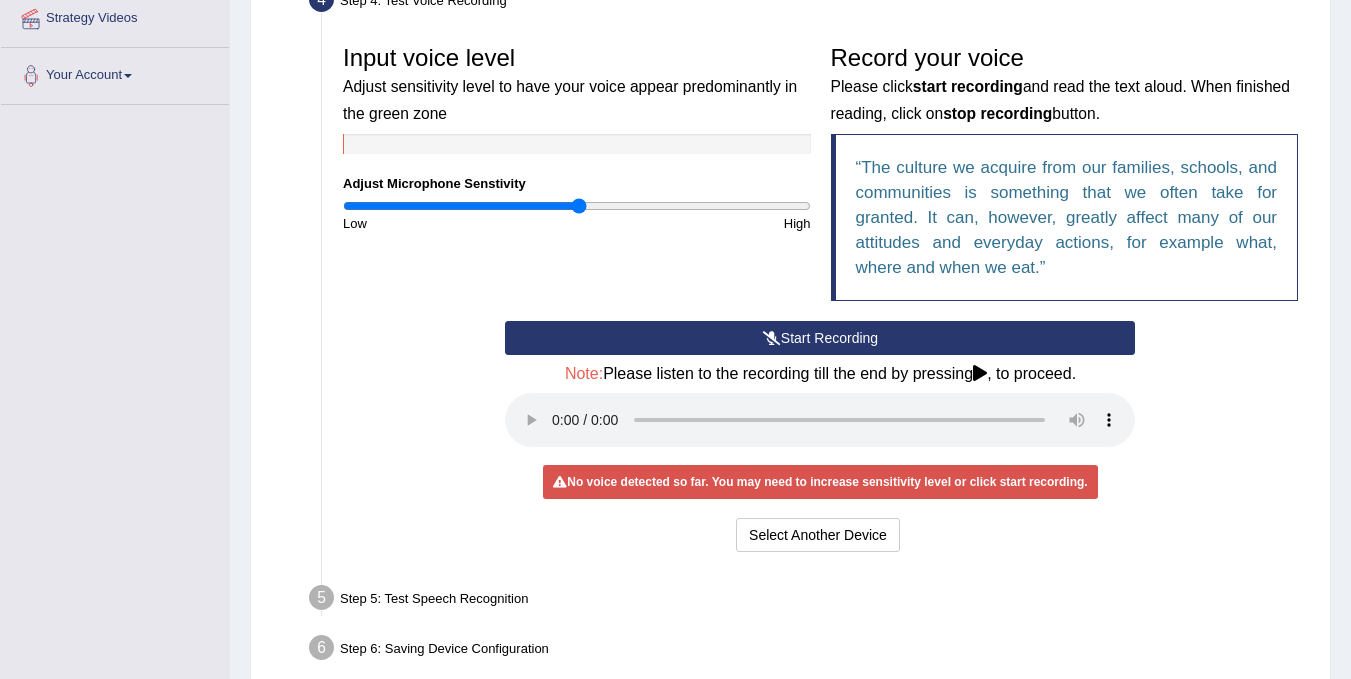 click at bounding box center (577, 206) 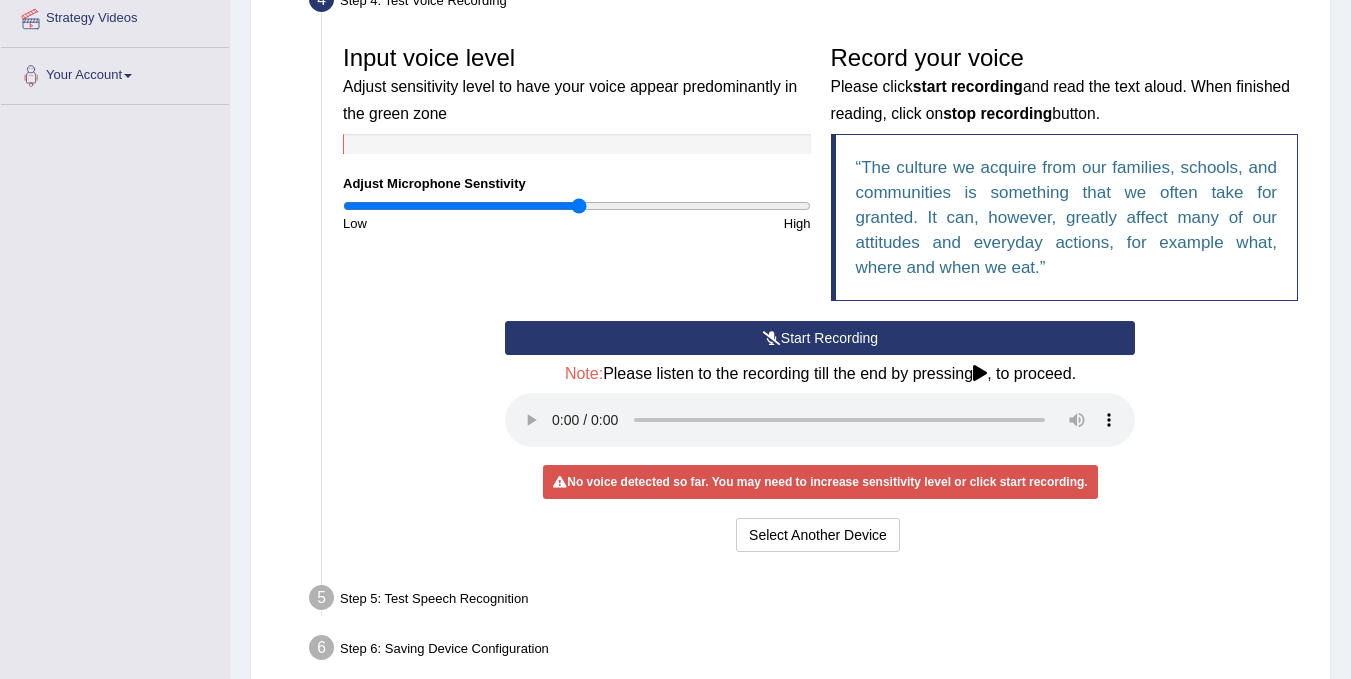 click at bounding box center [577, 206] 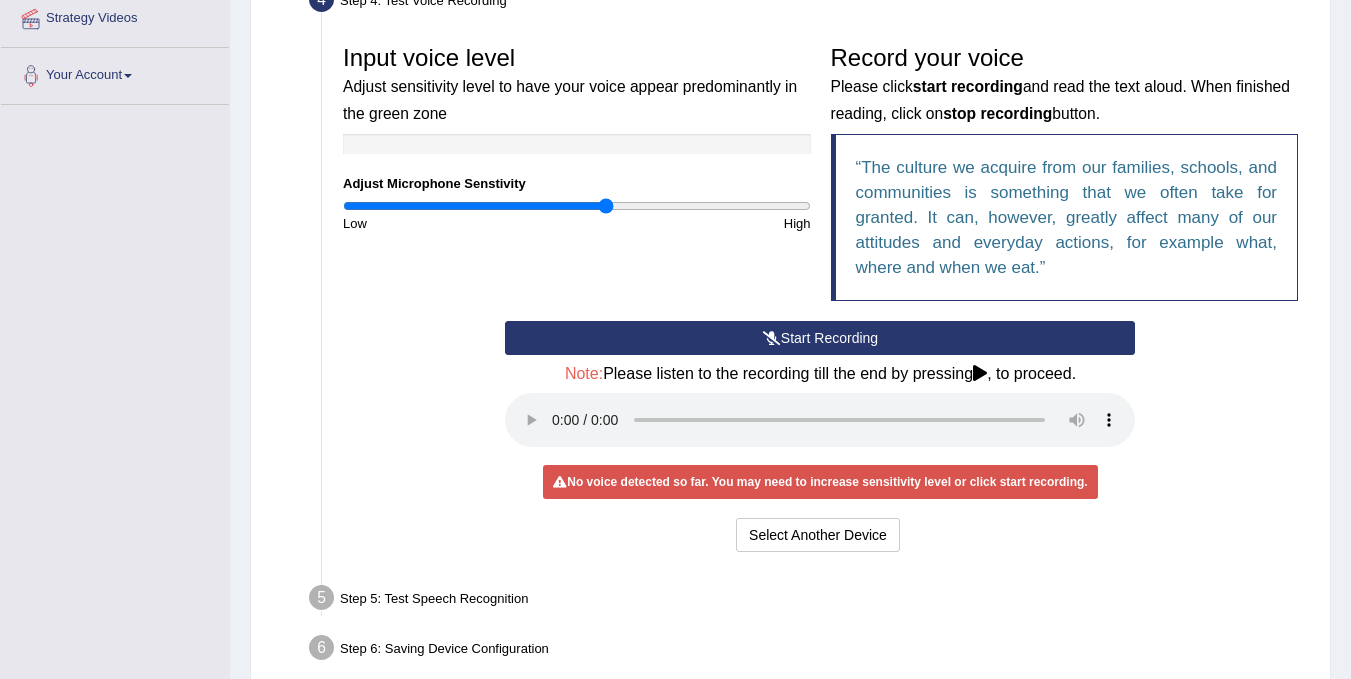 click at bounding box center [577, 206] 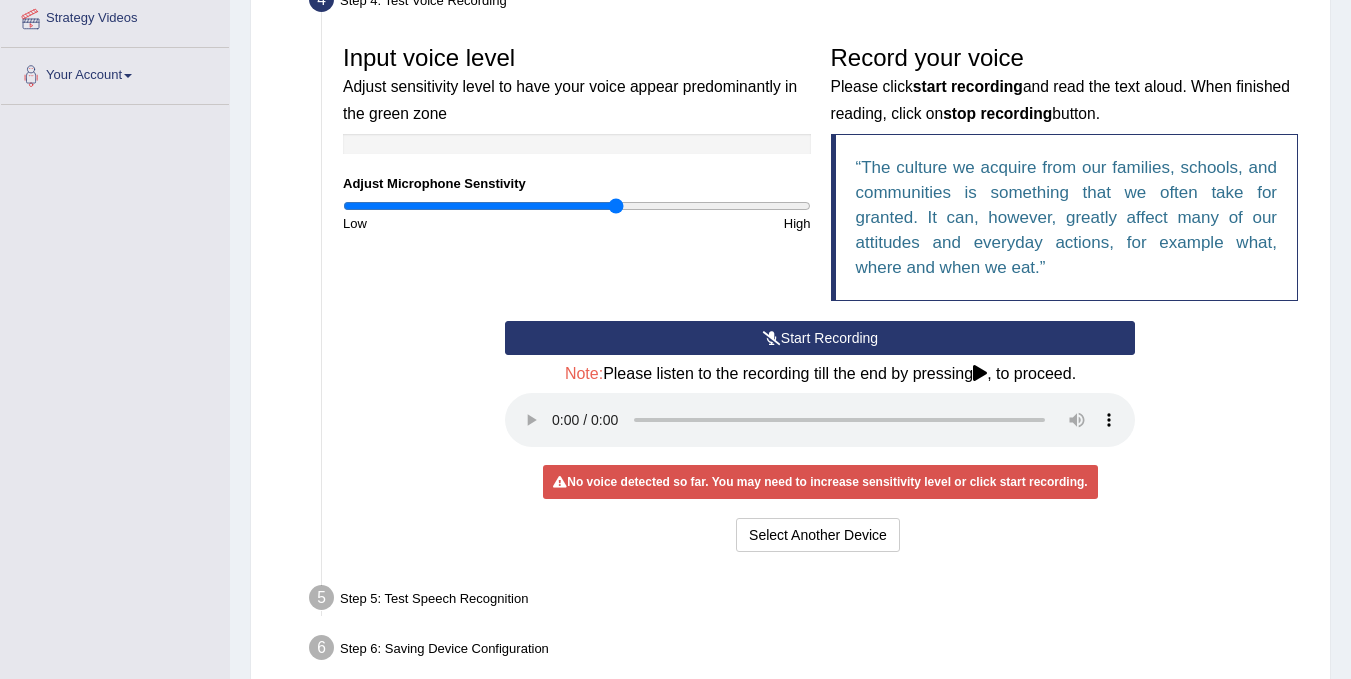click at bounding box center [577, 206] 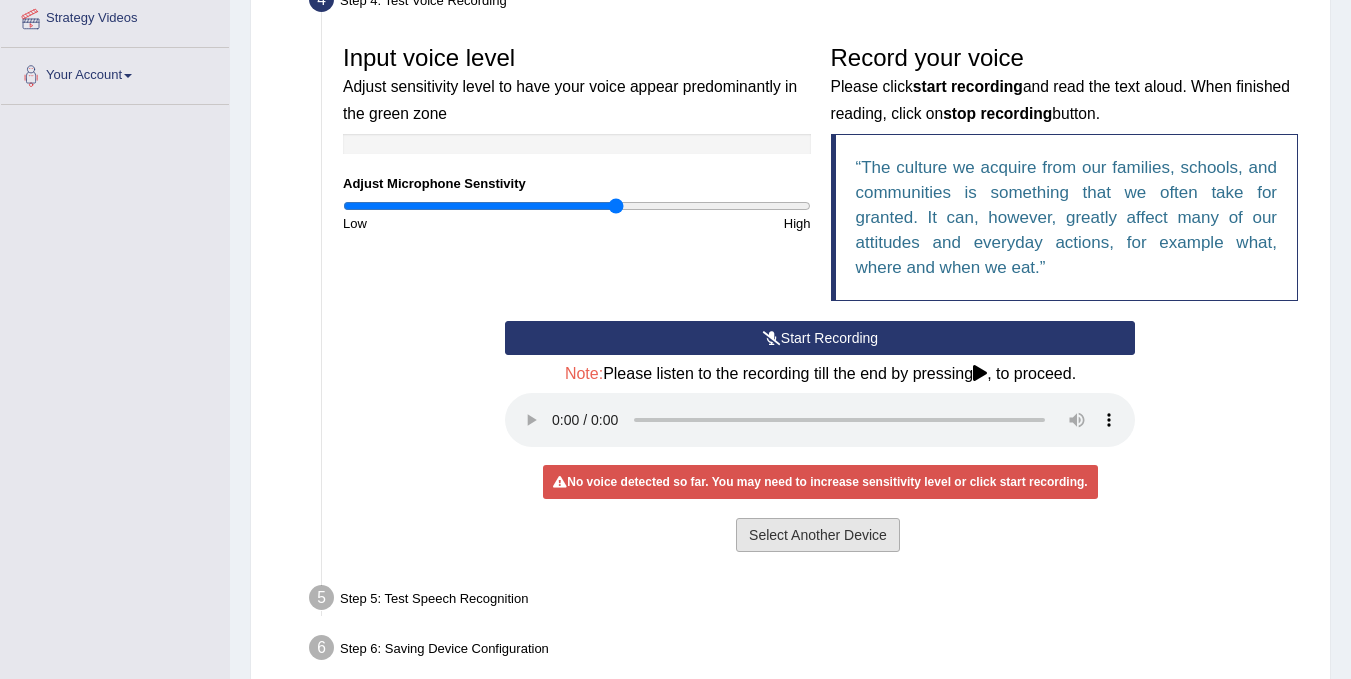 click on "Select Another Device" at bounding box center (818, 535) 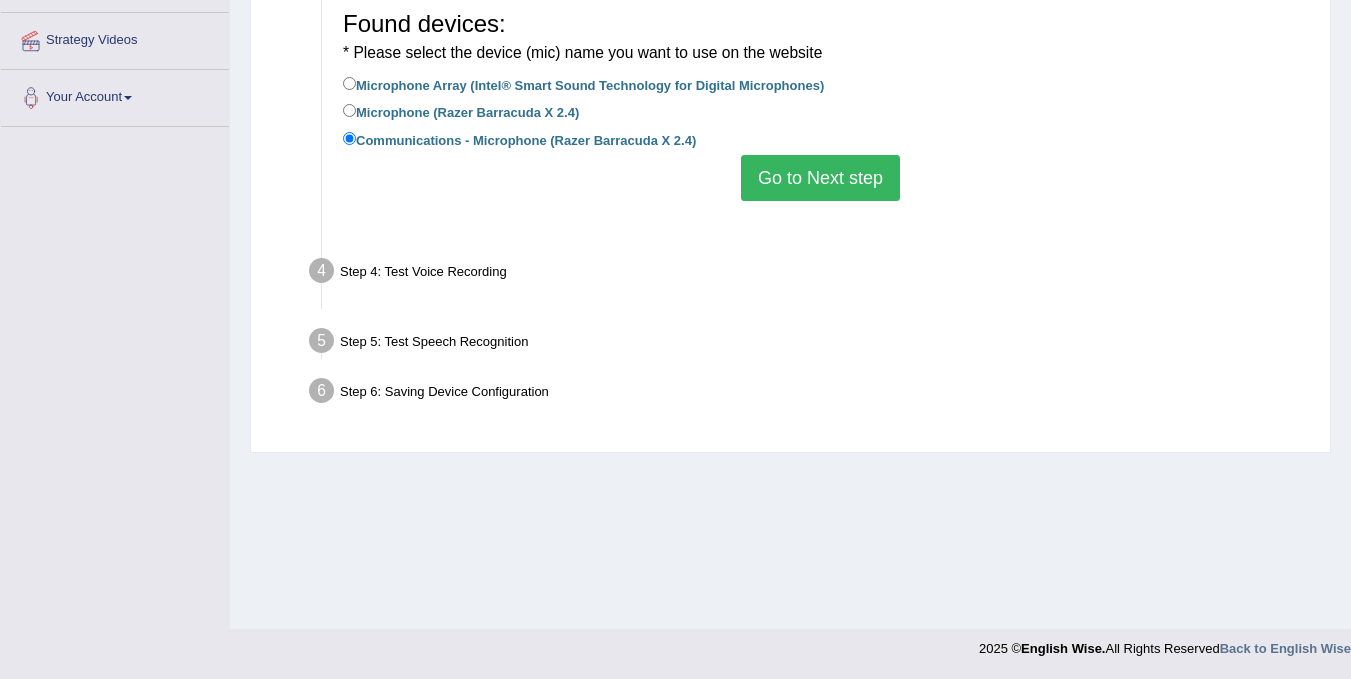 scroll, scrollTop: 371, scrollLeft: 0, axis: vertical 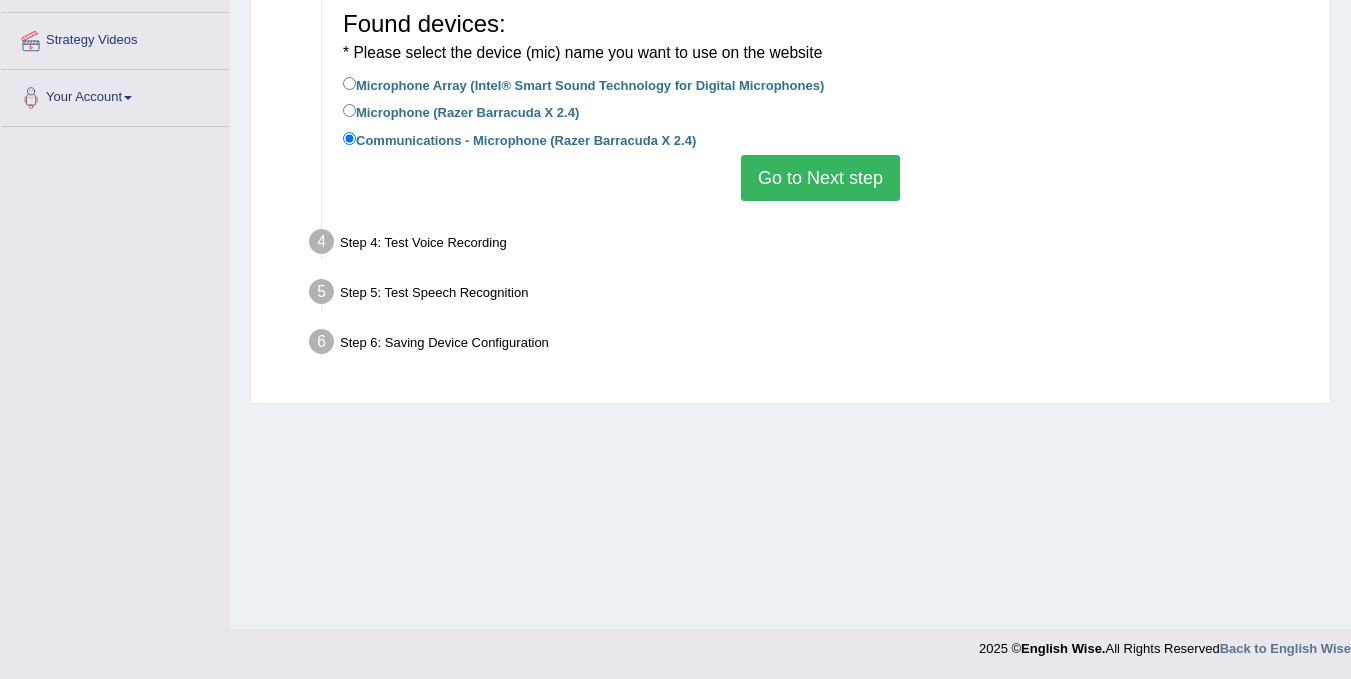 click on "Go to Next step" at bounding box center [820, 178] 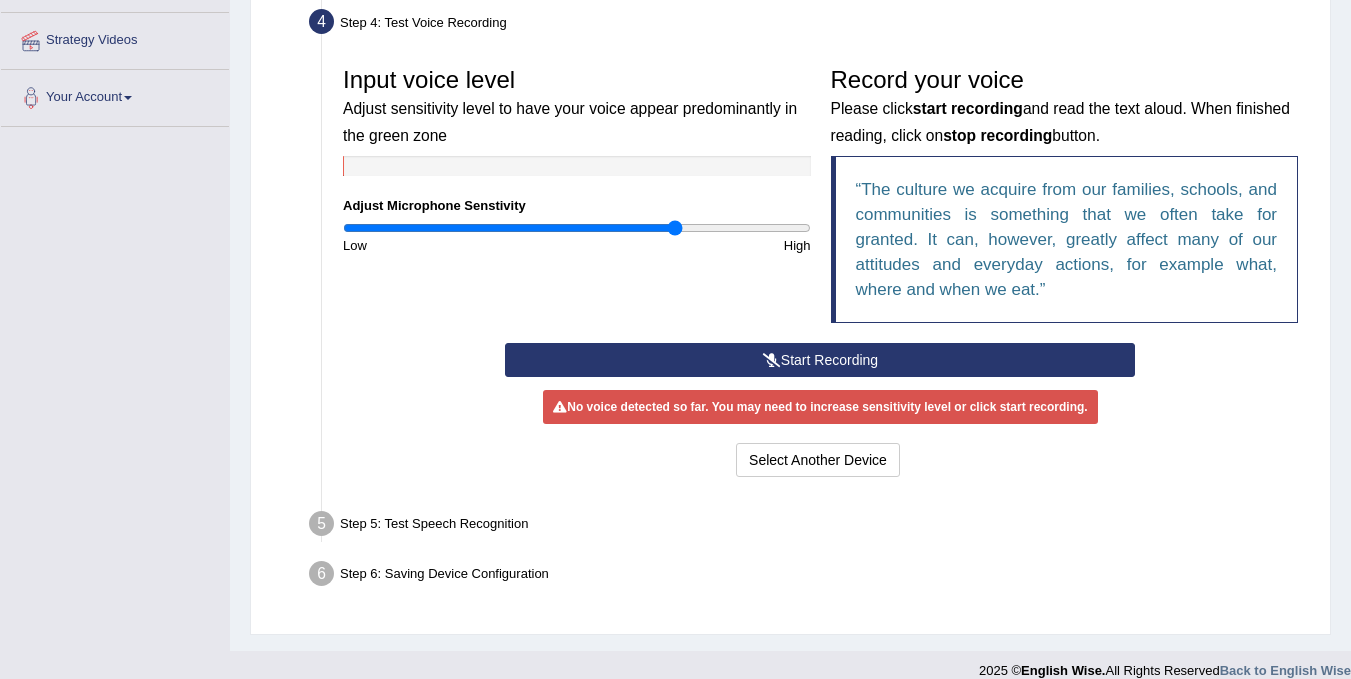 click at bounding box center (577, 228) 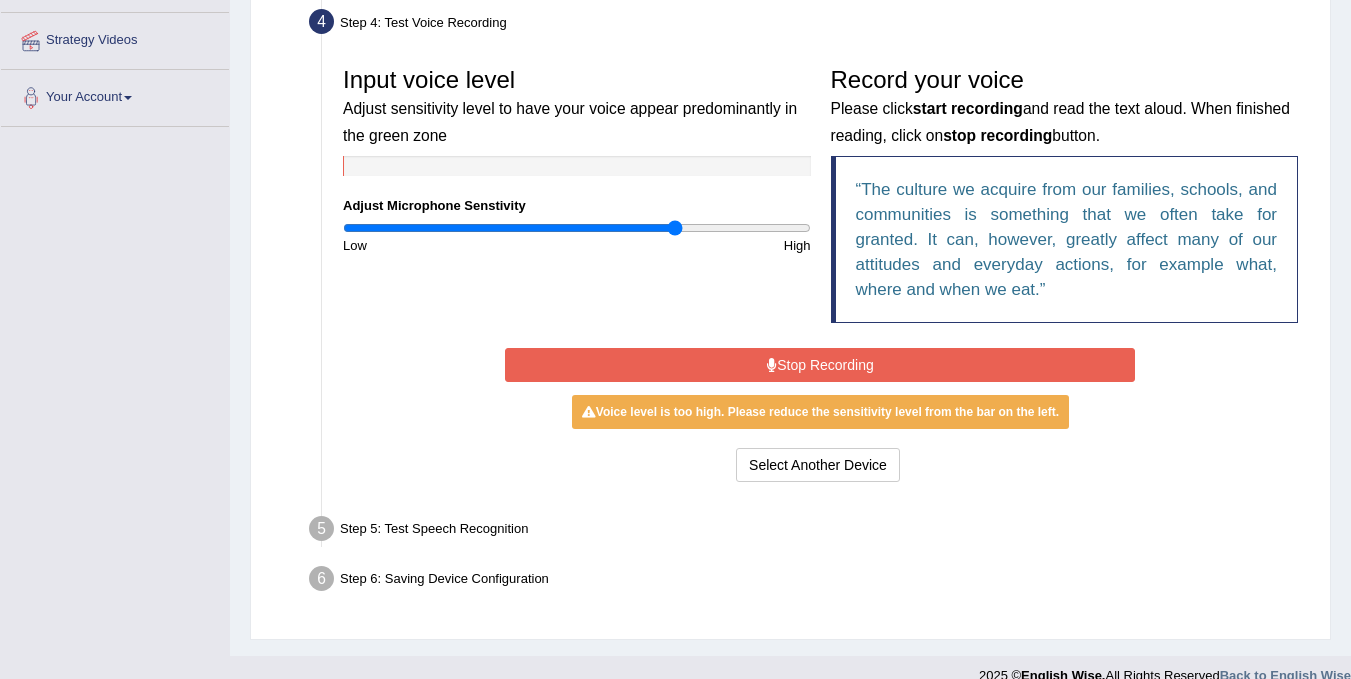 click on "Stop Recording" at bounding box center [820, 365] 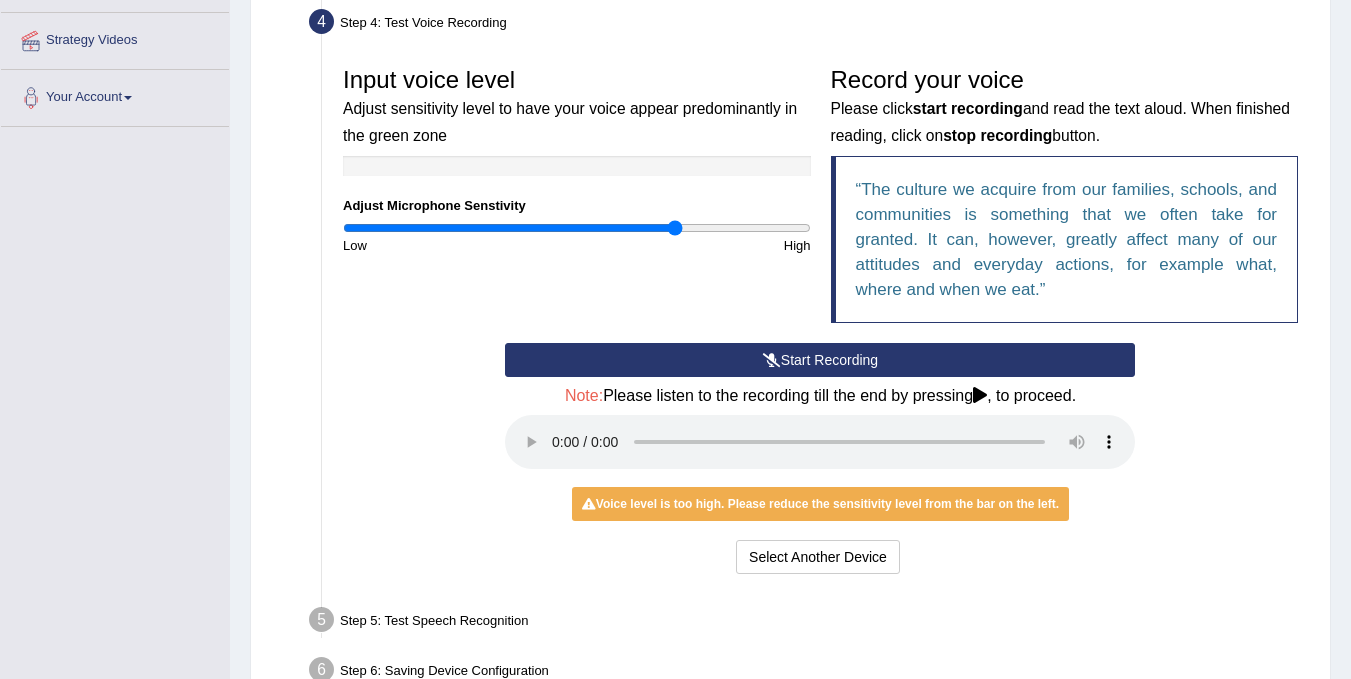 click at bounding box center [577, 166] 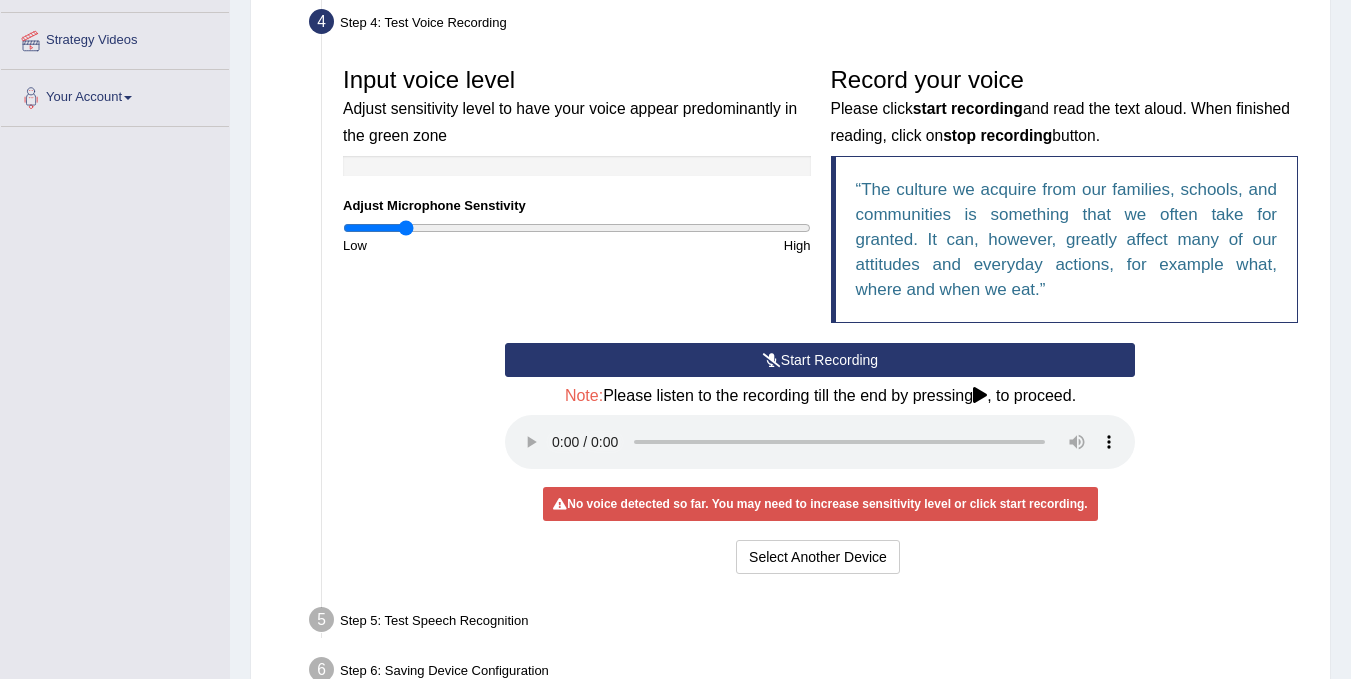 click at bounding box center (577, 228) 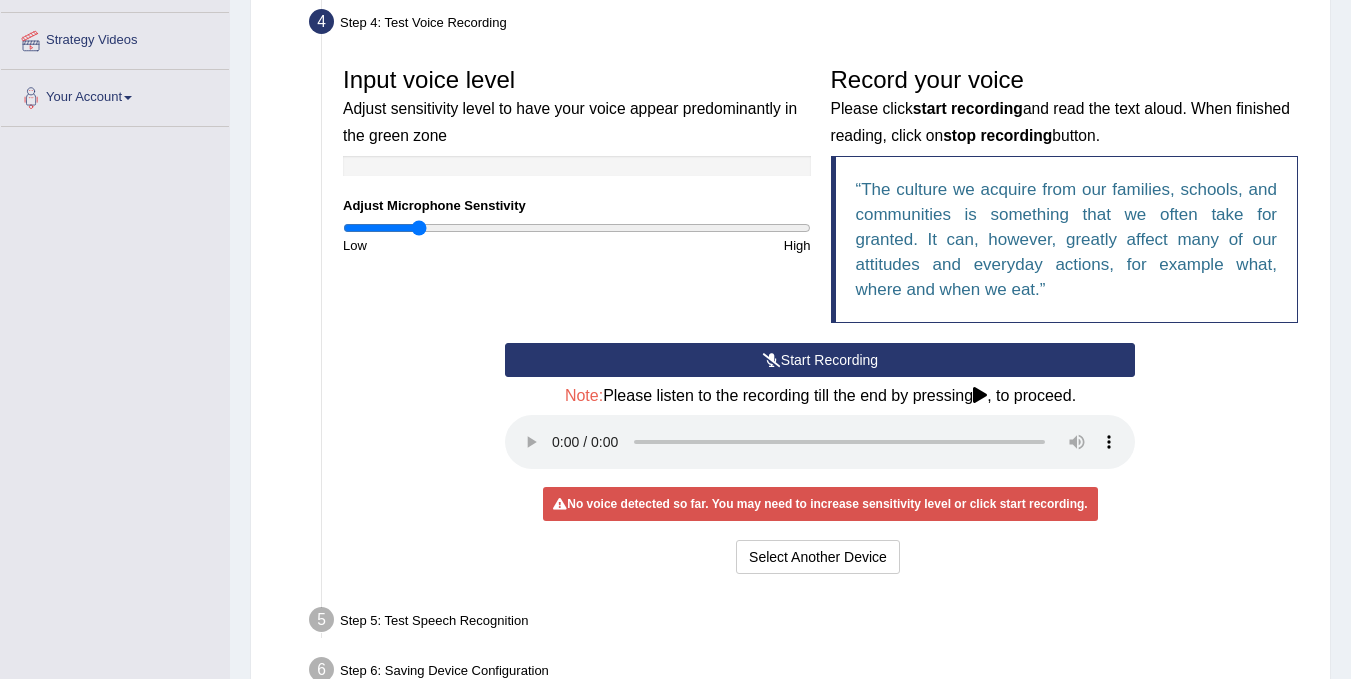 click at bounding box center (577, 228) 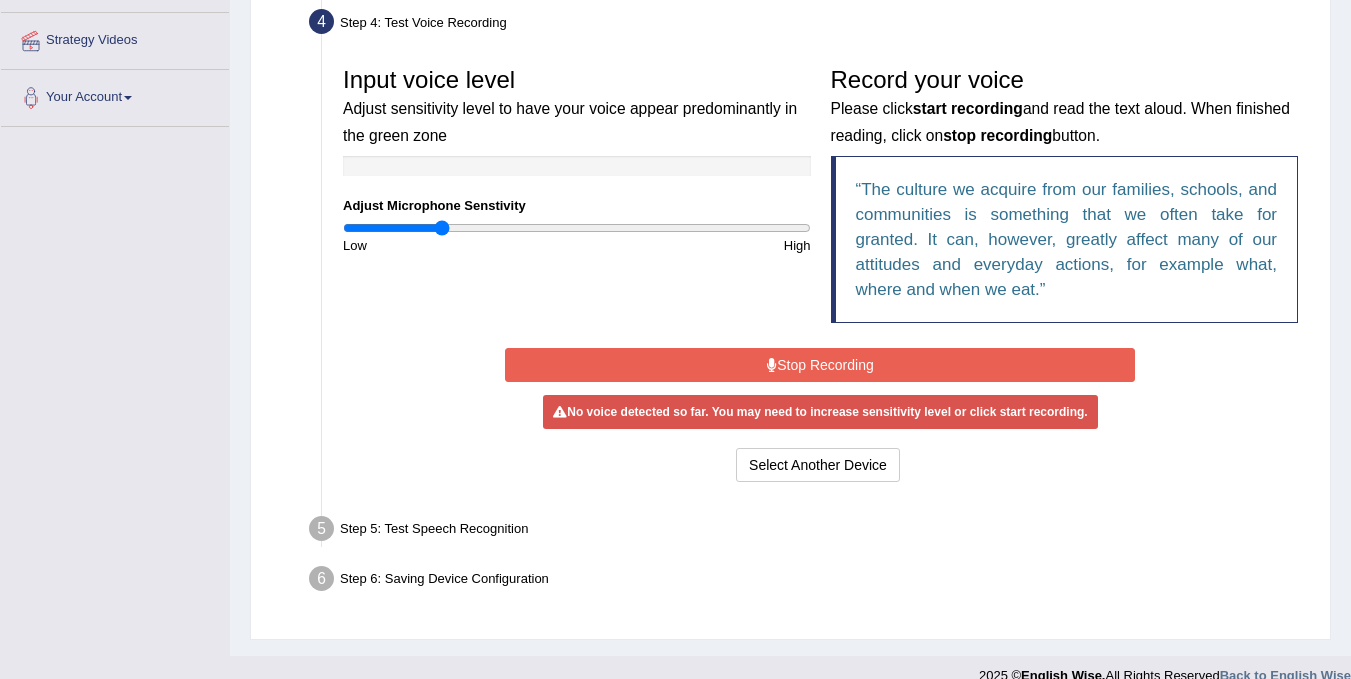 click at bounding box center (577, 228) 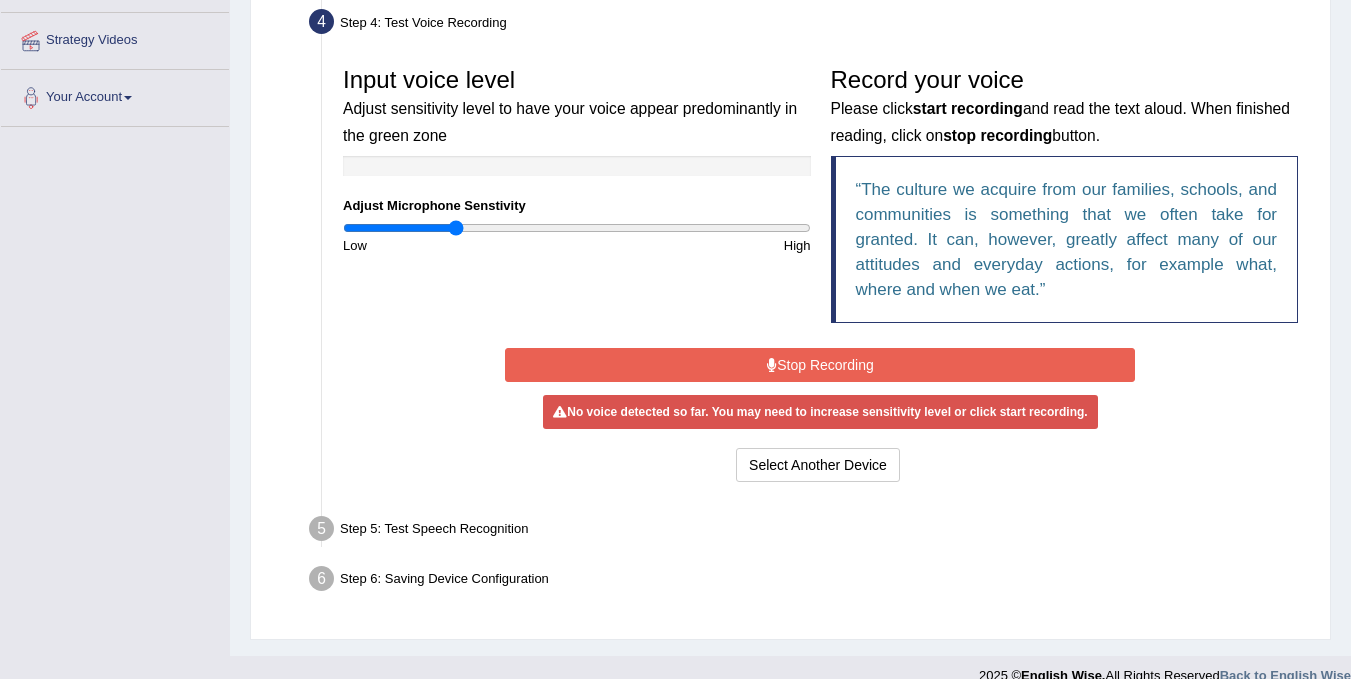 click at bounding box center (577, 228) 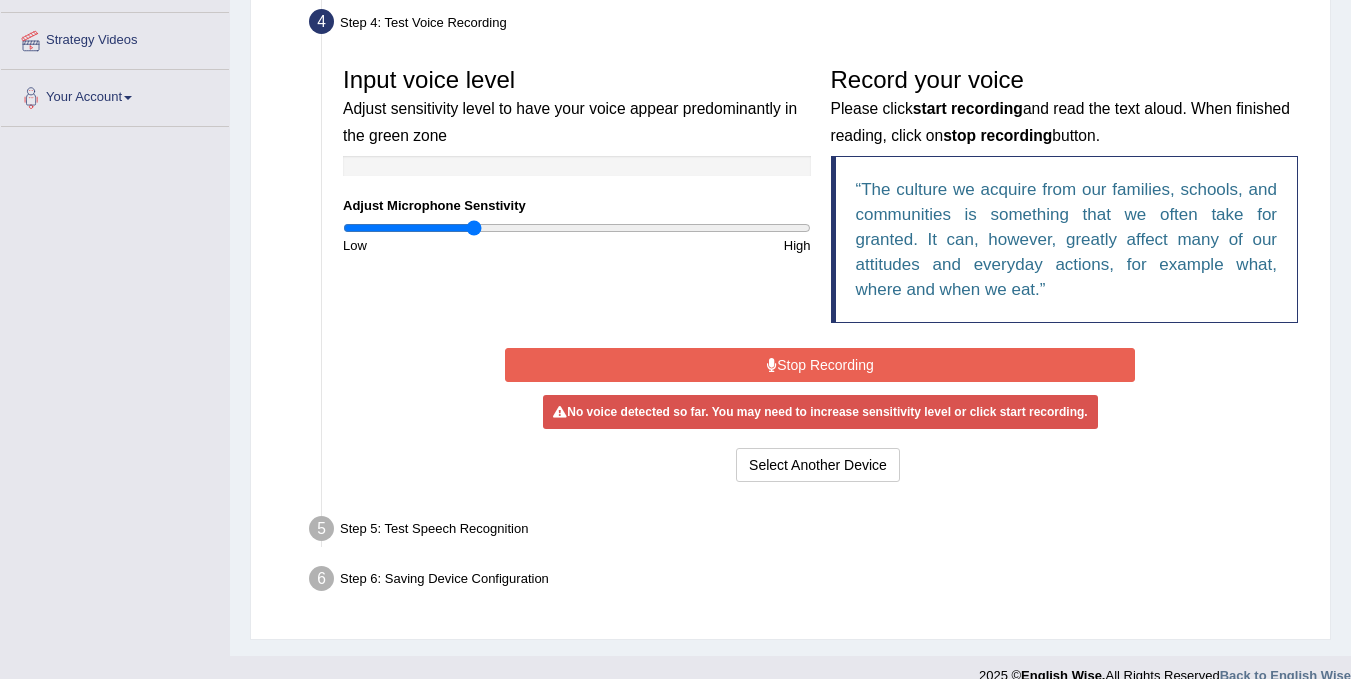 click at bounding box center (577, 228) 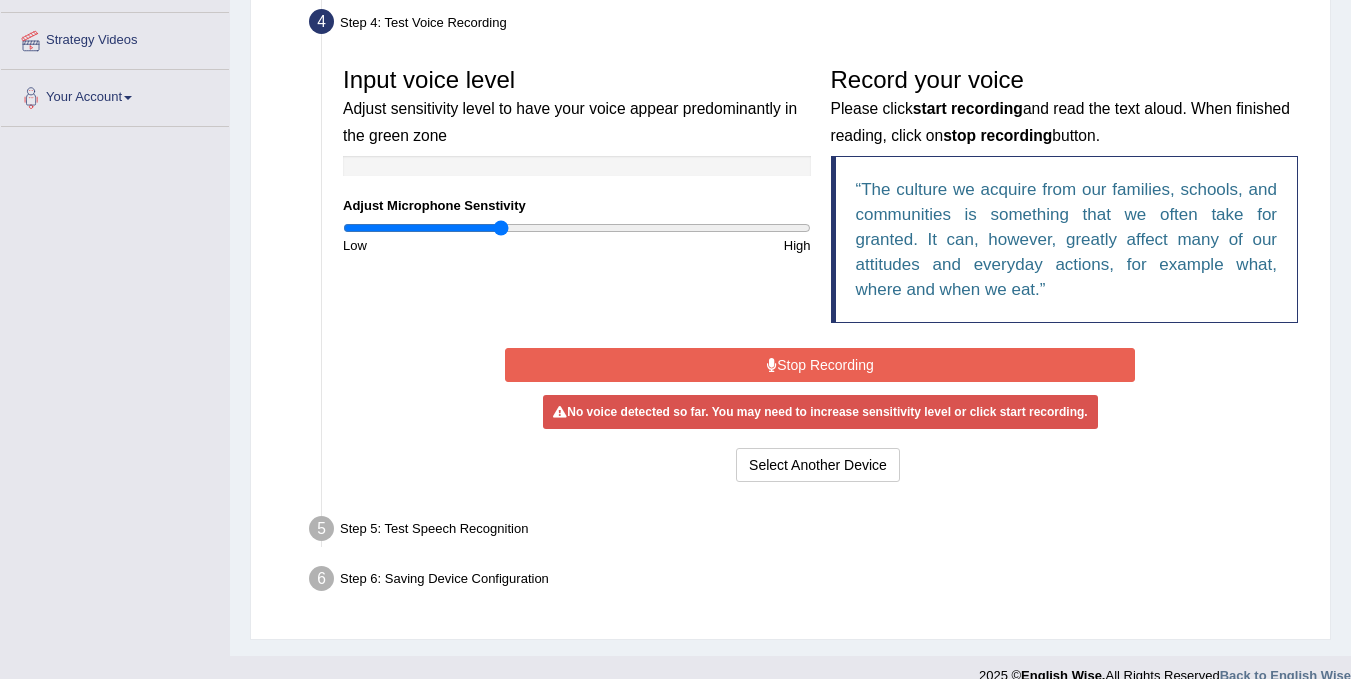 click at bounding box center [577, 228] 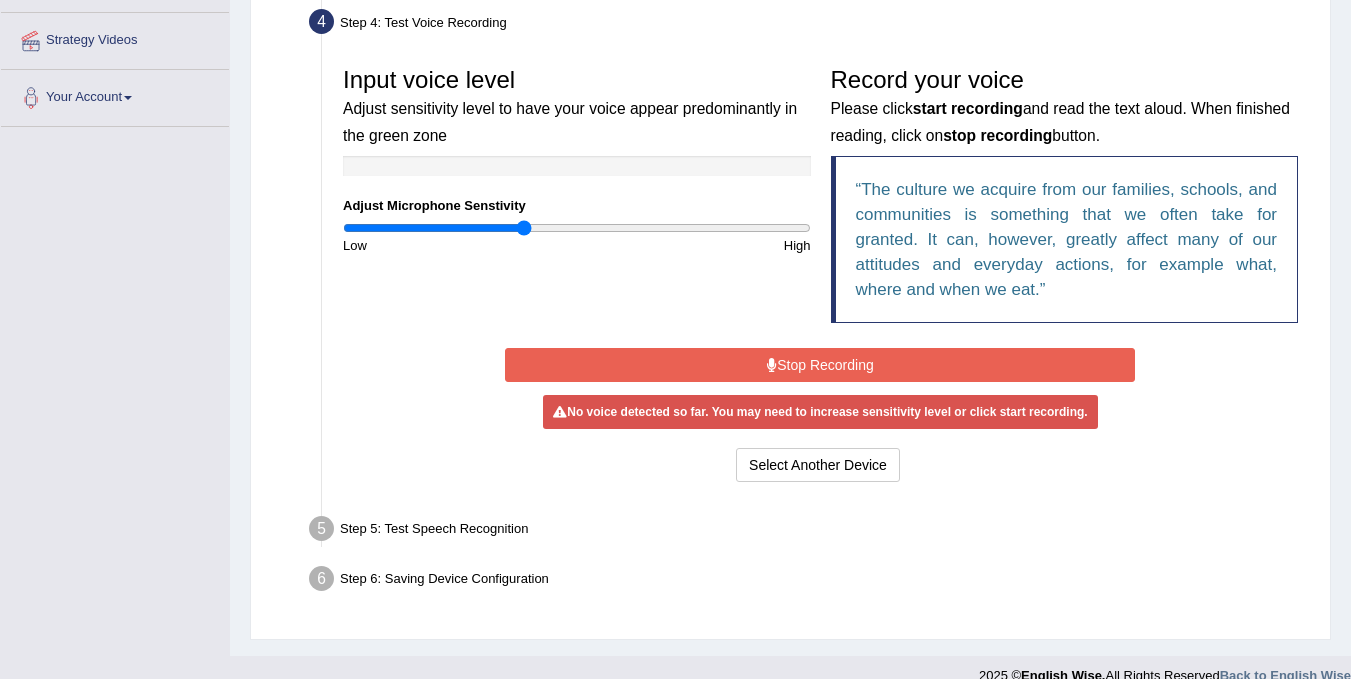 click at bounding box center (577, 228) 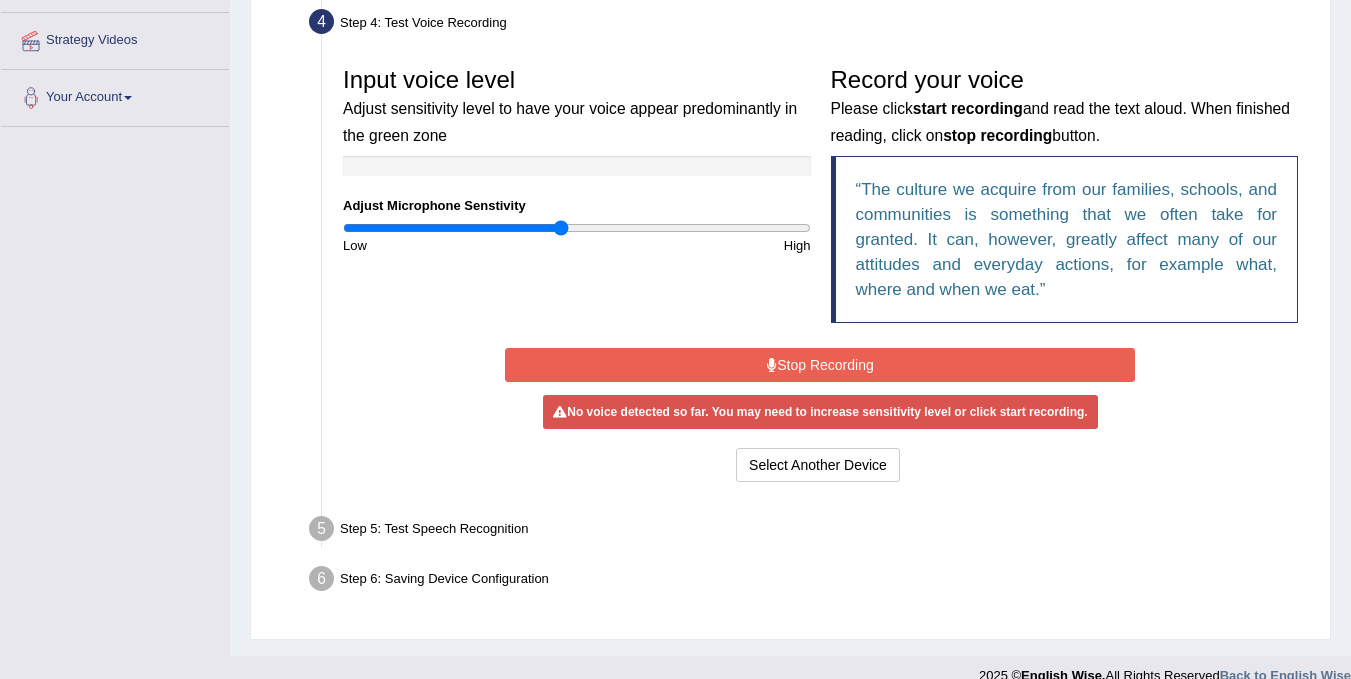 click at bounding box center (577, 228) 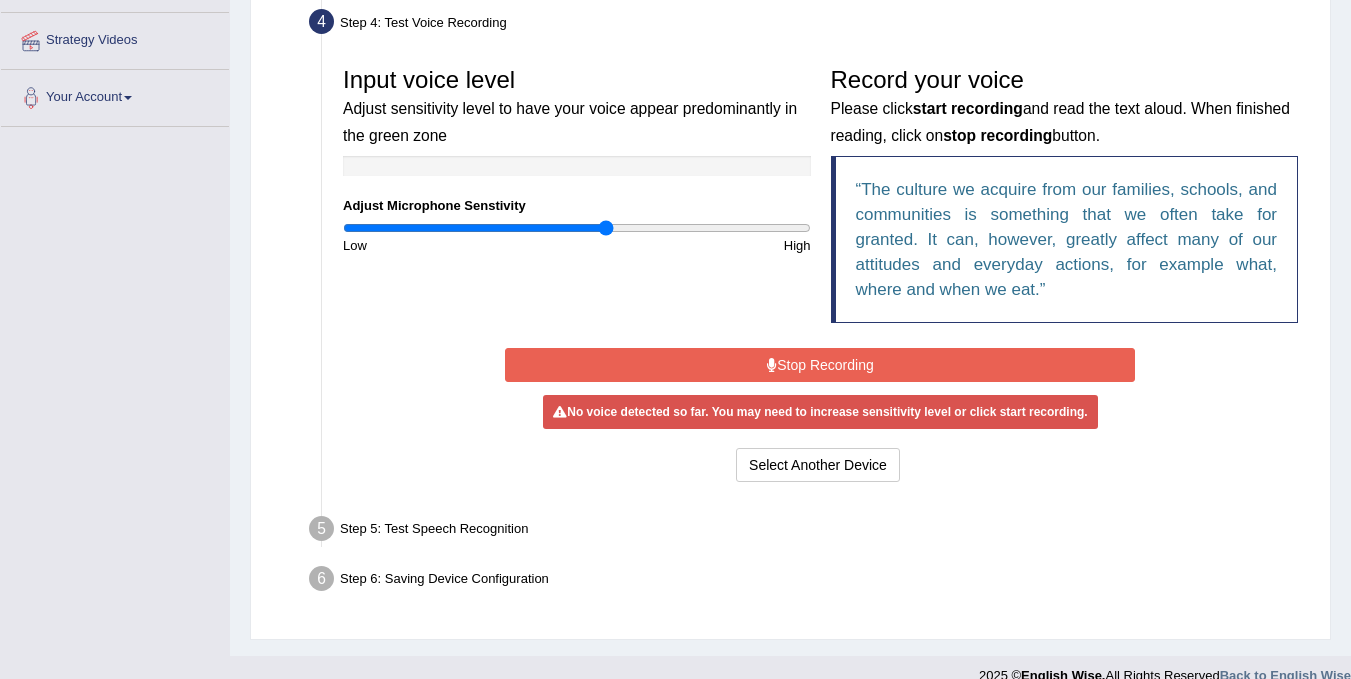 type on "1.14" 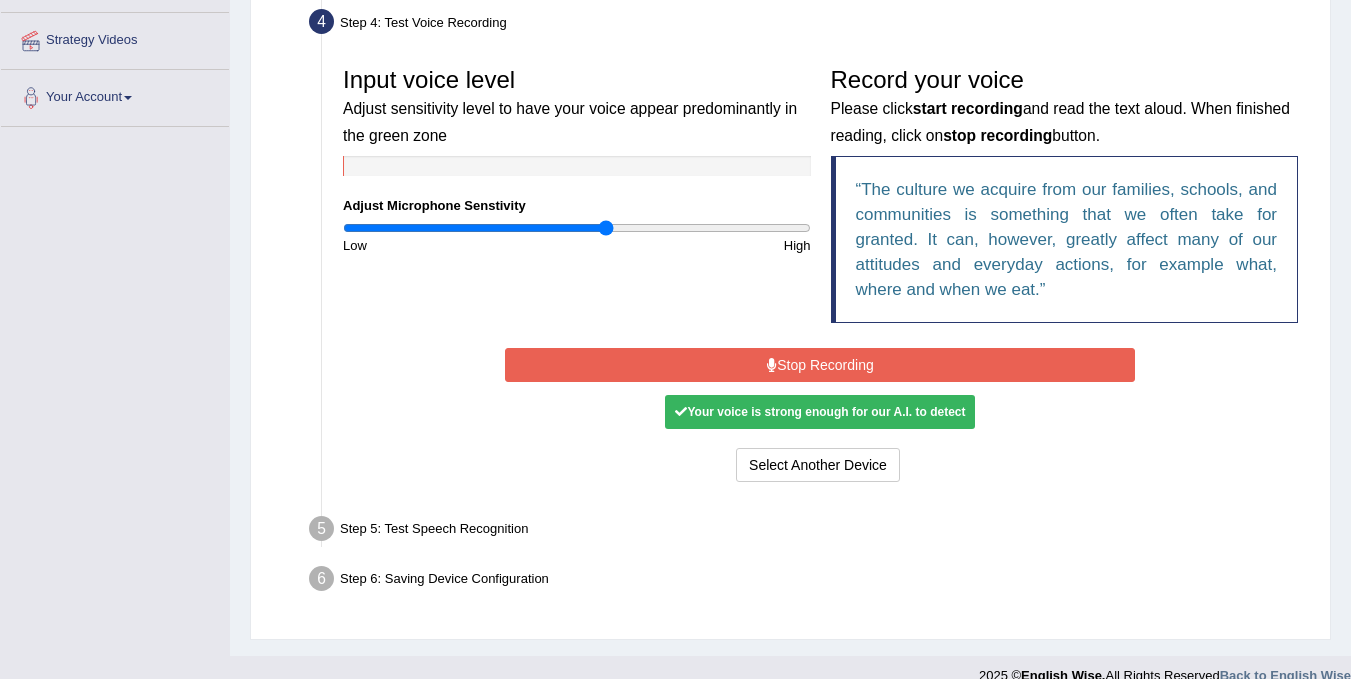 click on "Your voice is strong enough for our A.I. to detect" at bounding box center [820, 412] 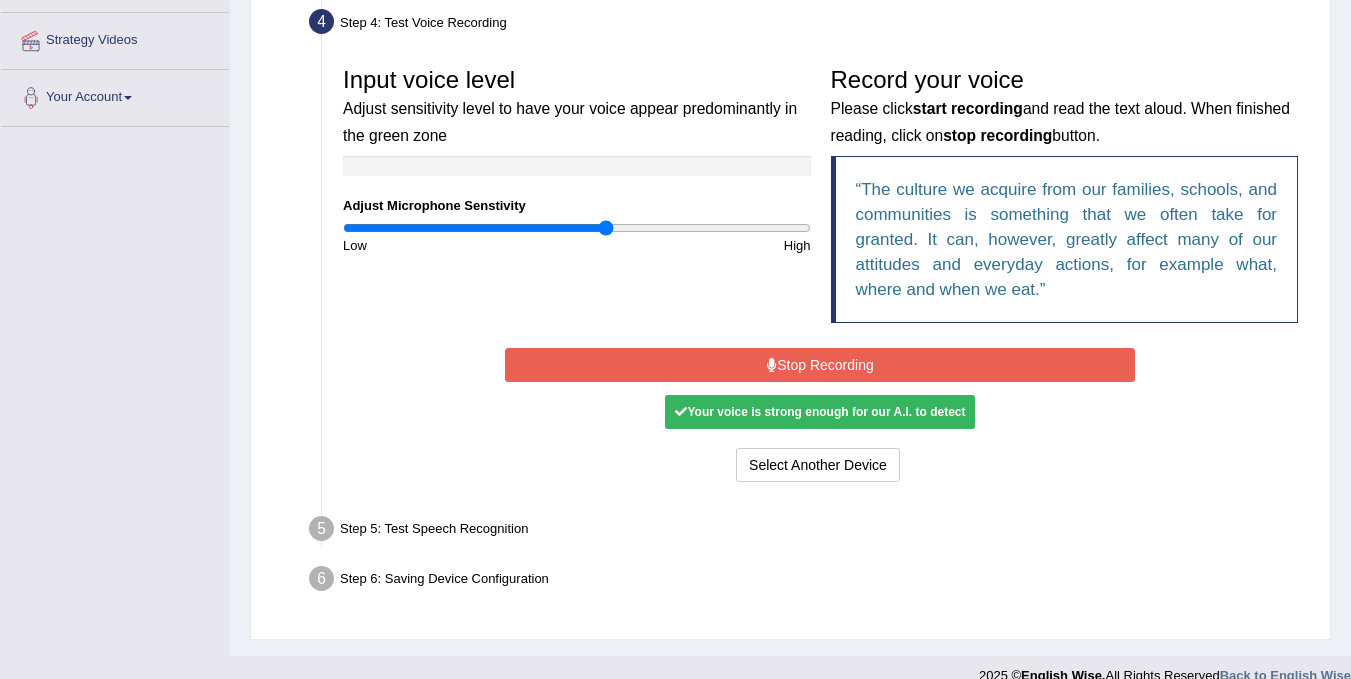 click on "Your voice is strong enough for our A.I. to detect" at bounding box center [820, 412] 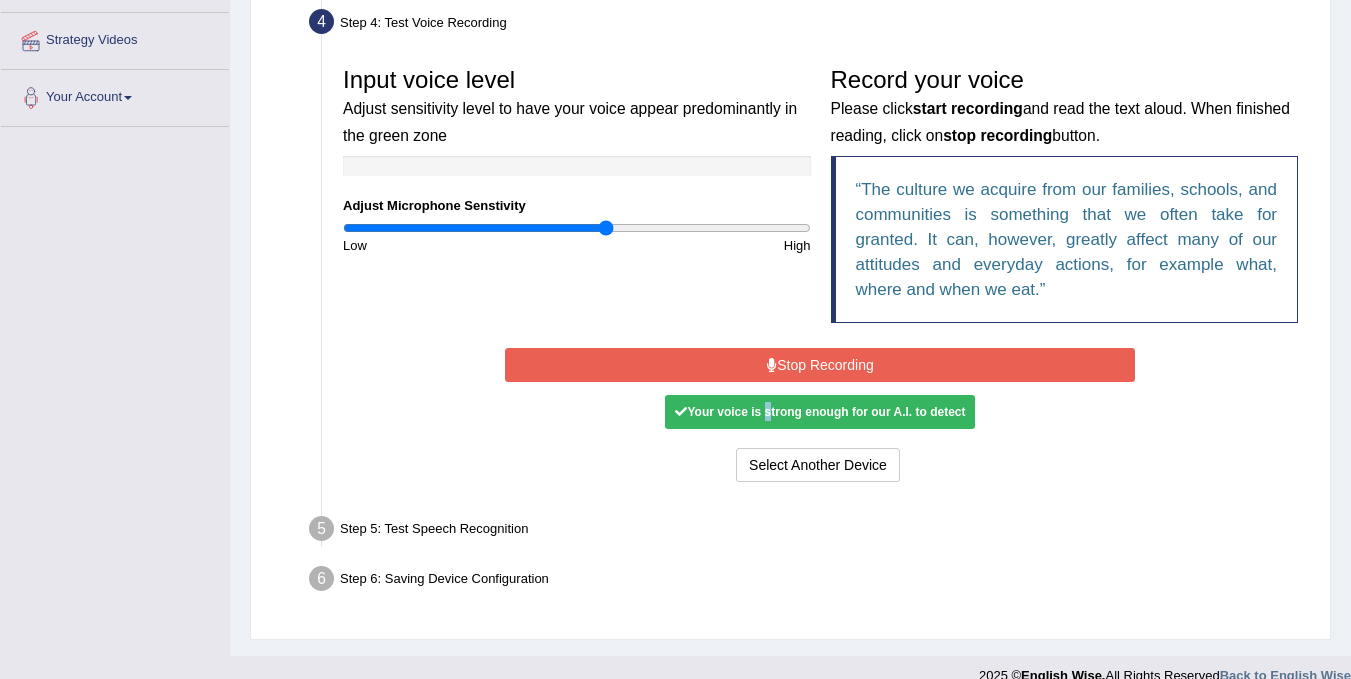 click on "Your voice is strong enough for our A.I. to detect" at bounding box center [820, 412] 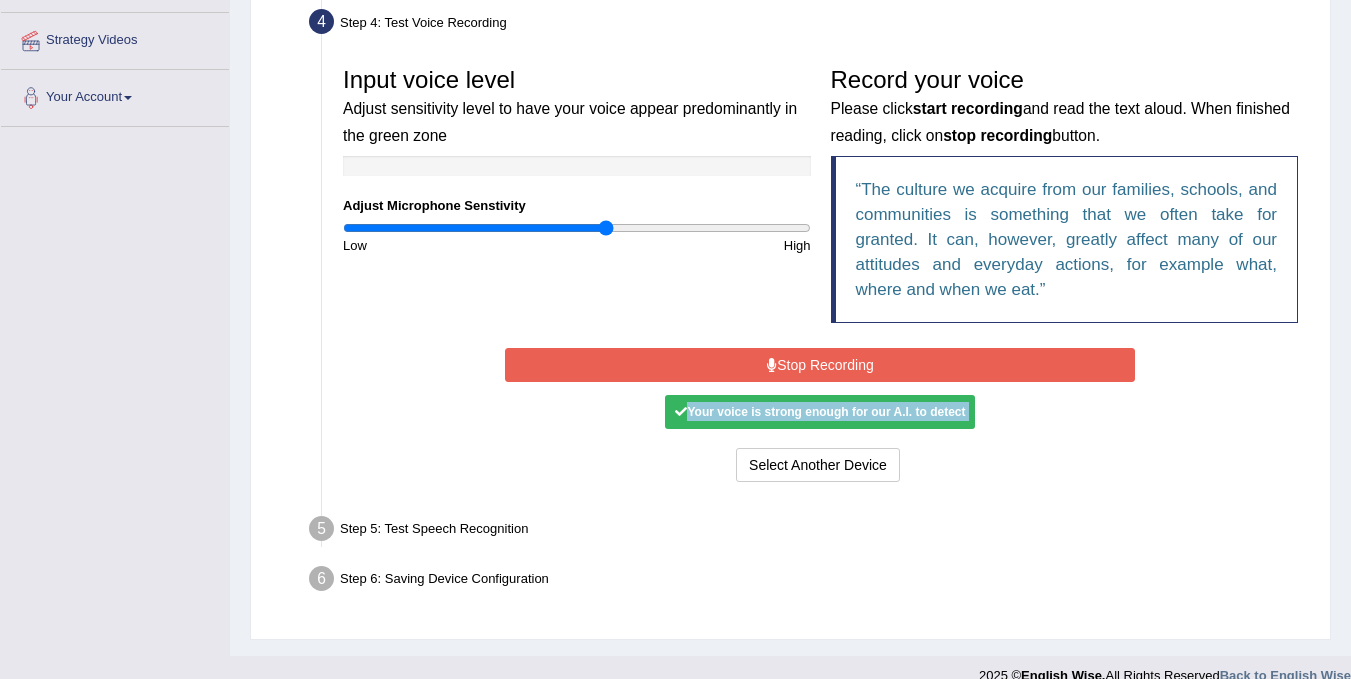 click on "Your voice is strong enough for our A.I. to detect" at bounding box center (820, 412) 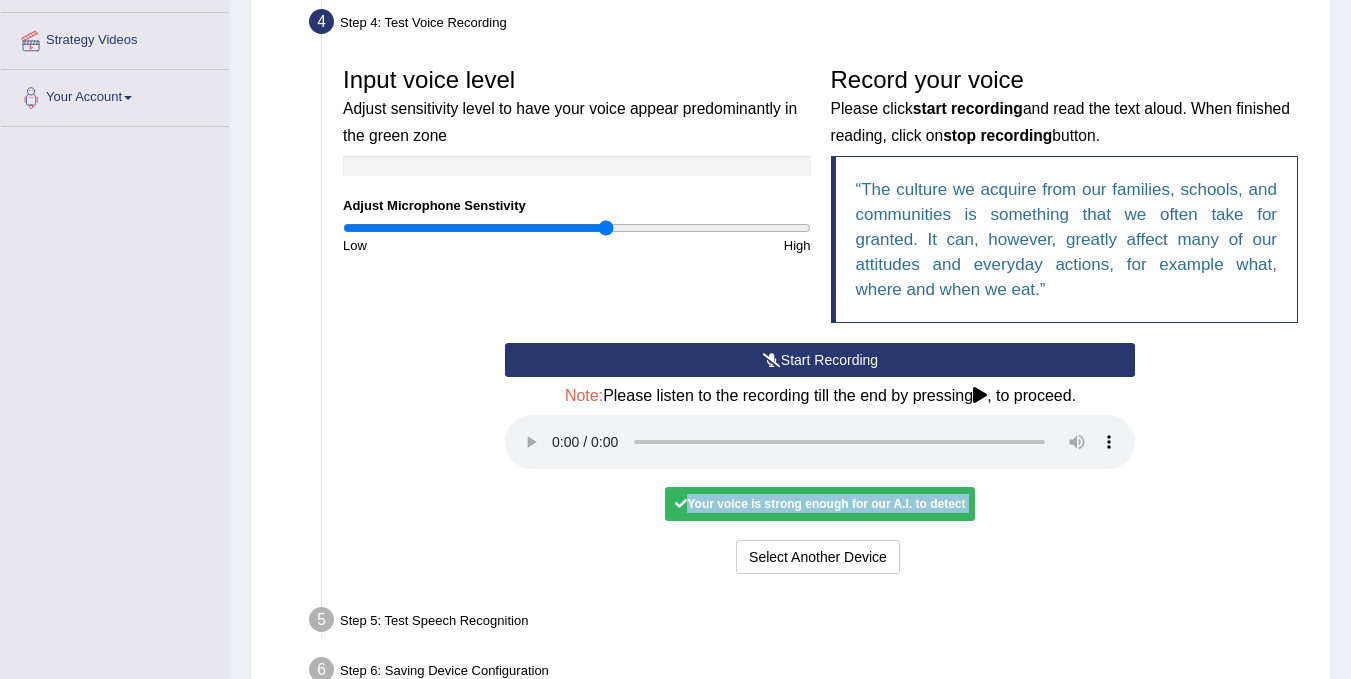 click on "Start Recording    Stop Recording   Note:  Please listen to the recording till the end by pressing  , to proceed.       No voice detected so far. You may need to increase sensitivity level or click start recording.     Voice level is too low yet. Please increase the sensitivity level from the bar on the left.     Your voice is strong enough for our A.I. to detect    Voice level is too high. Please reduce the sensitivity level from the bar on the left.     Select Another Device   Voice is ok. Go to Next step" at bounding box center (820, 461) 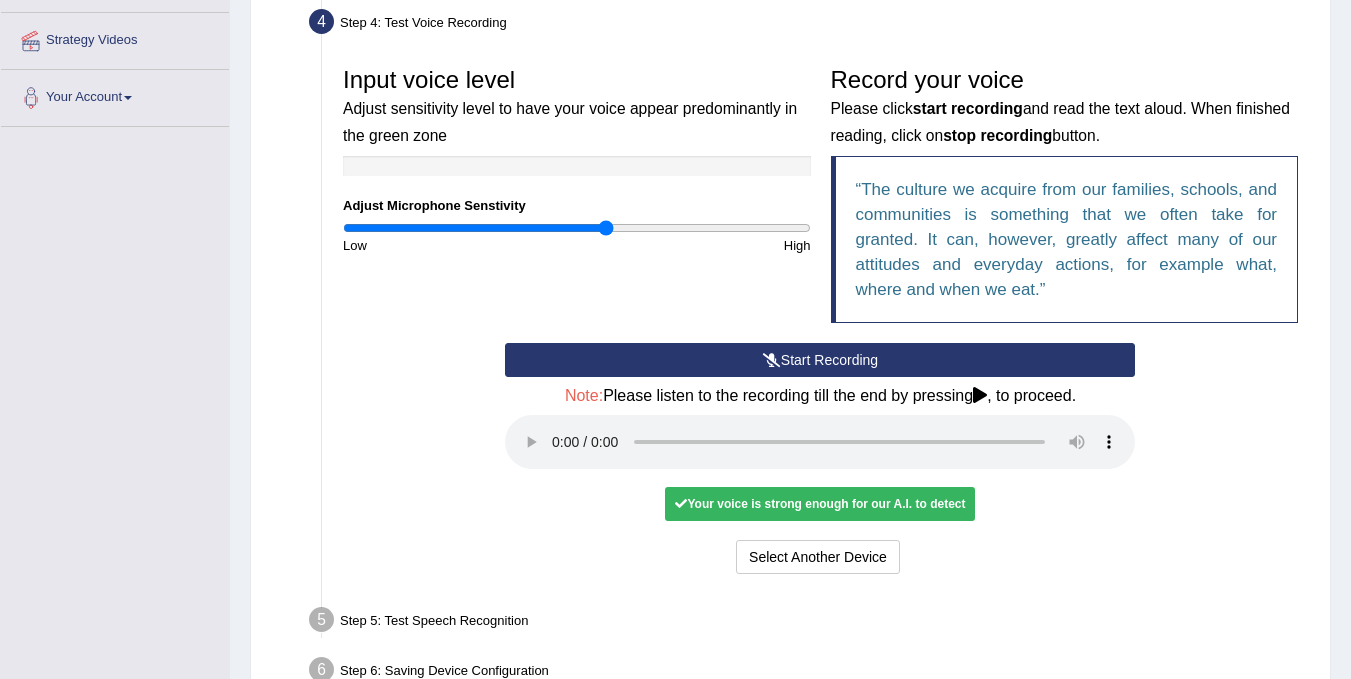click on "Start Recording" at bounding box center [820, 360] 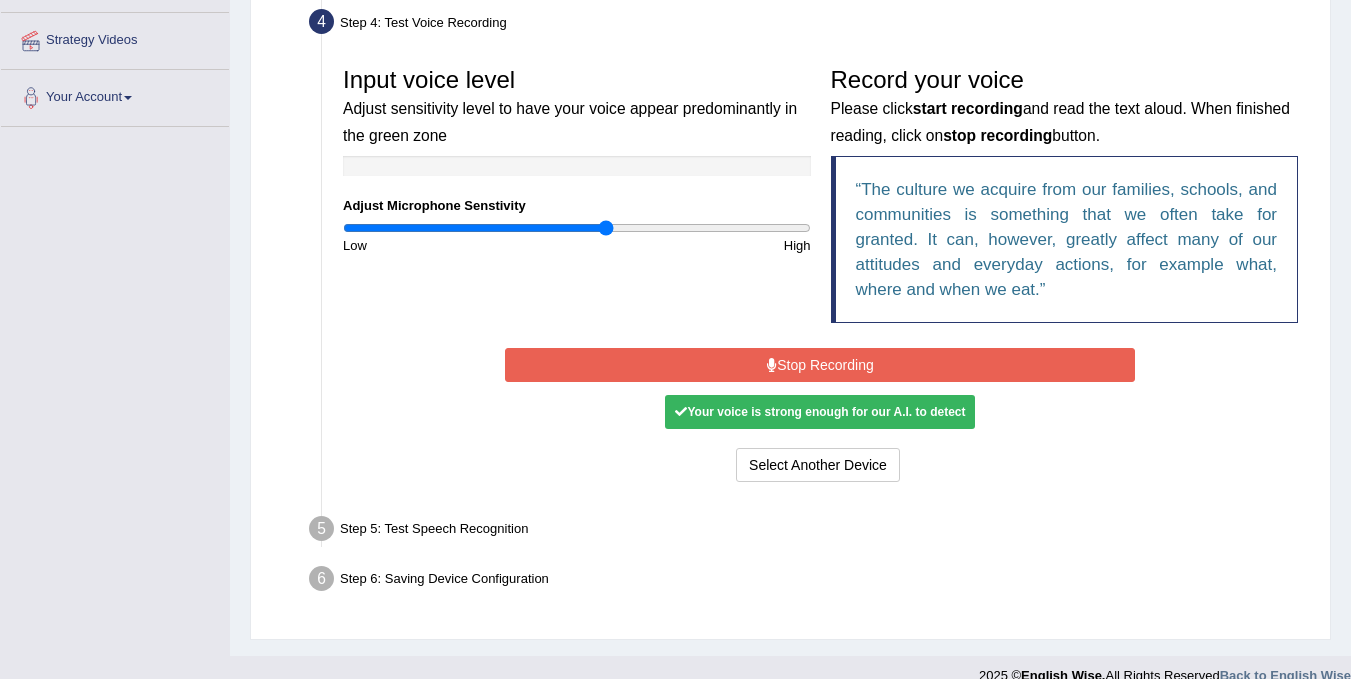 click on "Stop Recording" at bounding box center [820, 365] 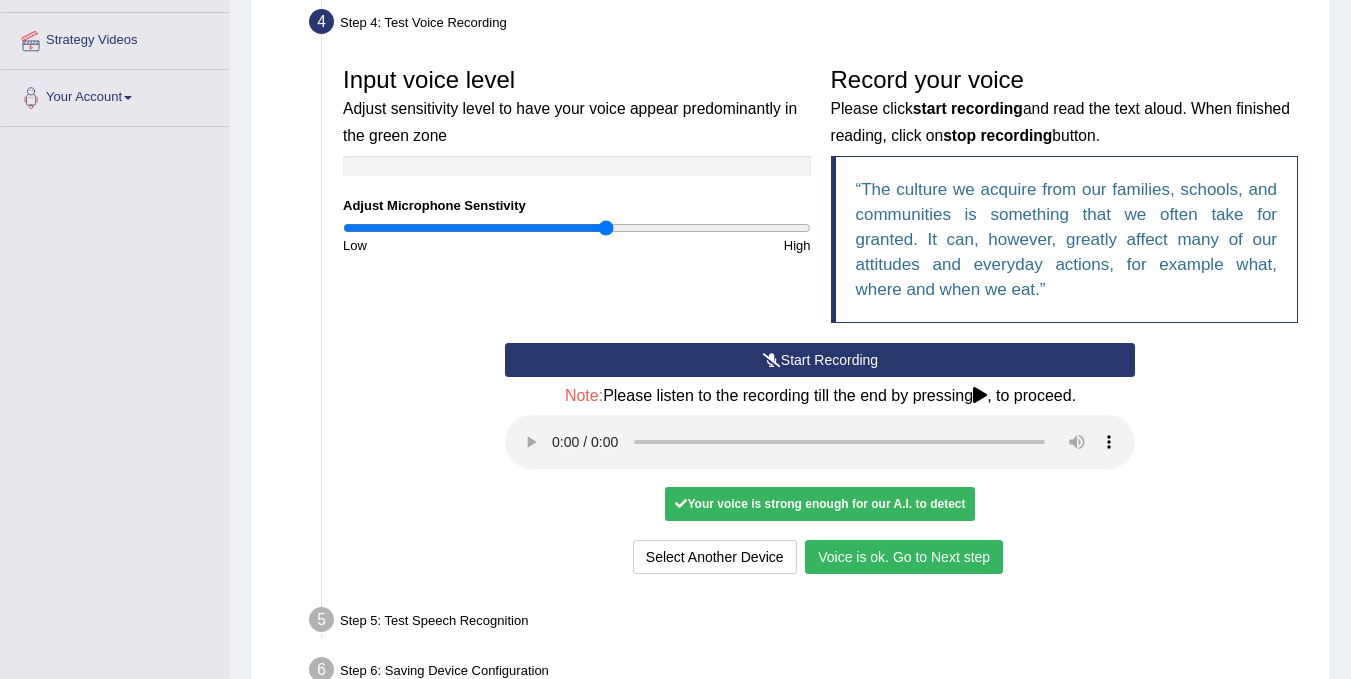 click on "Voice is ok. Go to Next step" at bounding box center (904, 557) 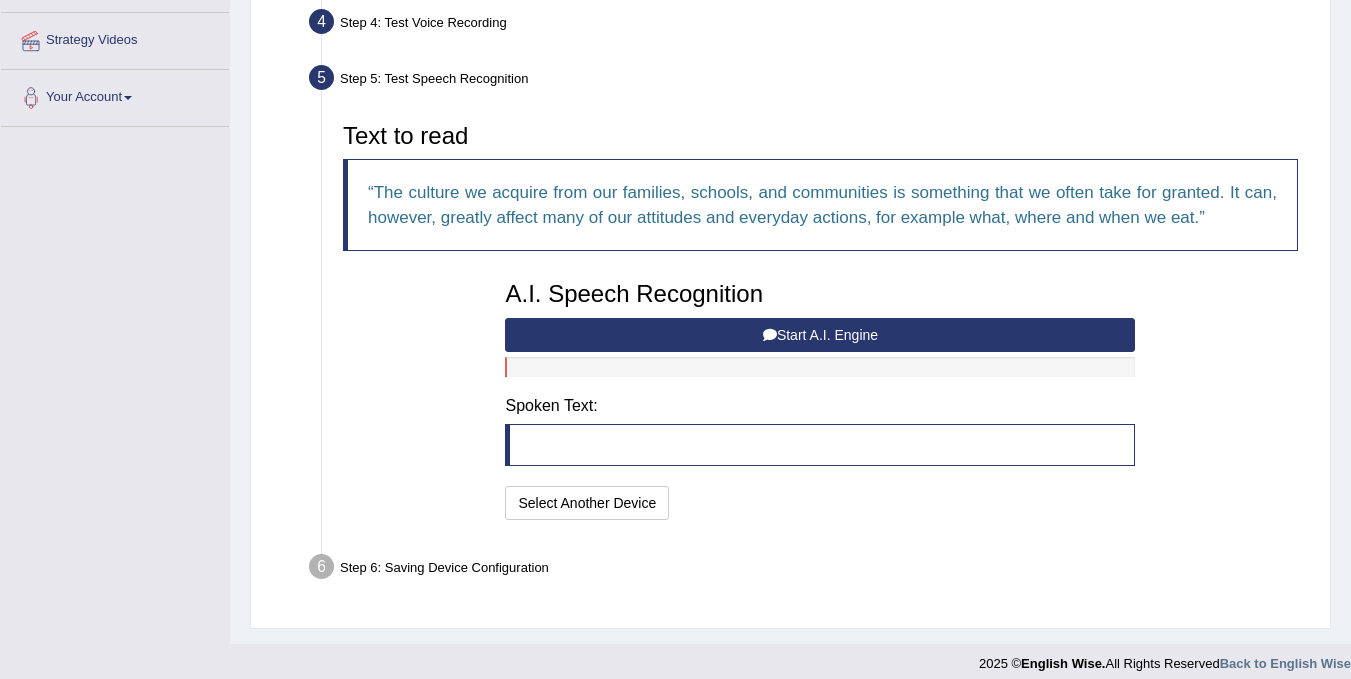 click on "Start A.I. Engine" at bounding box center [820, 335] 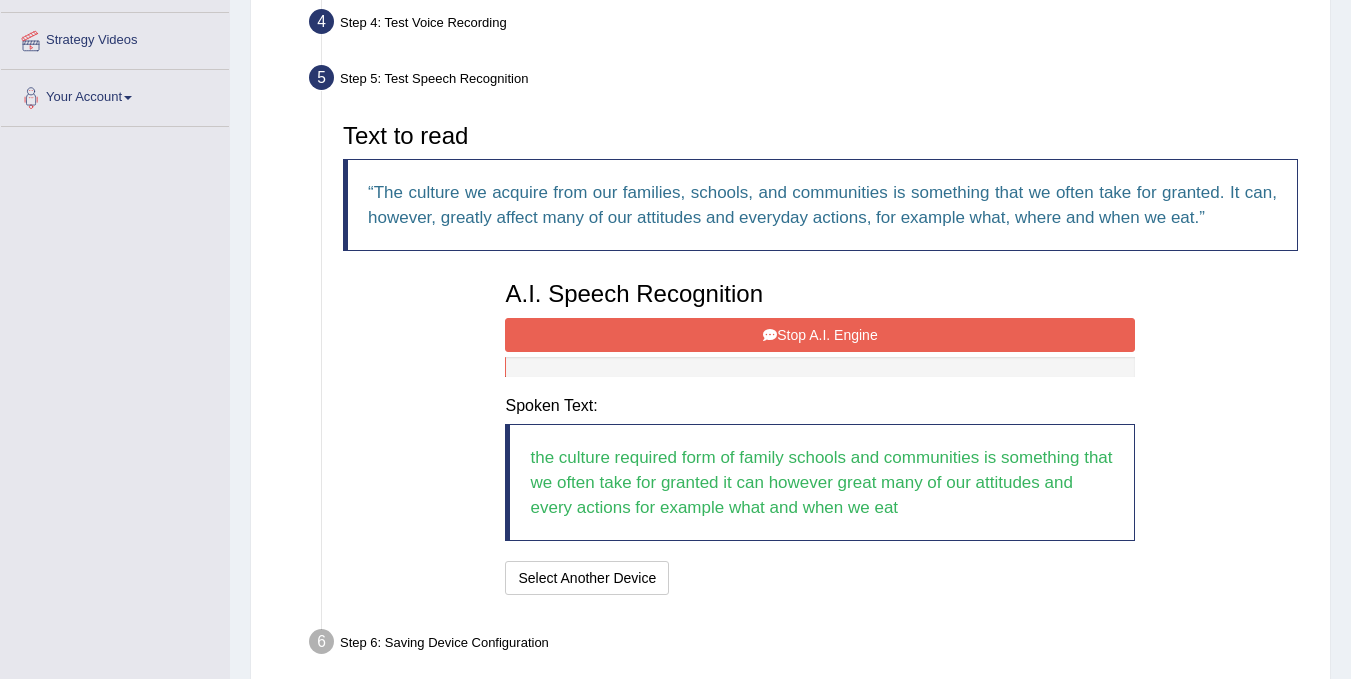 click on "Stop A.I. Engine" at bounding box center (820, 335) 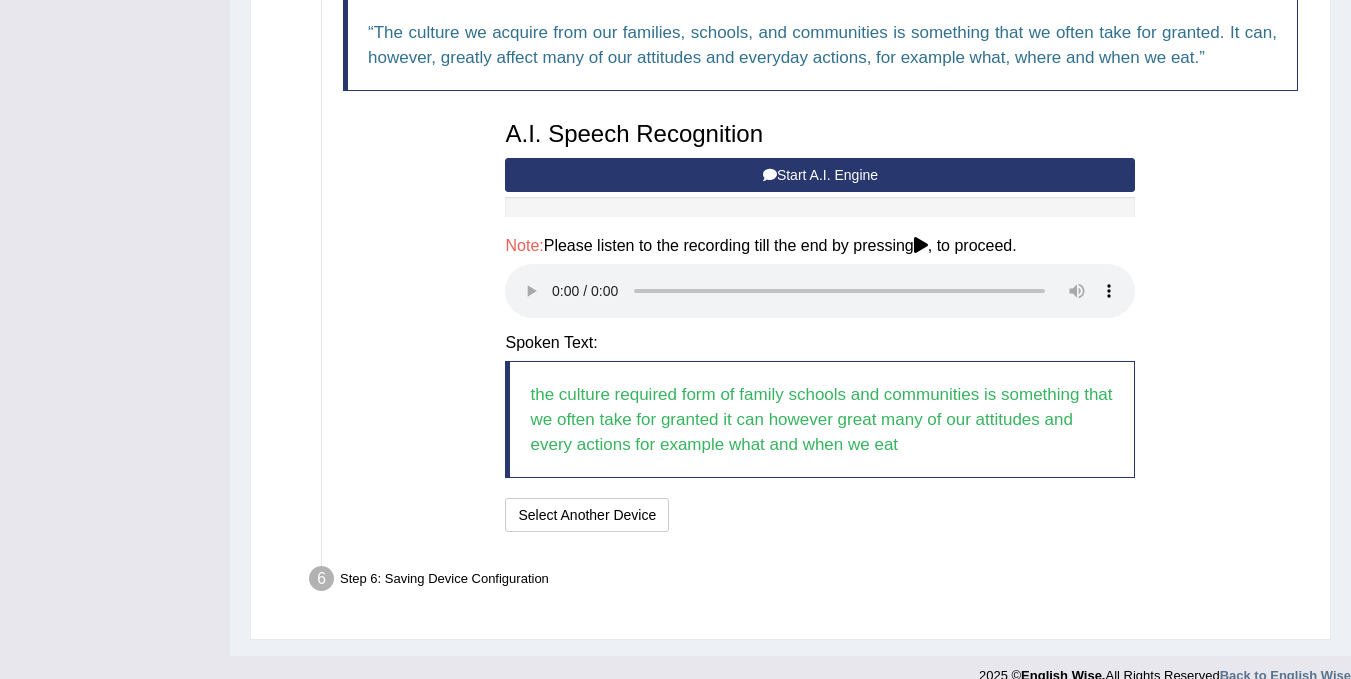 scroll, scrollTop: 558, scrollLeft: 0, axis: vertical 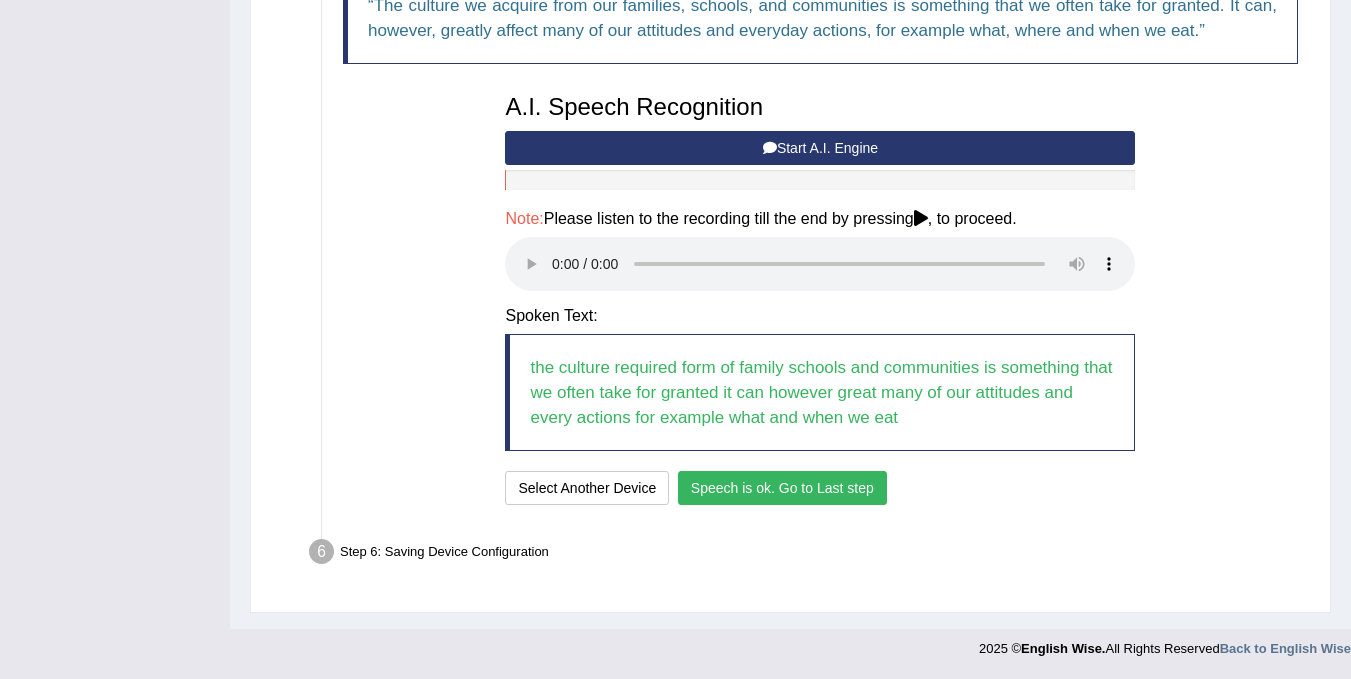 click on "Speech is ok. Go to Last step" at bounding box center [782, 488] 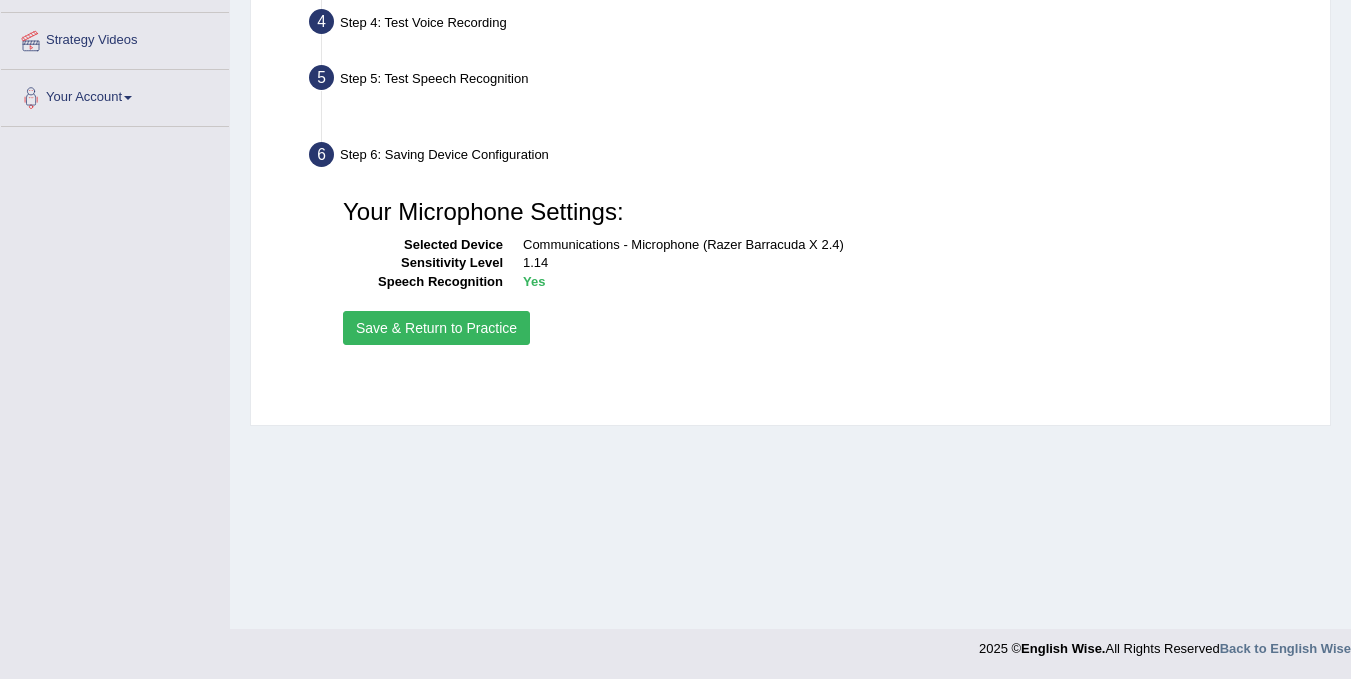 scroll, scrollTop: 371, scrollLeft: 0, axis: vertical 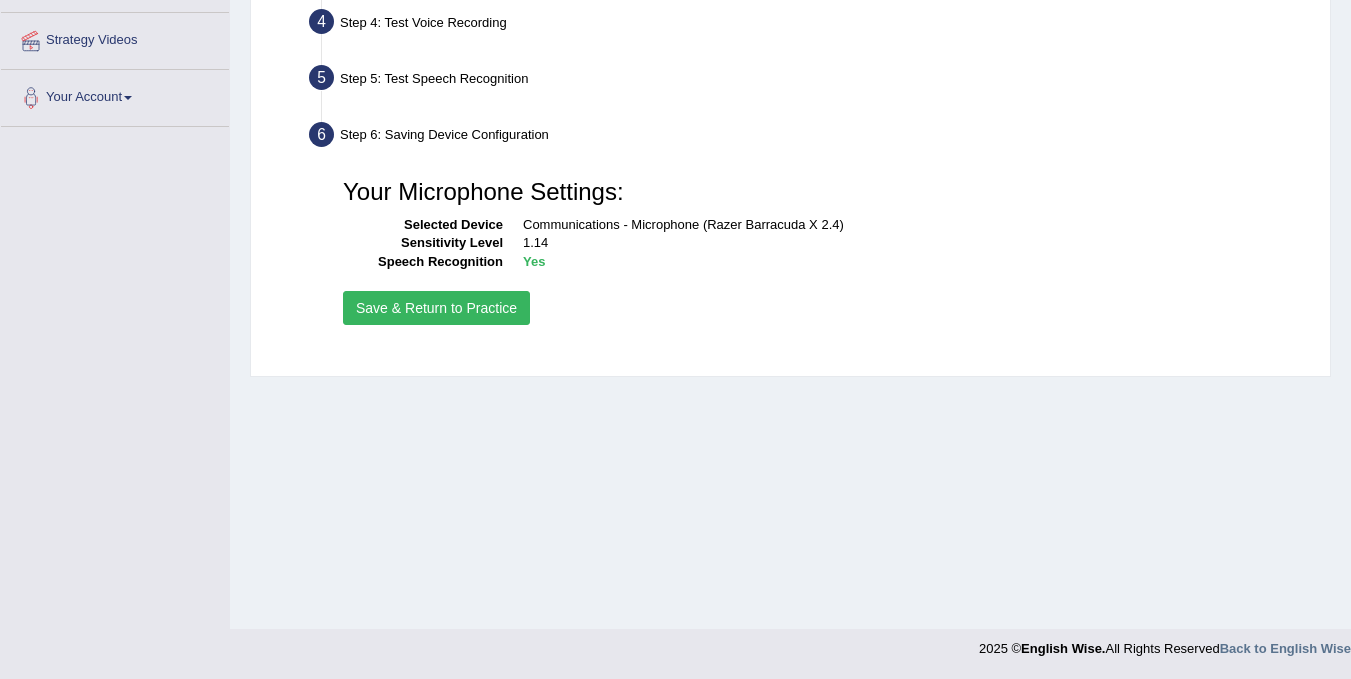 click on "Save & Return to Practice" at bounding box center (436, 308) 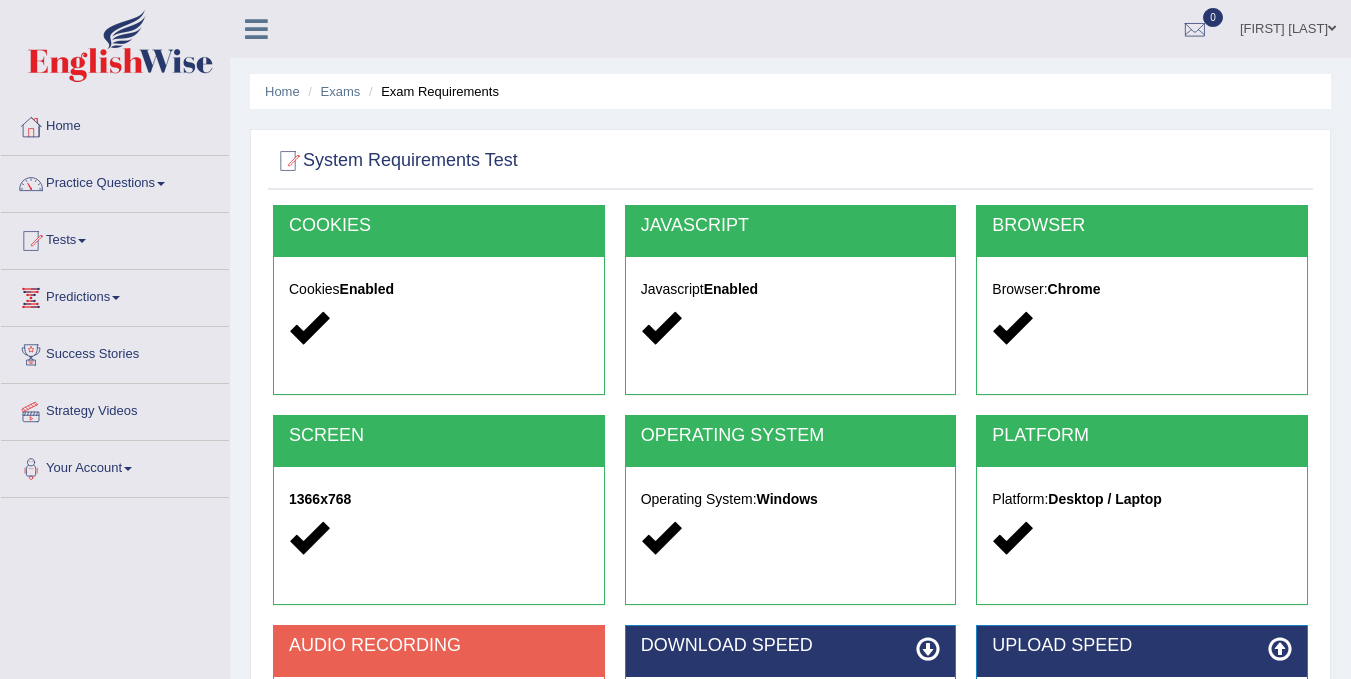 scroll, scrollTop: 0, scrollLeft: 0, axis: both 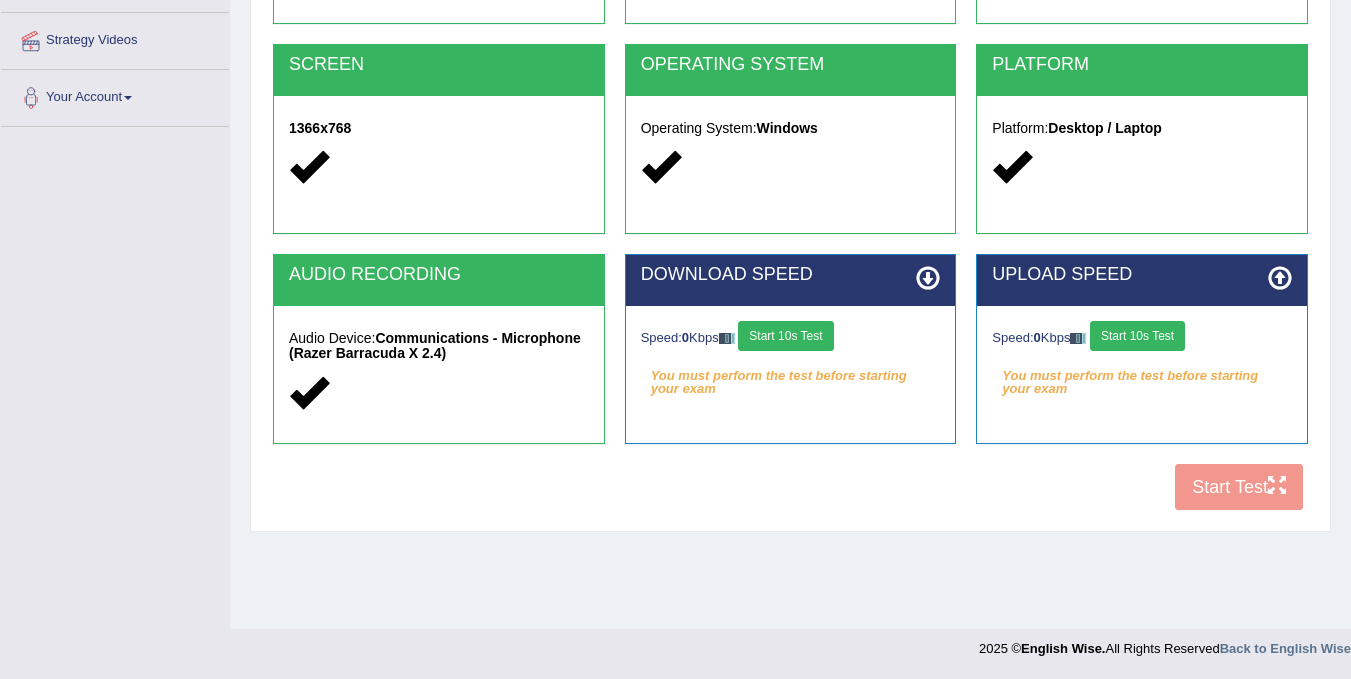 click on "COOKIES
Cookies  Enabled
JAVASCRIPT
Javascript  Enabled
BROWSER
Browser:  Chrome
SCREEN
1366x768
OPERATING SYSTEM
Operating System:  Windows
PLATFORM
Platform:  Desktop / Laptop
AUDIO RECORDING
Audio Device:  Communications - Microphone (Razer Barracuda X 2.4)
DOWNLOAD SPEED
Speed:  0  Kbps    Start 10s Test
You must perform the test before starting your exam
Select Audio Quality
UPLOAD SPEED
Speed:  0  Kbps    Start 10s Test
You must perform the test before starting your exam" at bounding box center (790, 177) 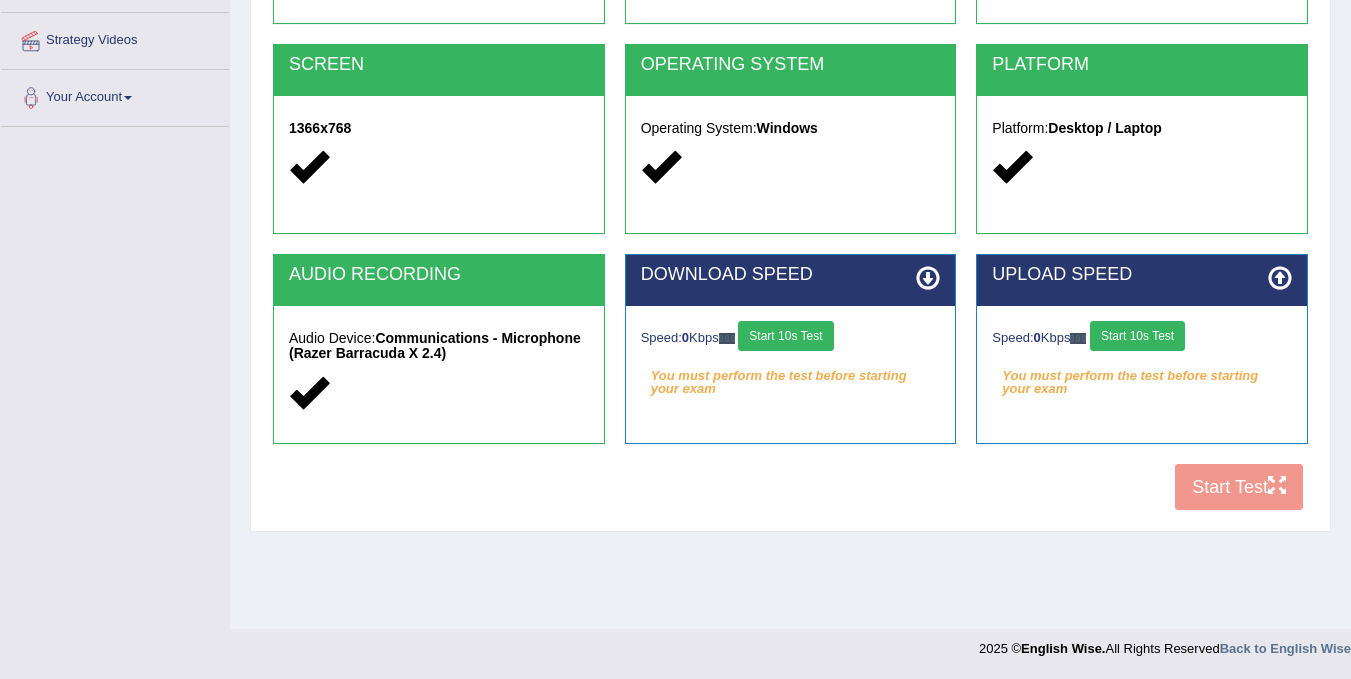 click on "Start 10s Test" at bounding box center [785, 336] 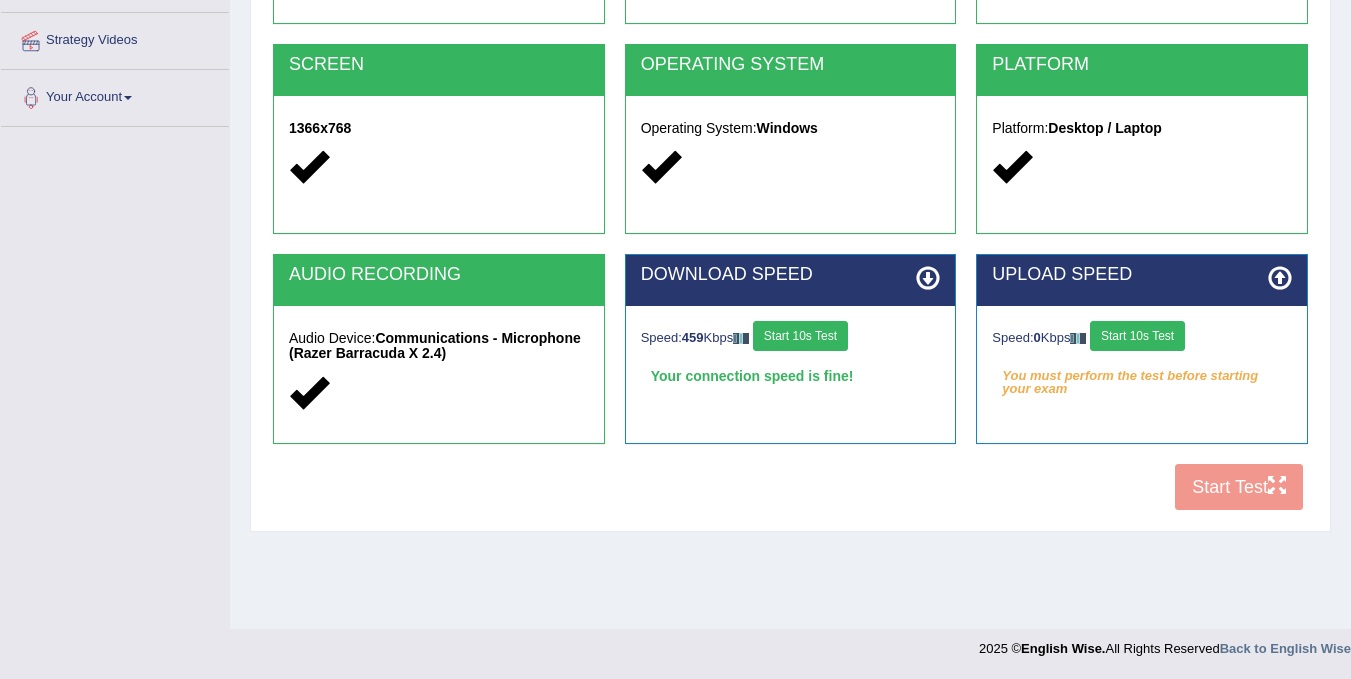 click on "Start 10s Test" at bounding box center [1137, 336] 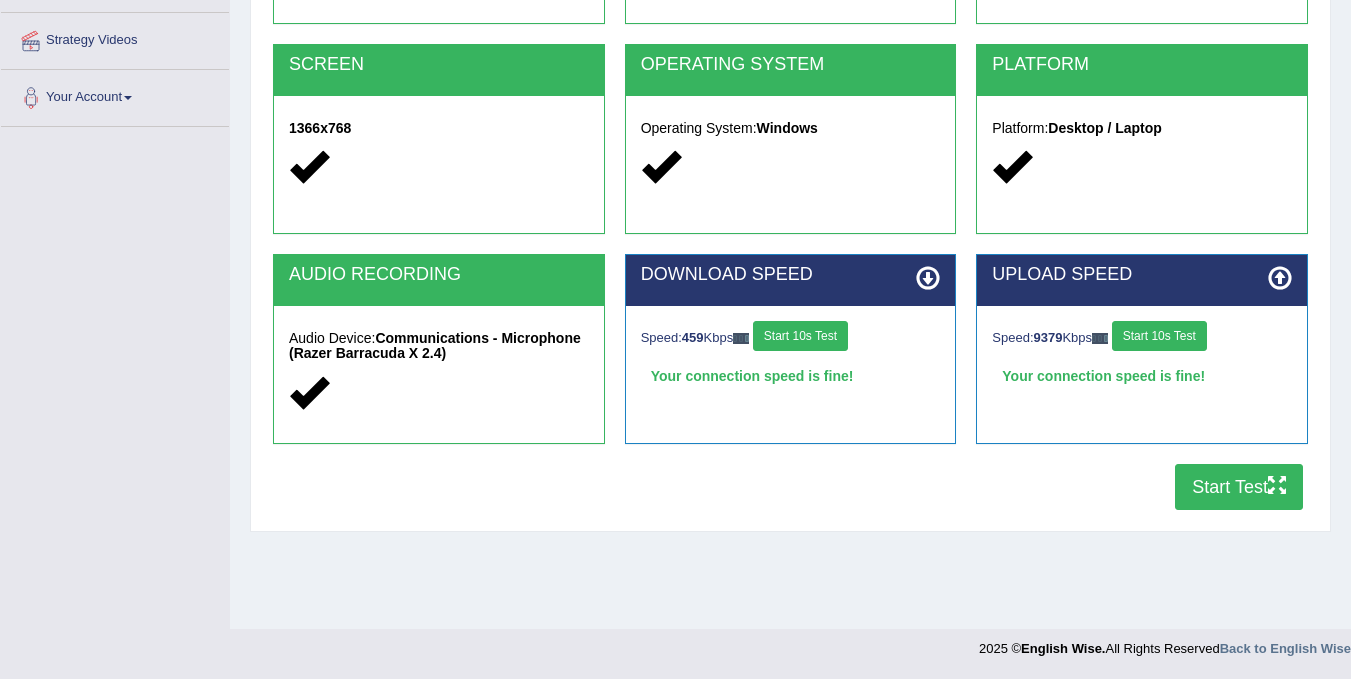 click on "Start Test" at bounding box center [1239, 487] 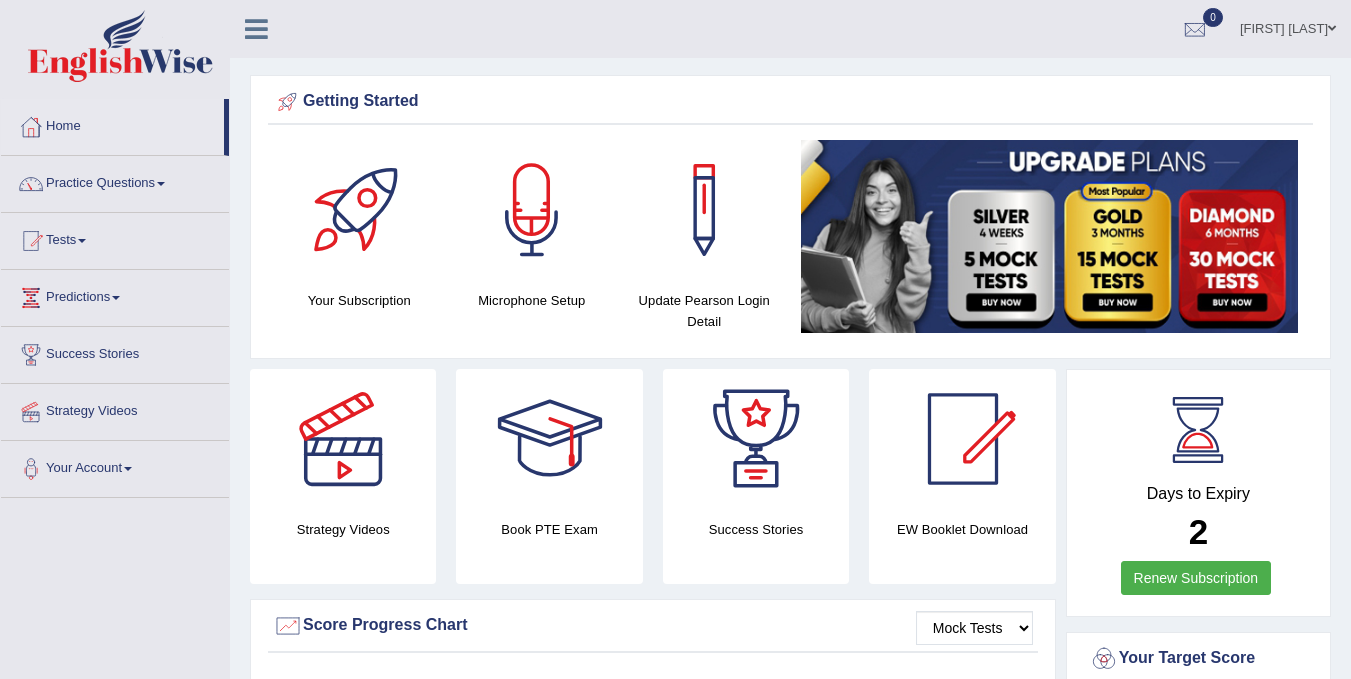 scroll, scrollTop: 0, scrollLeft: 0, axis: both 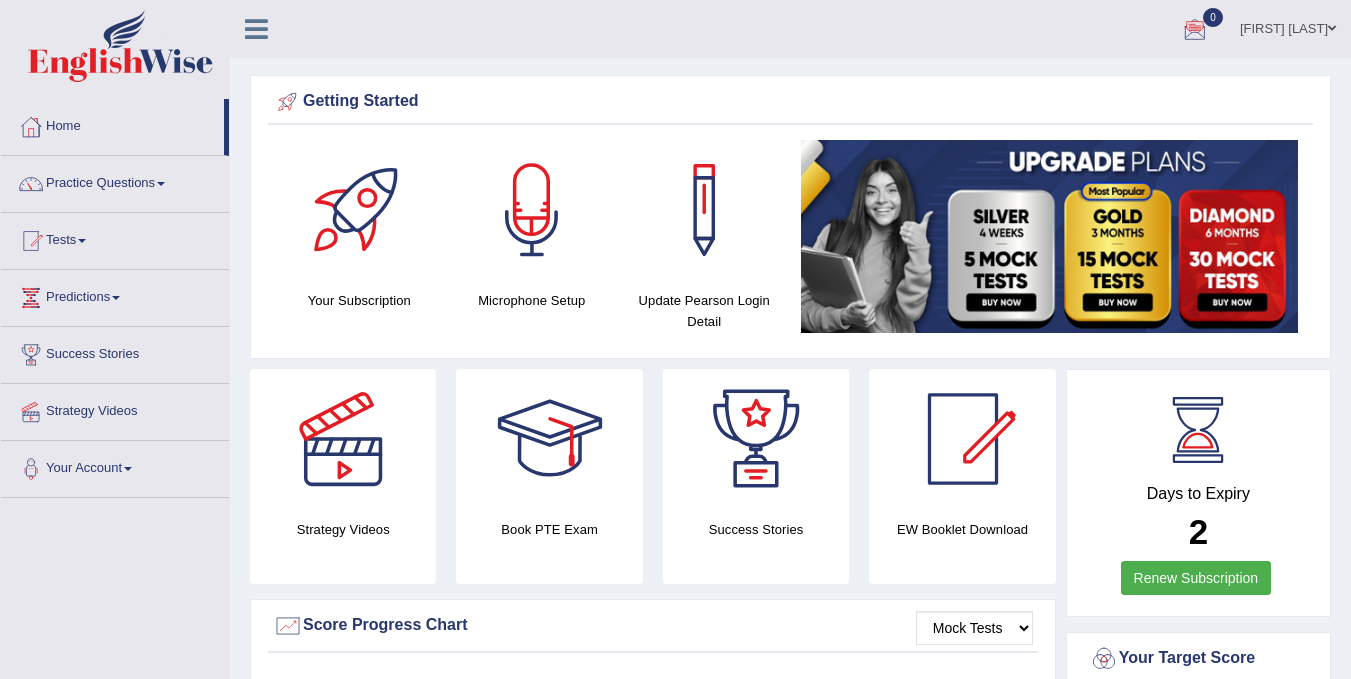 click on "[FIRST] [LAST]" at bounding box center (1288, 26) 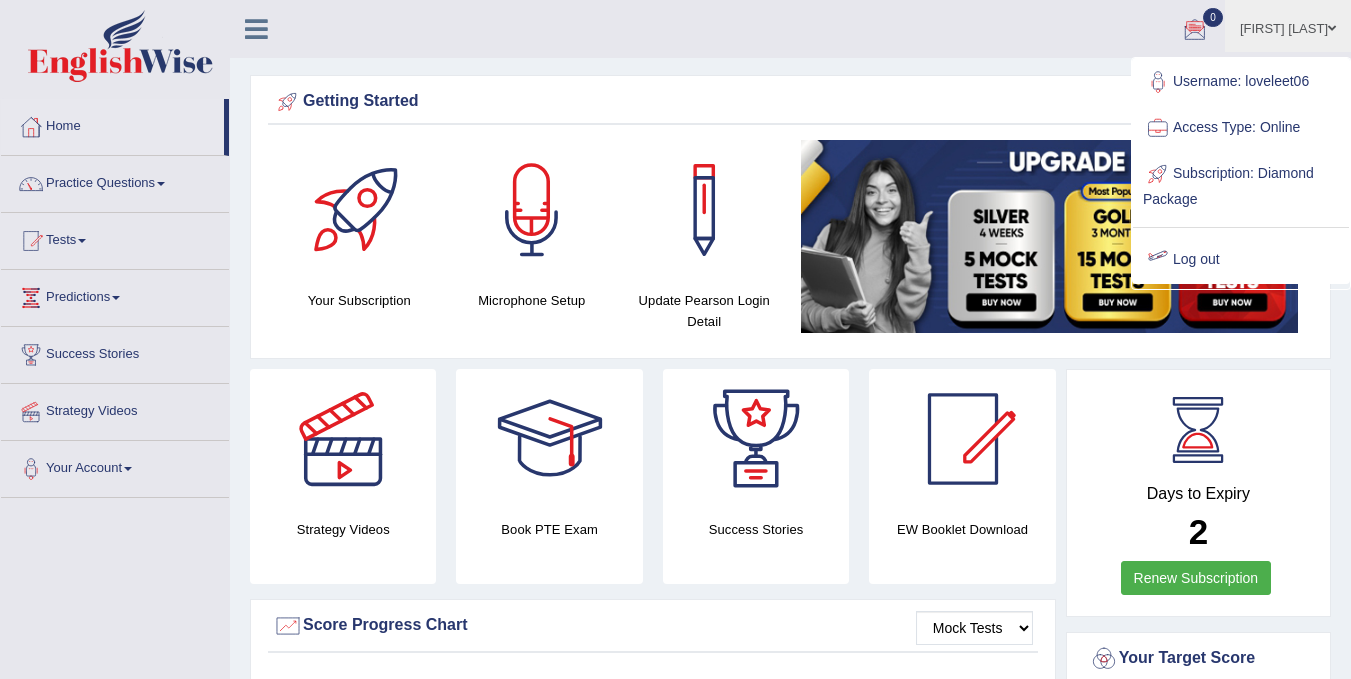 click on "Log out" at bounding box center [1241, 260] 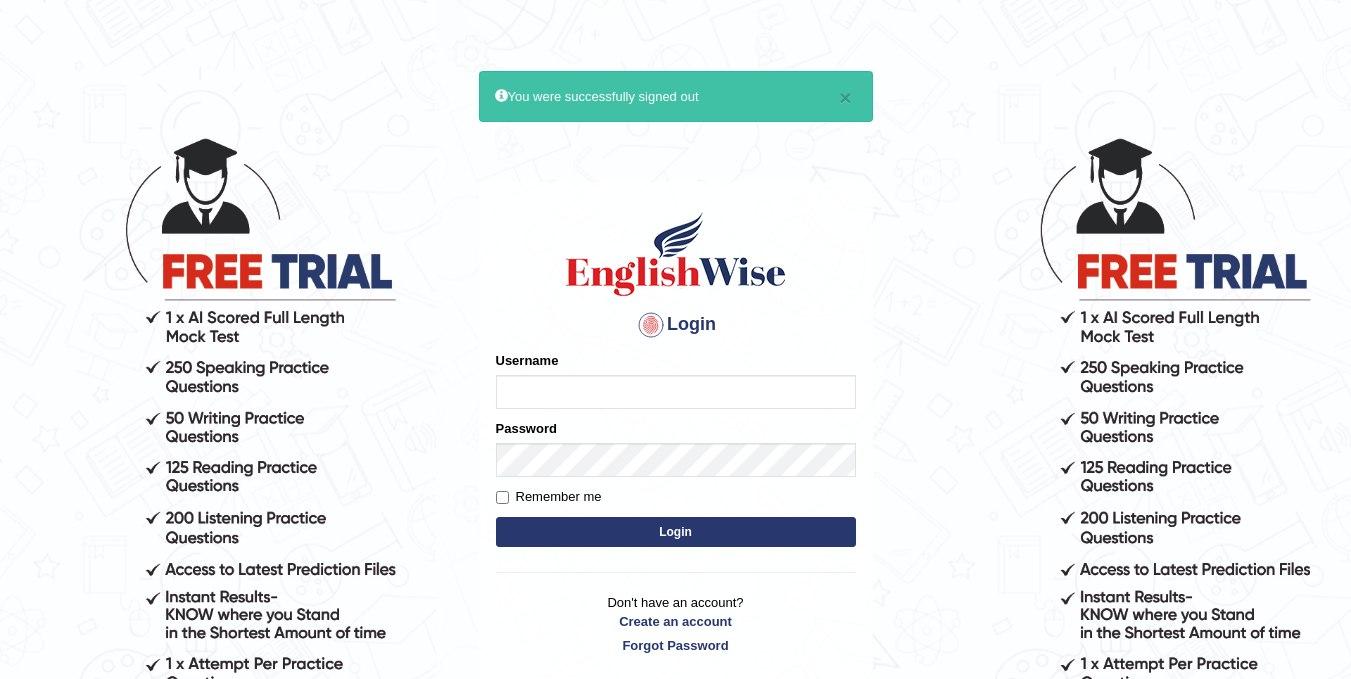 scroll, scrollTop: 0, scrollLeft: 0, axis: both 